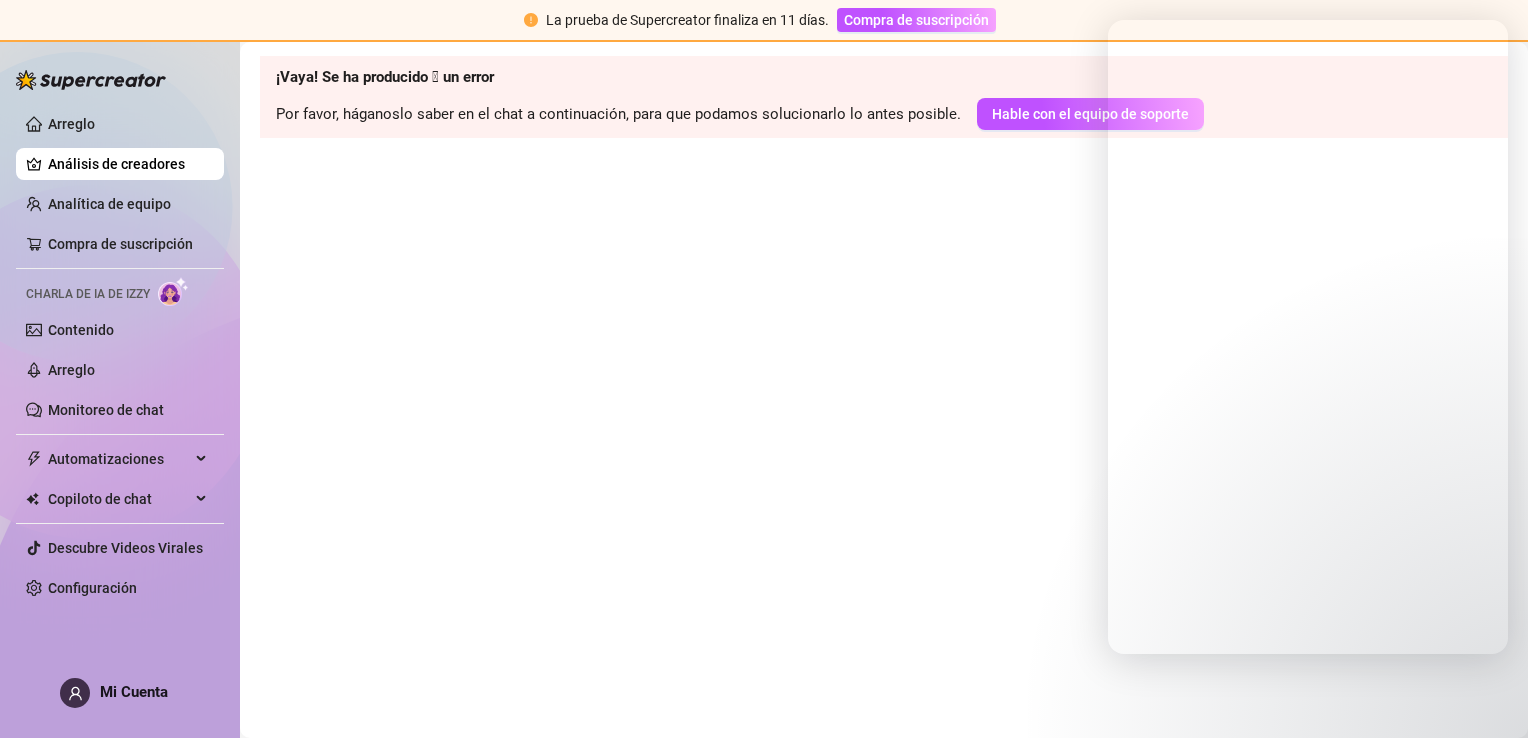 scroll, scrollTop: 0, scrollLeft: 0, axis: both 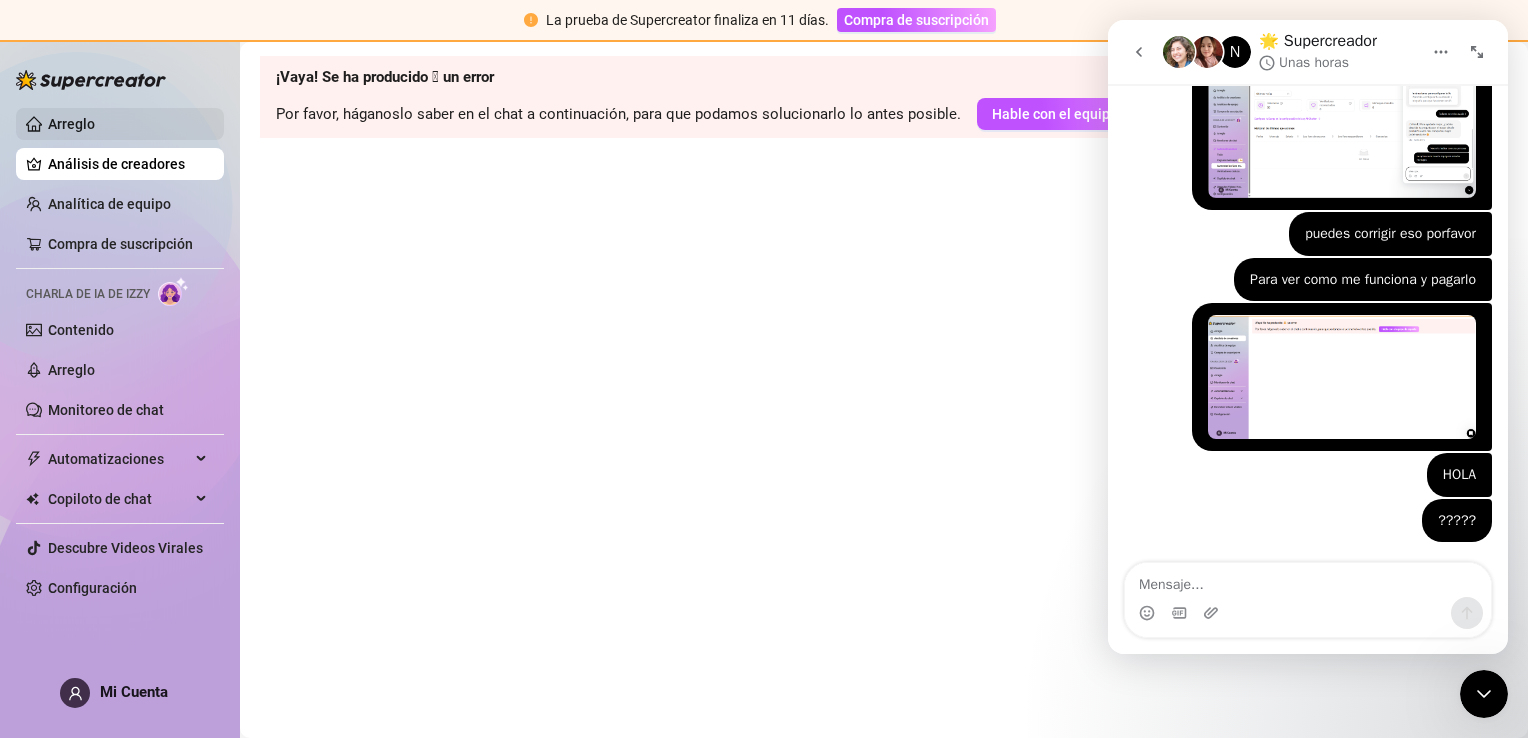 click on "Arreglo" at bounding box center (71, 124) 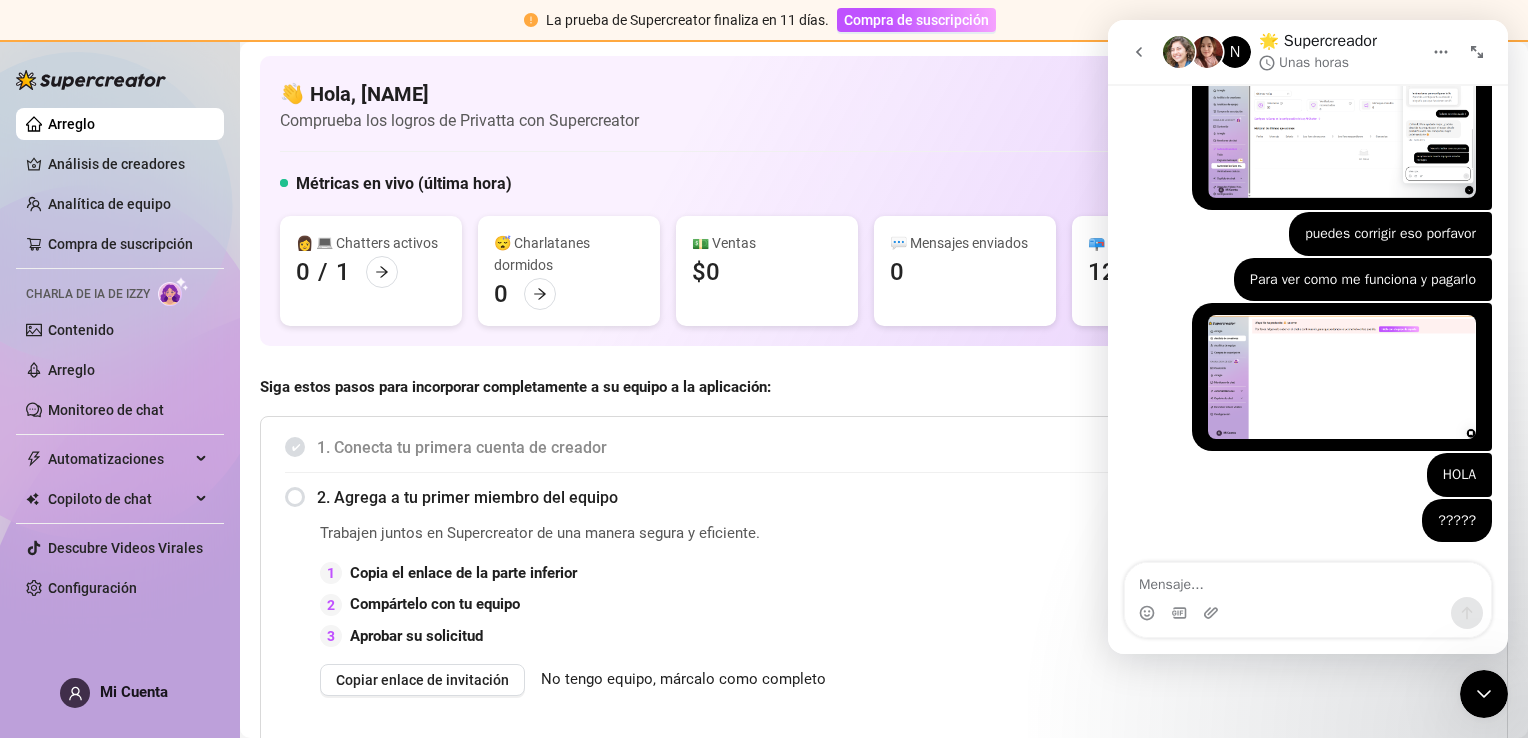 click 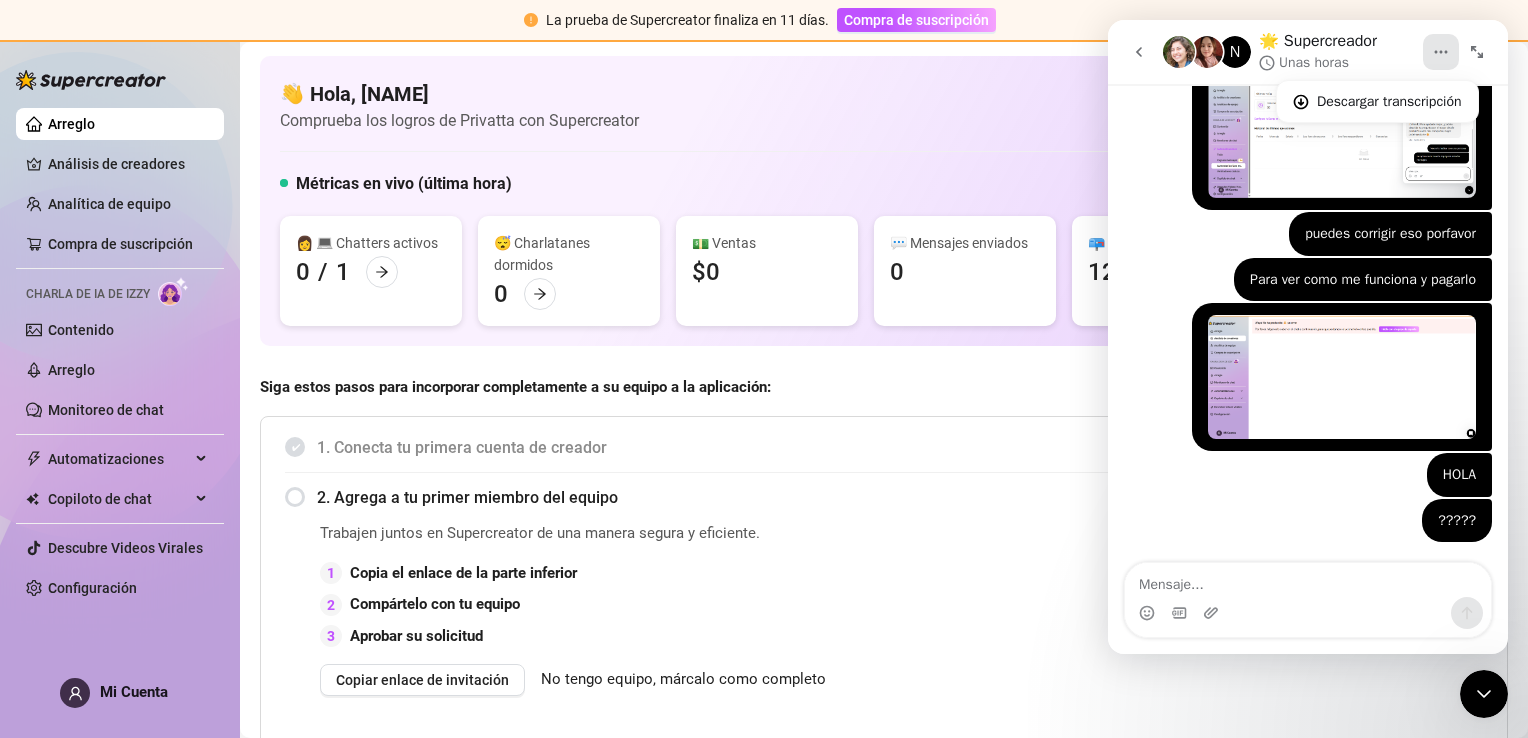 click at bounding box center (1484, 694) 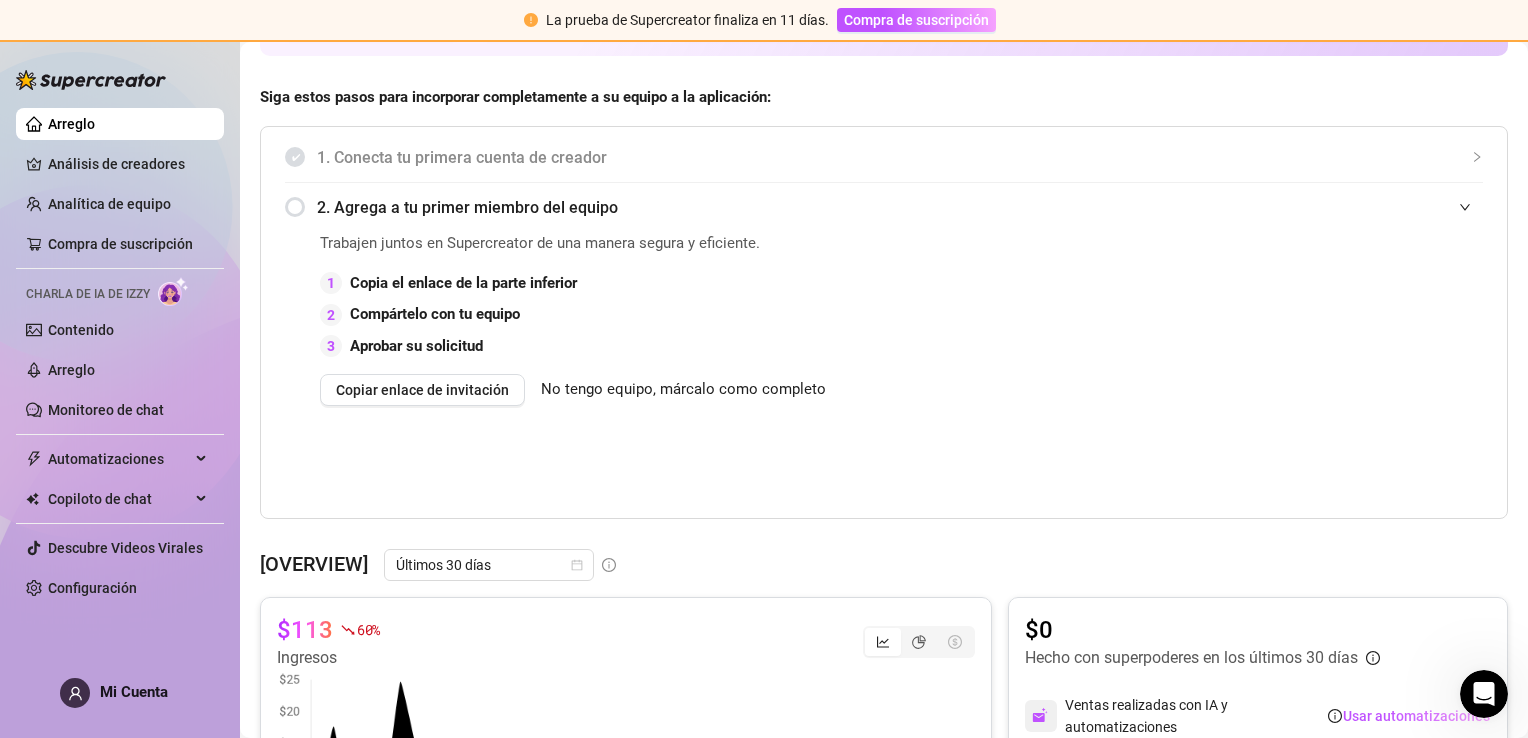 scroll, scrollTop: 300, scrollLeft: 0, axis: vertical 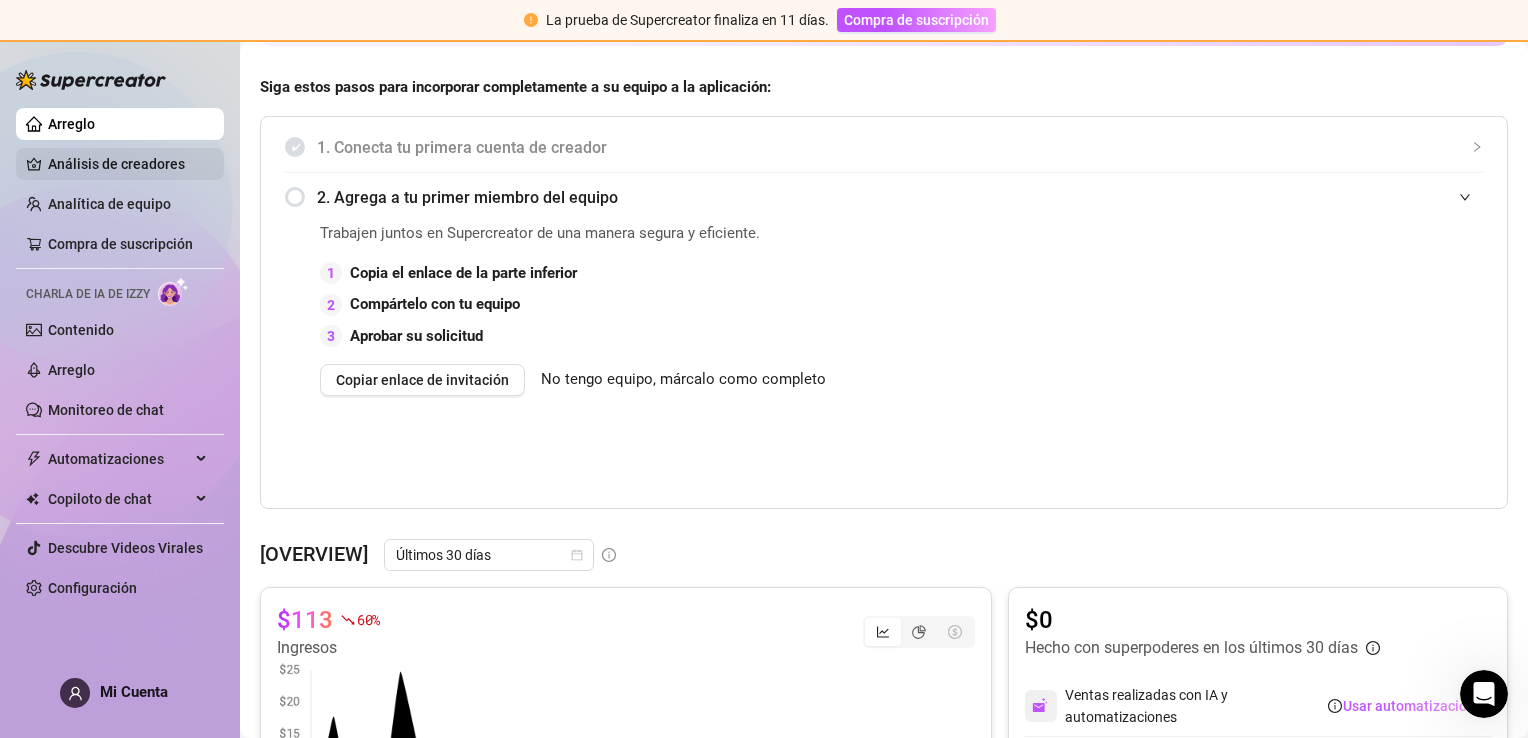 click on "Análisis de creadores" at bounding box center [128, 164] 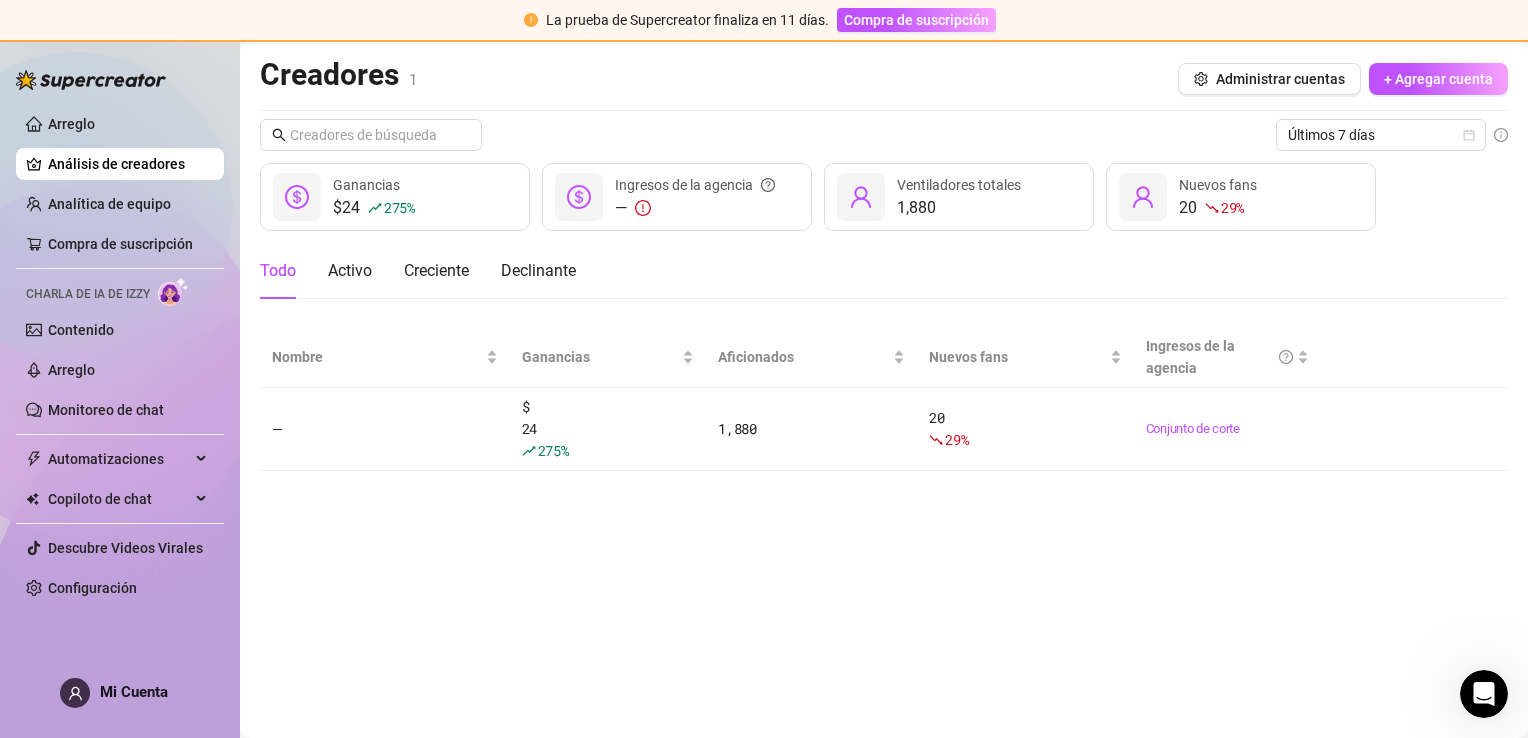 scroll, scrollTop: 0, scrollLeft: 0, axis: both 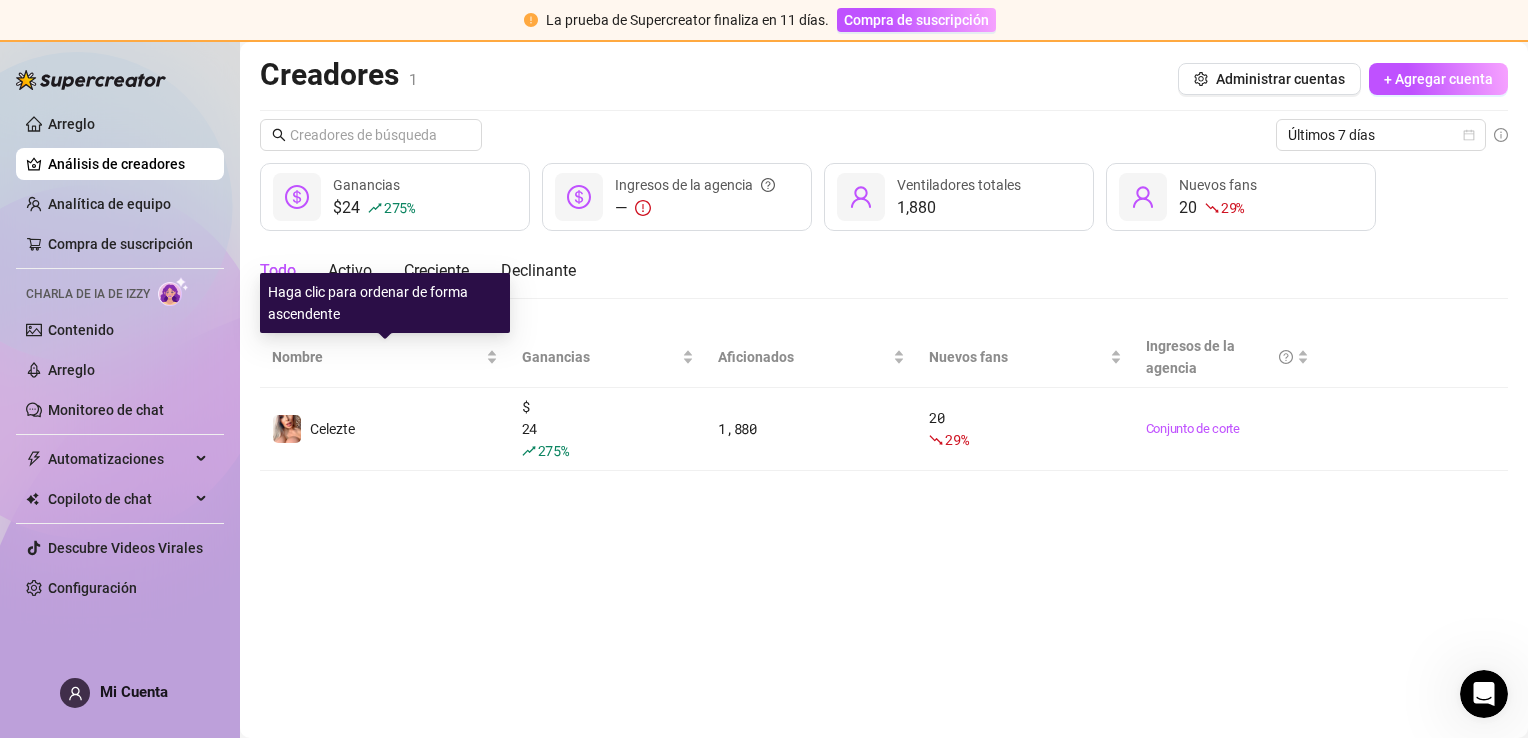 click on "Haga clic para ordenar de forma ascendente" at bounding box center [385, 303] 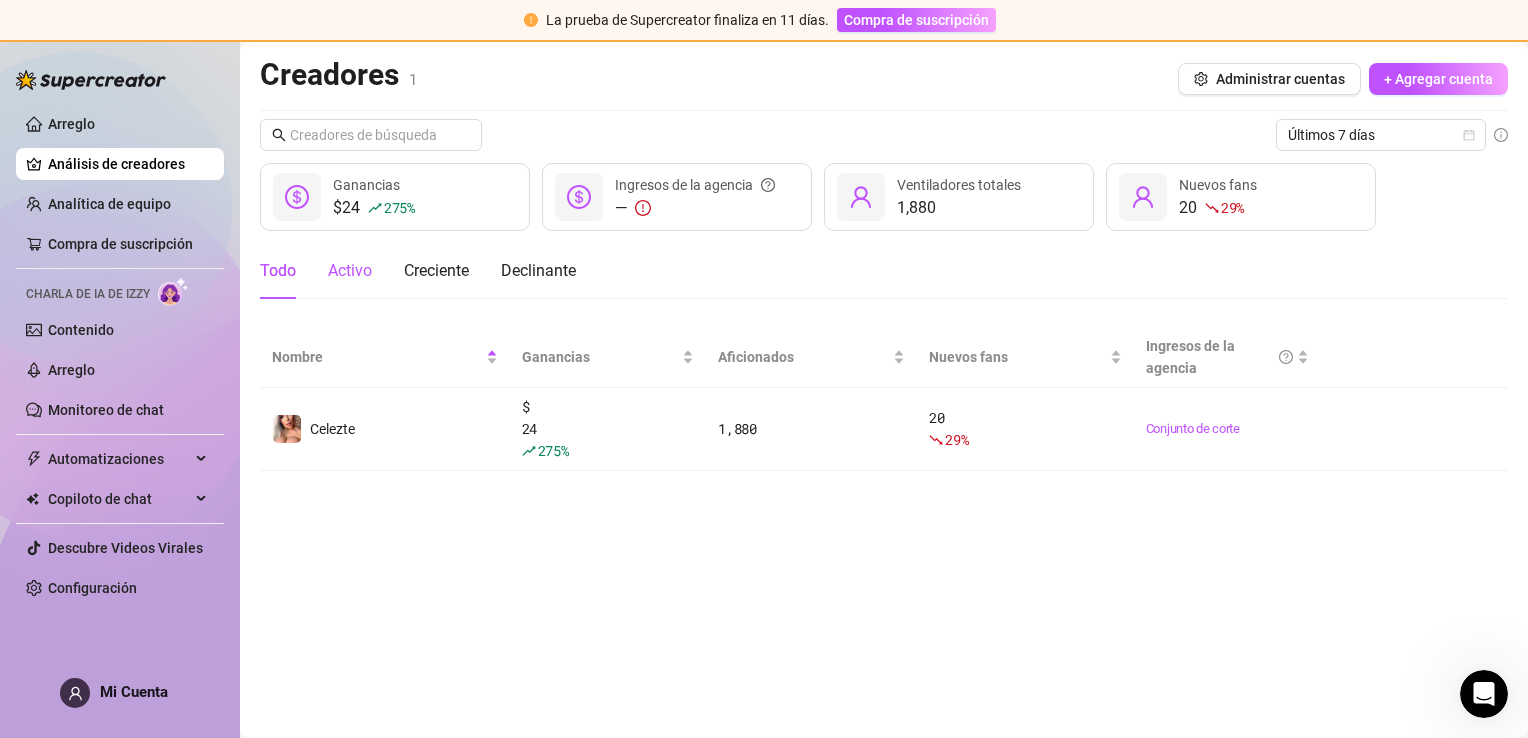 click on "Activo" at bounding box center (350, 271) 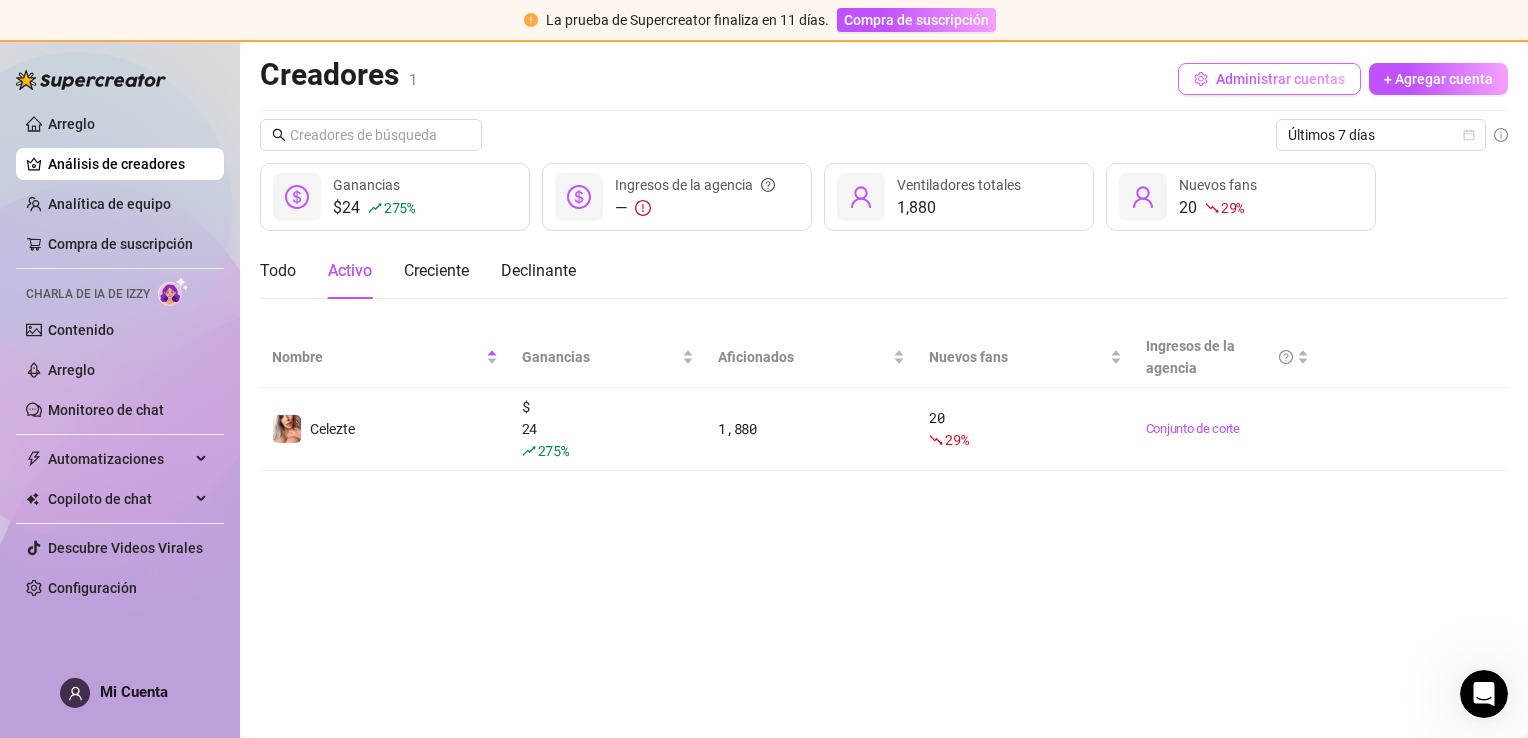 click on "Administrar cuentas" at bounding box center (1269, 79) 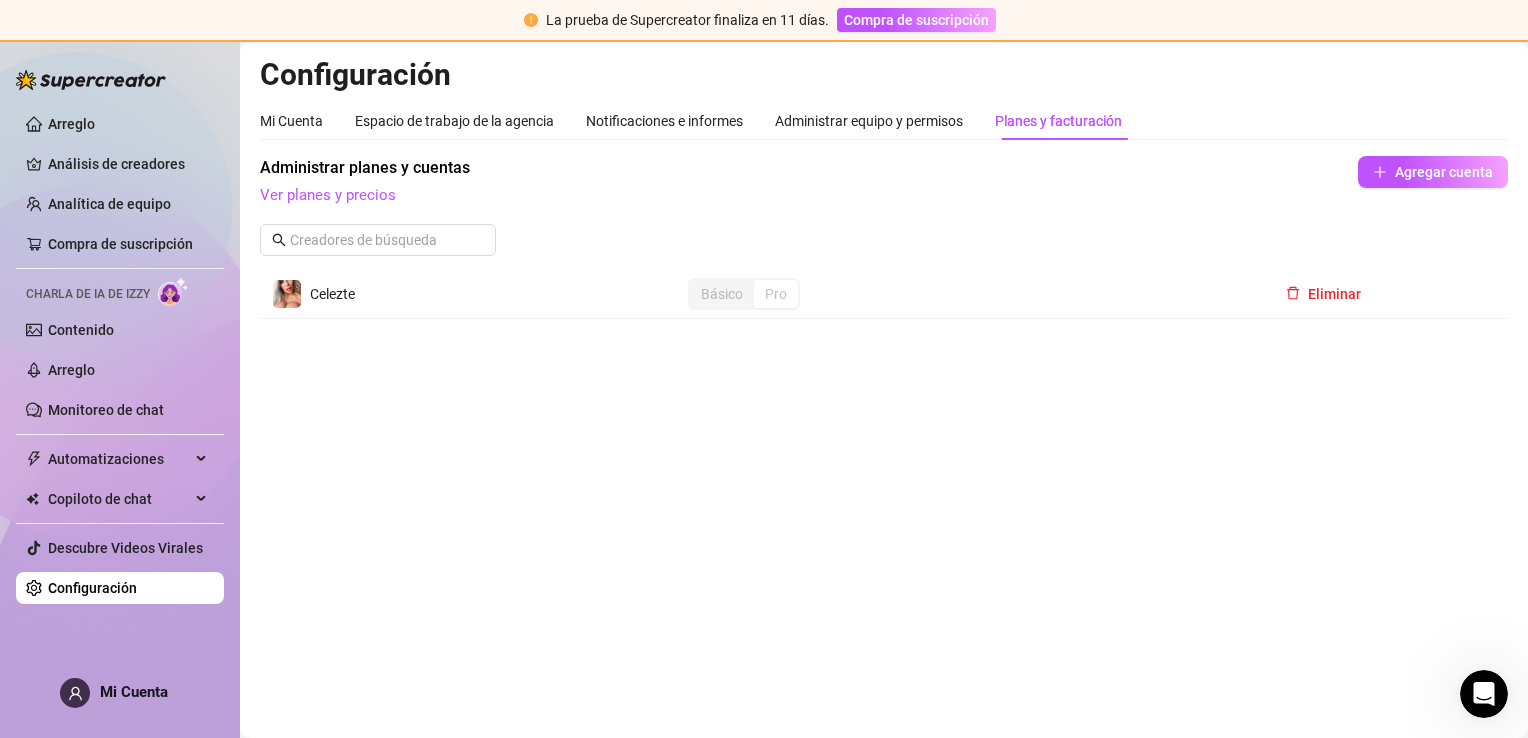 click on "Básico" at bounding box center [722, 294] 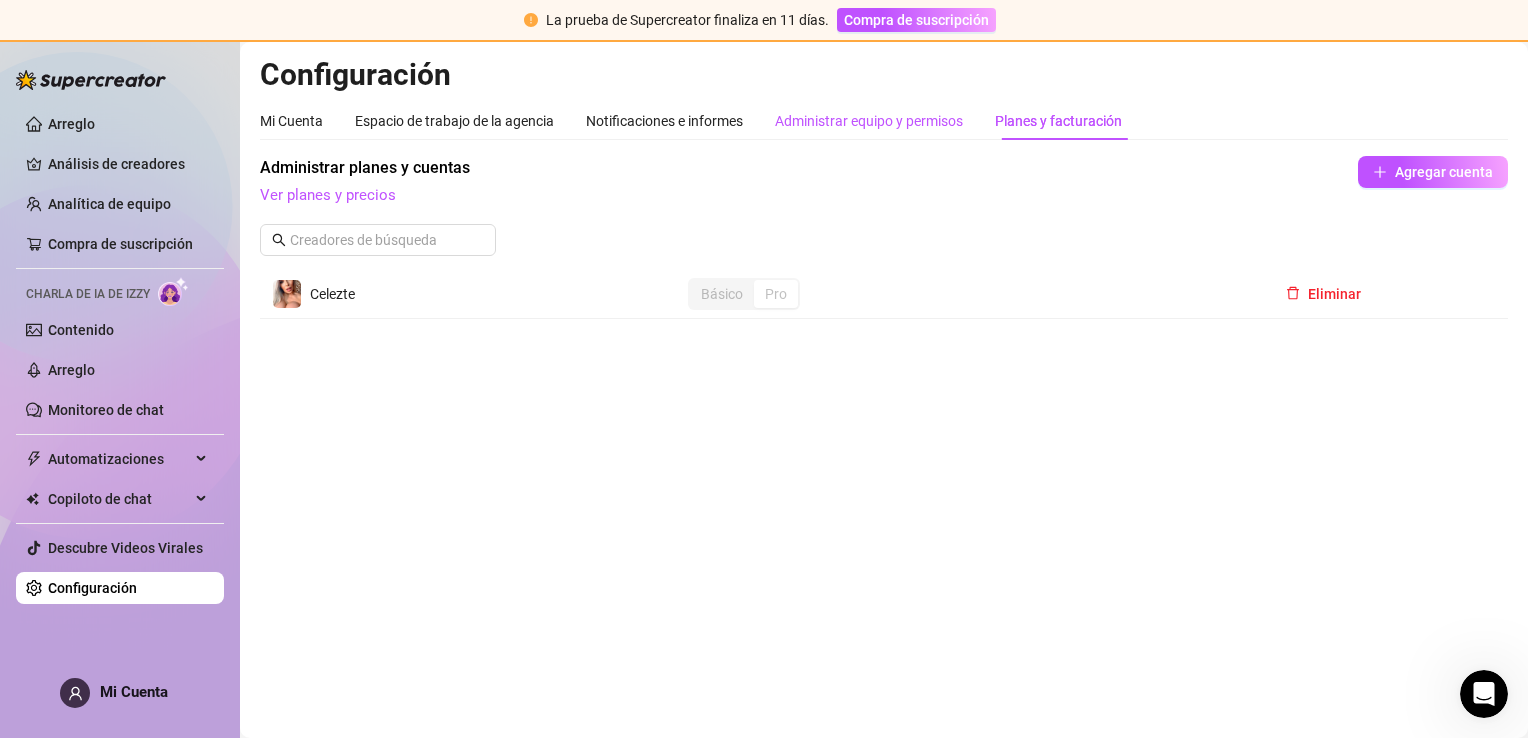 click on "Administrar equipo y permisos" at bounding box center (869, 121) 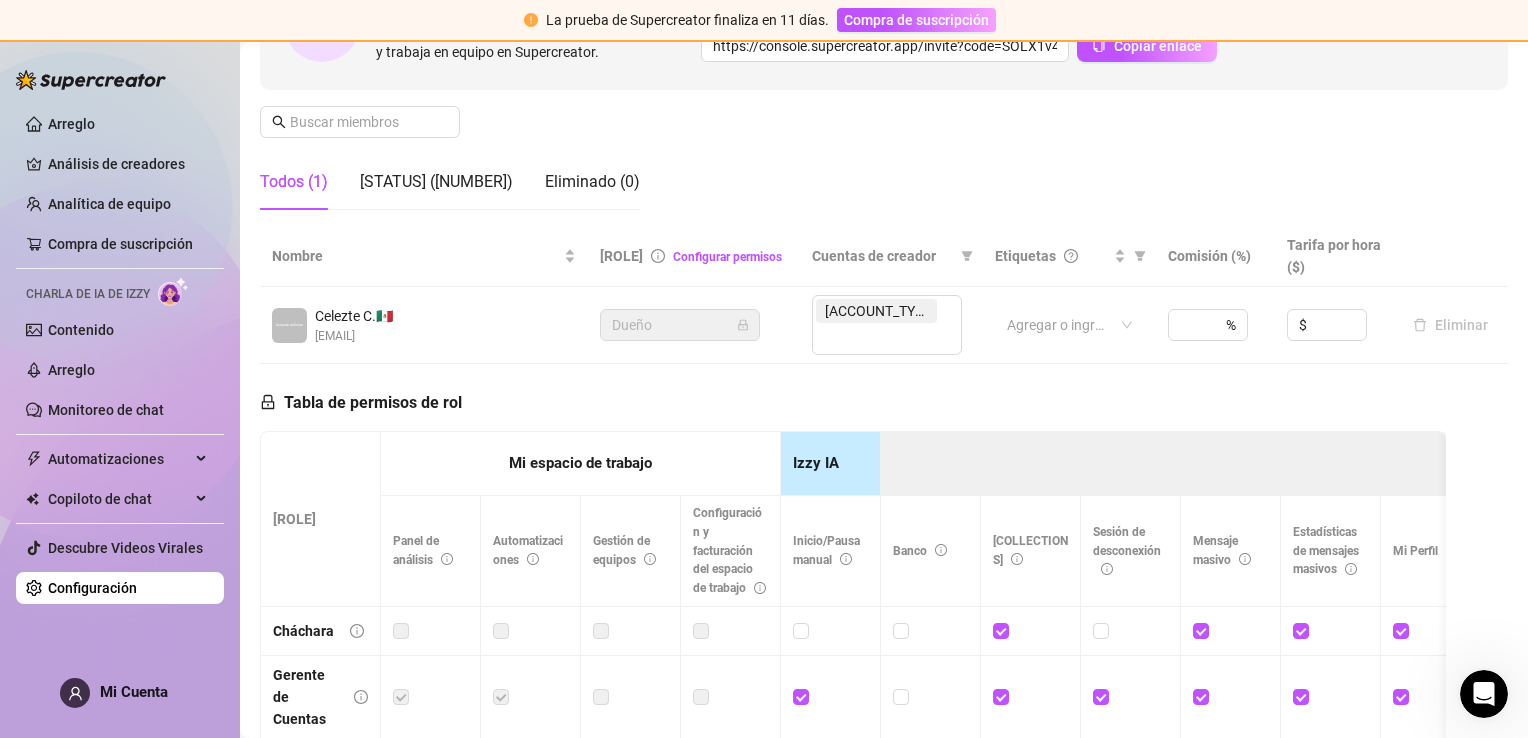 scroll, scrollTop: 300, scrollLeft: 0, axis: vertical 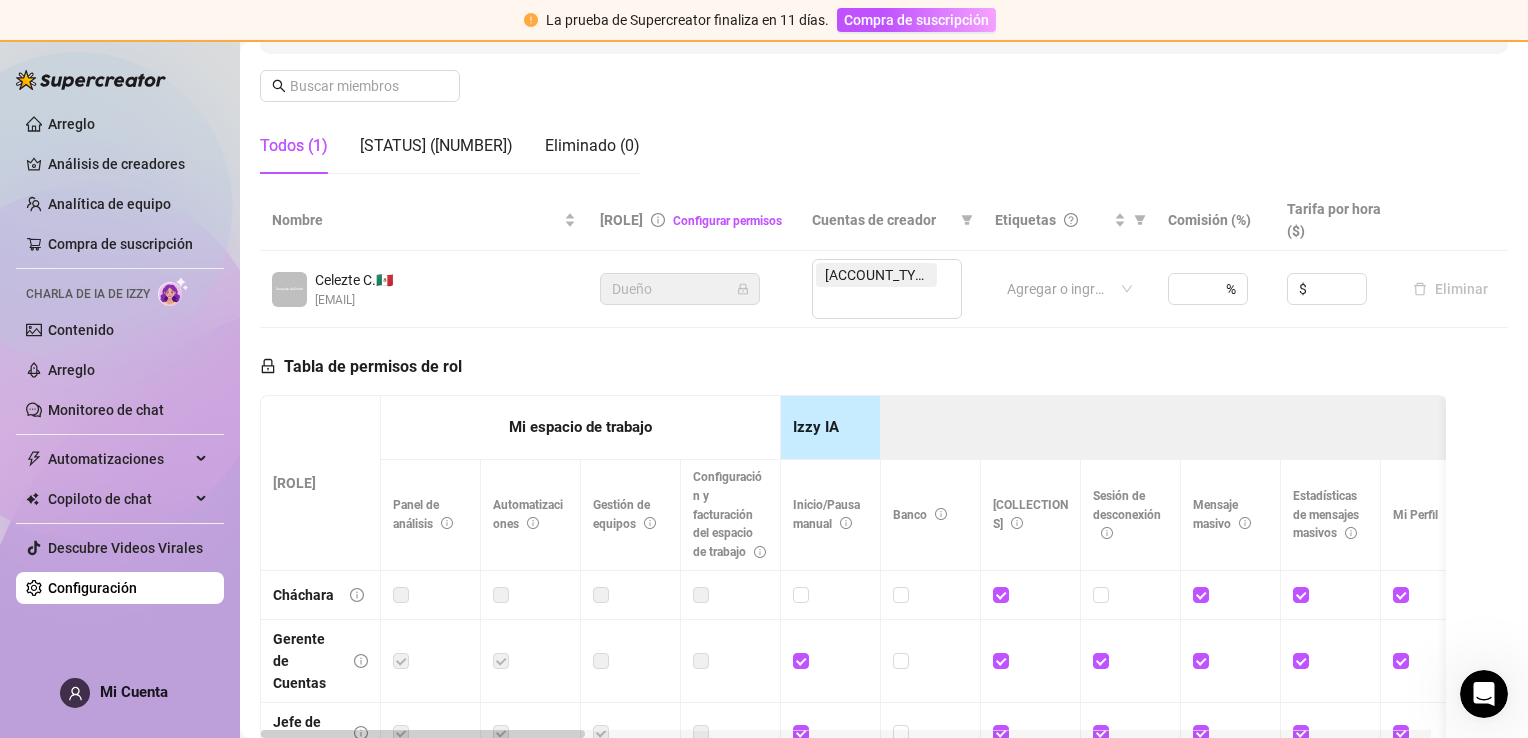 click 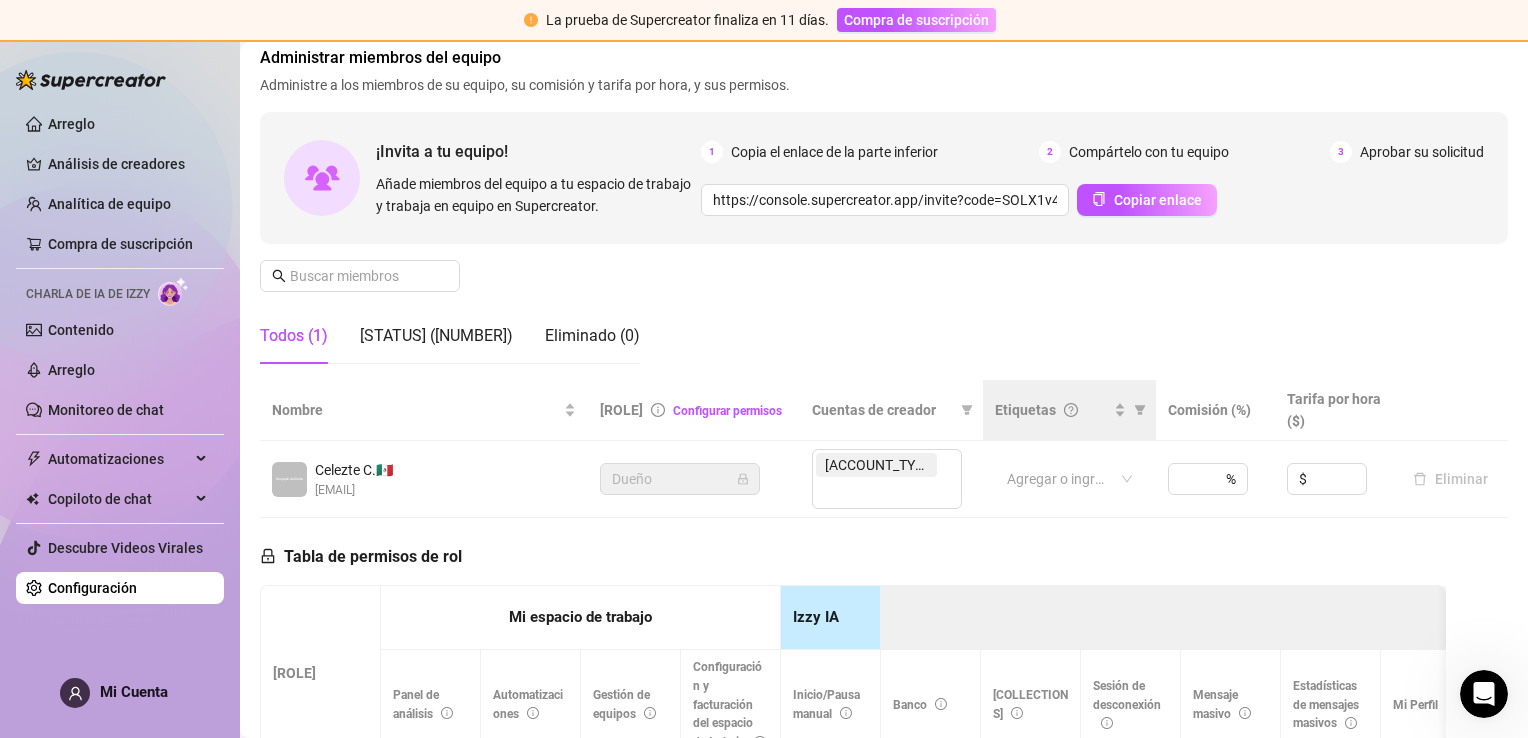 scroll, scrollTop: 317, scrollLeft: 0, axis: vertical 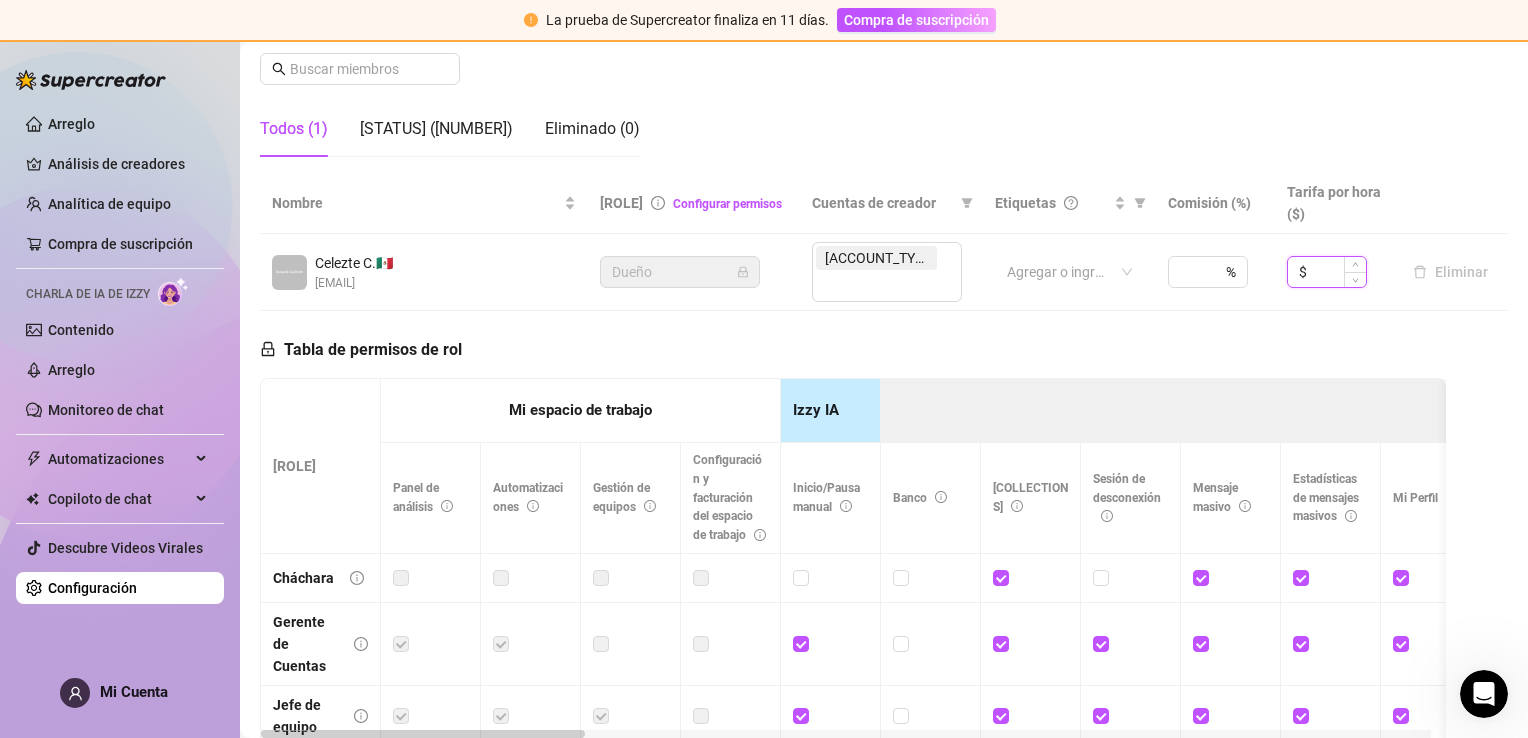 click at bounding box center (1338, 272) 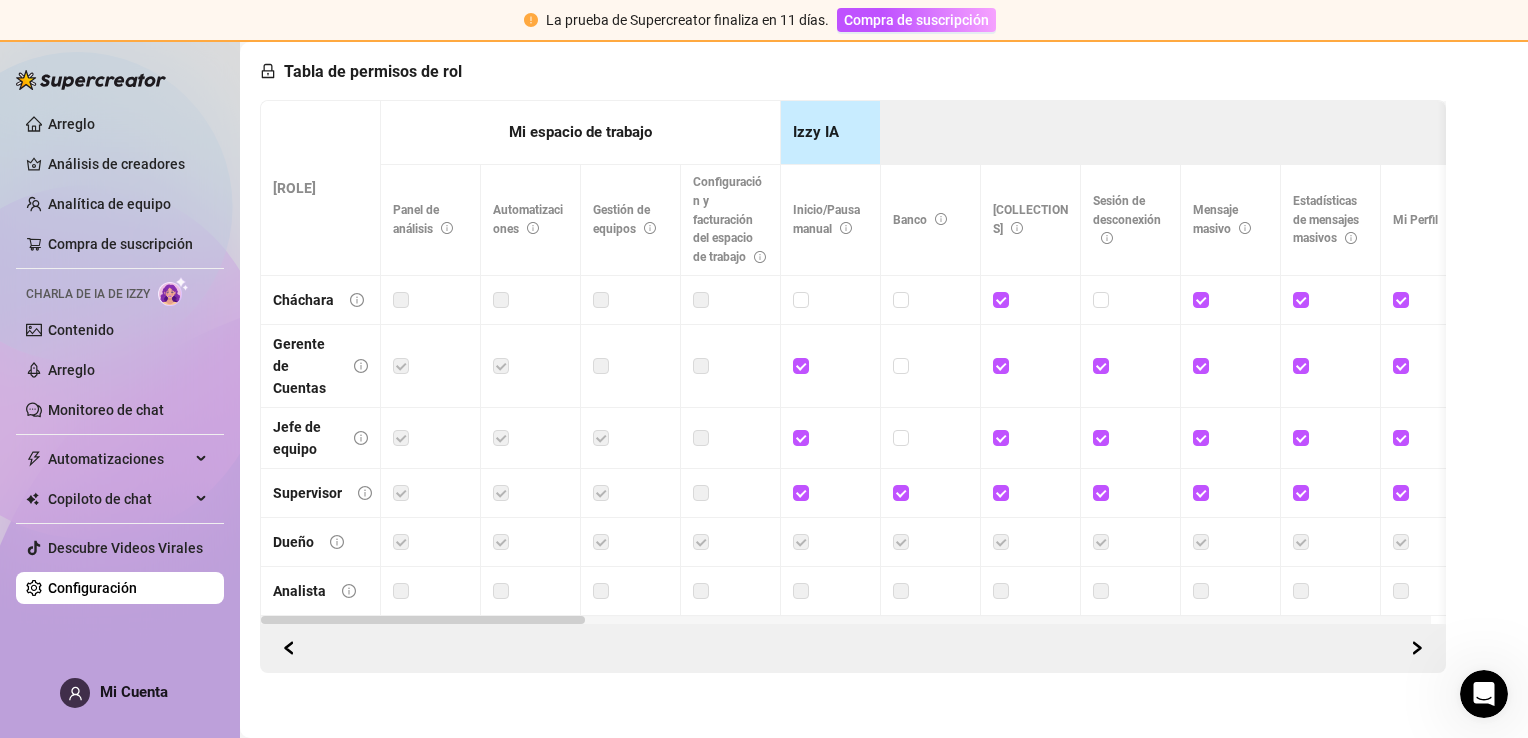 scroll, scrollTop: 617, scrollLeft: 0, axis: vertical 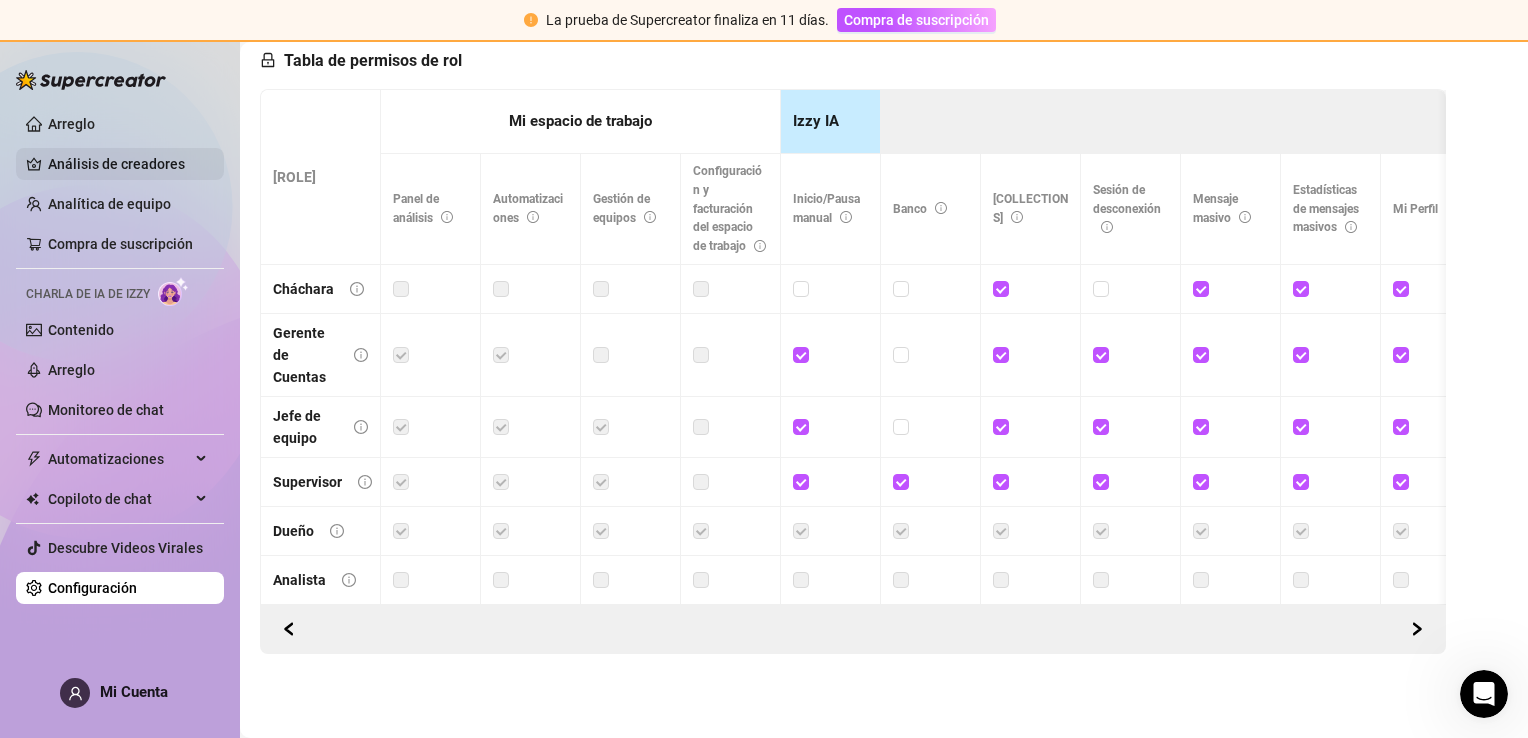 click on "Análisis de creadores" at bounding box center (128, 164) 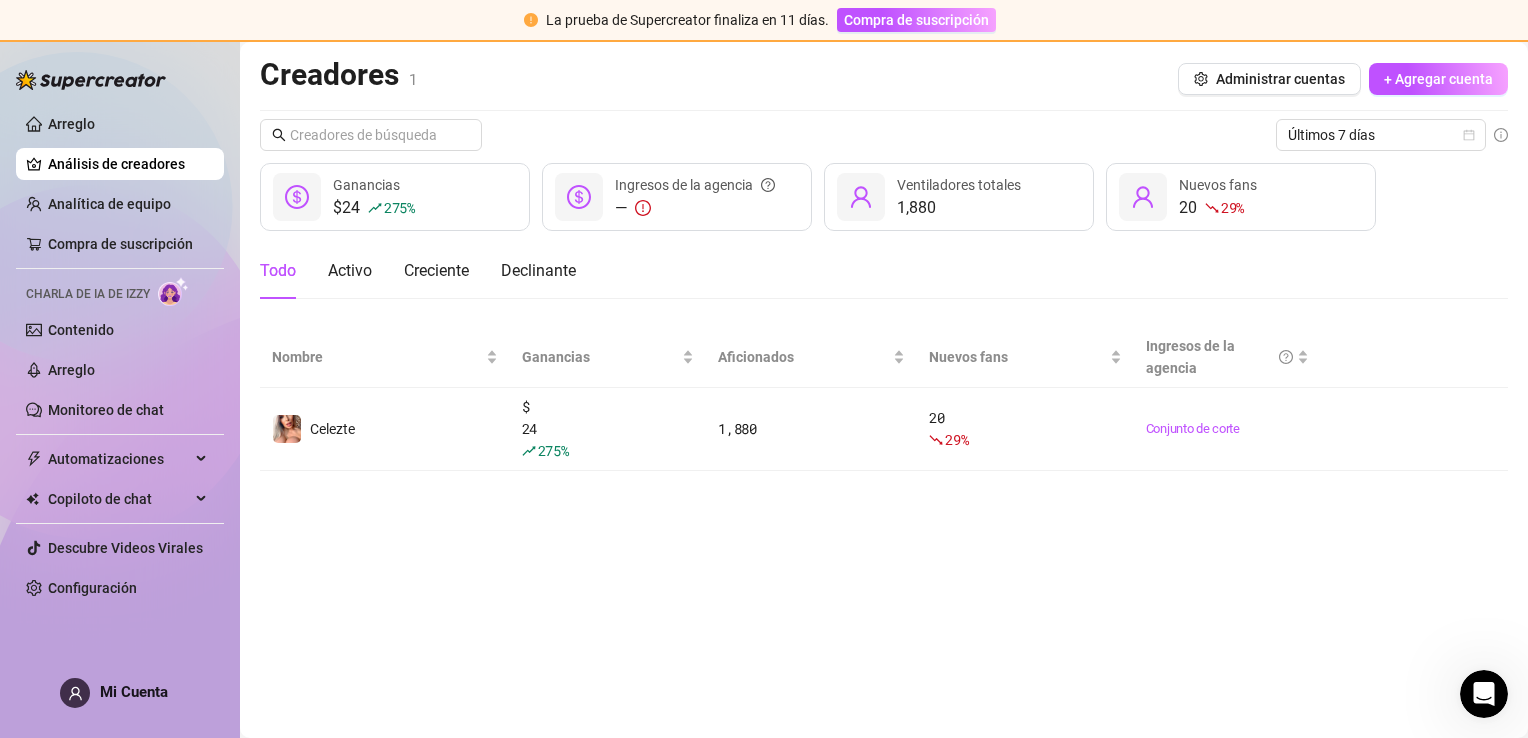 scroll, scrollTop: 0, scrollLeft: 0, axis: both 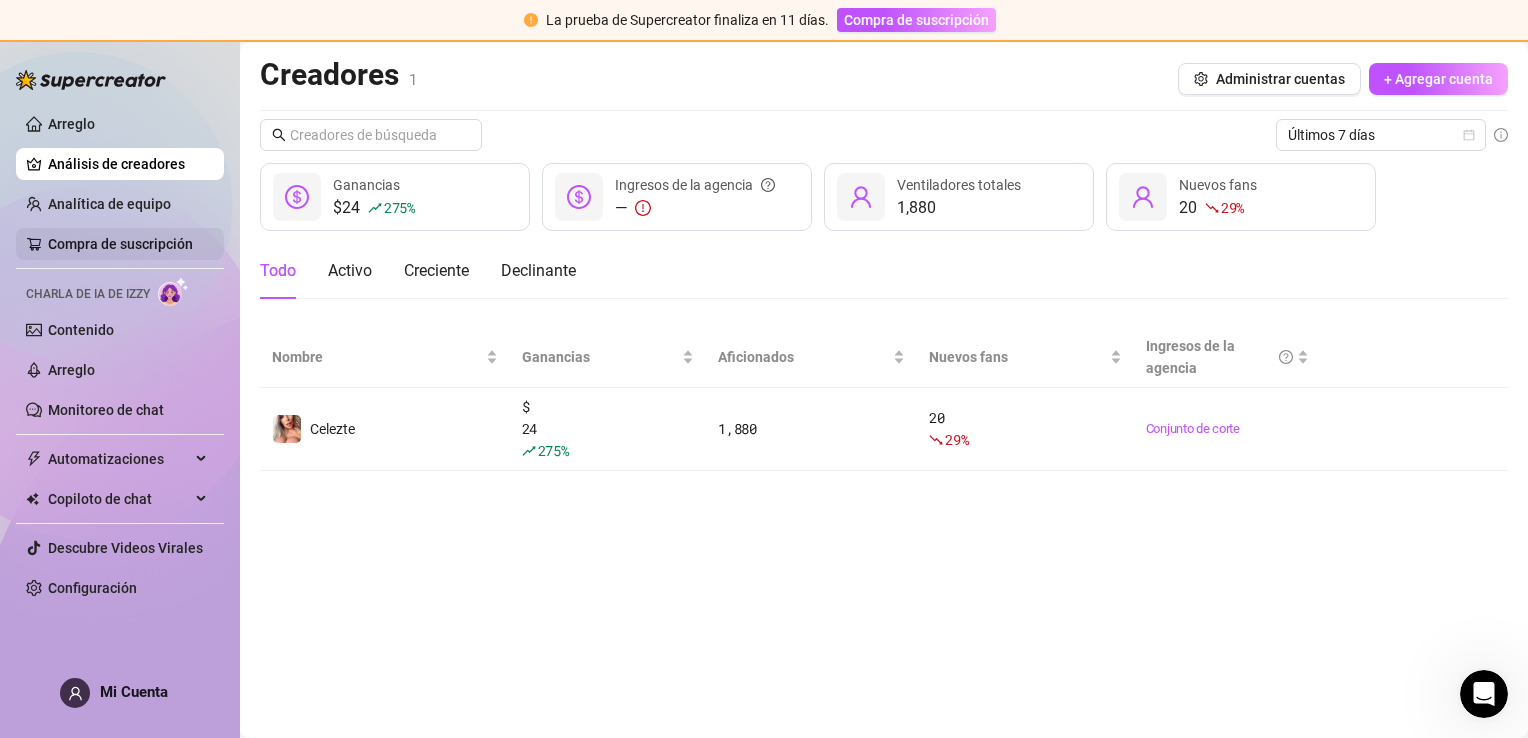 click on "Compra de suscripción" at bounding box center [120, 244] 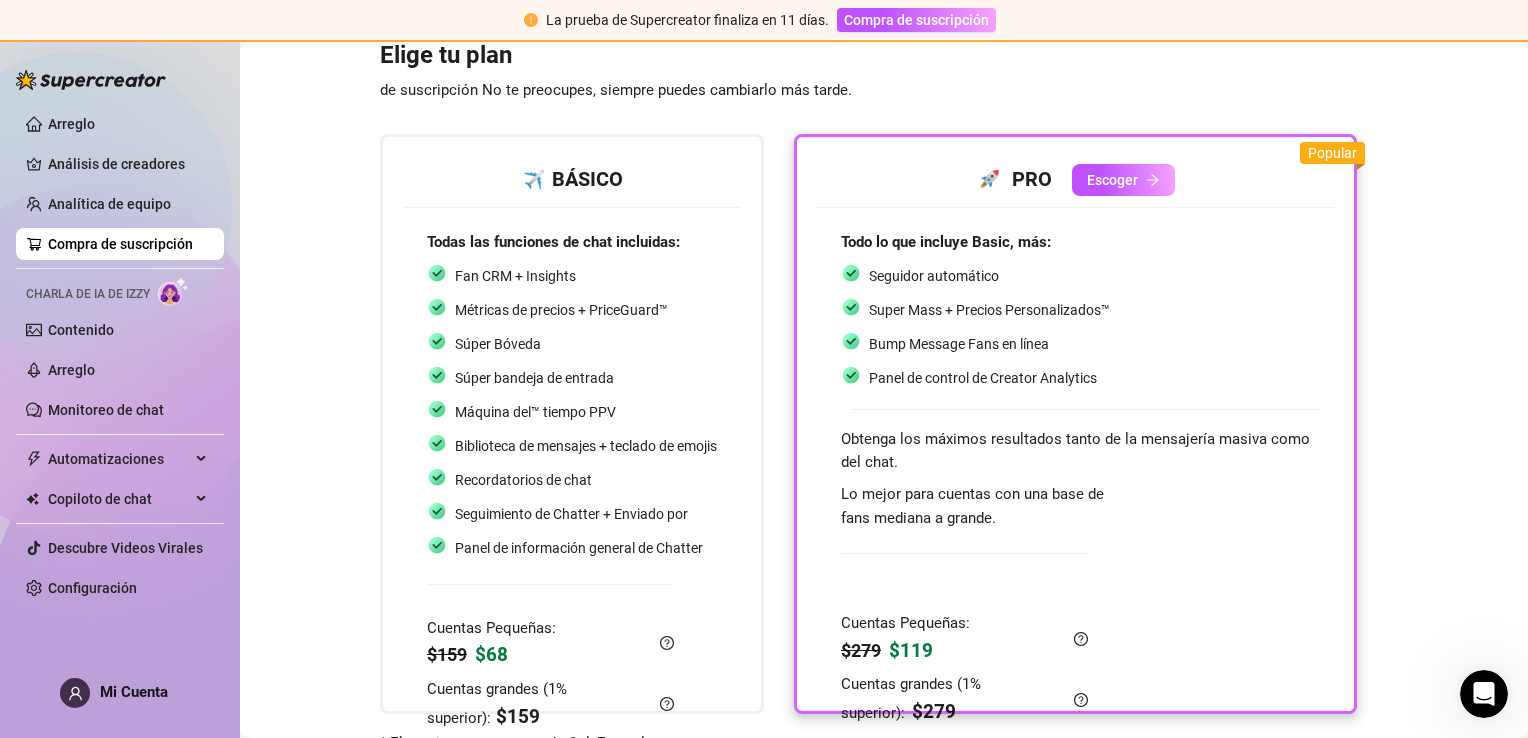 scroll, scrollTop: 140, scrollLeft: 0, axis: vertical 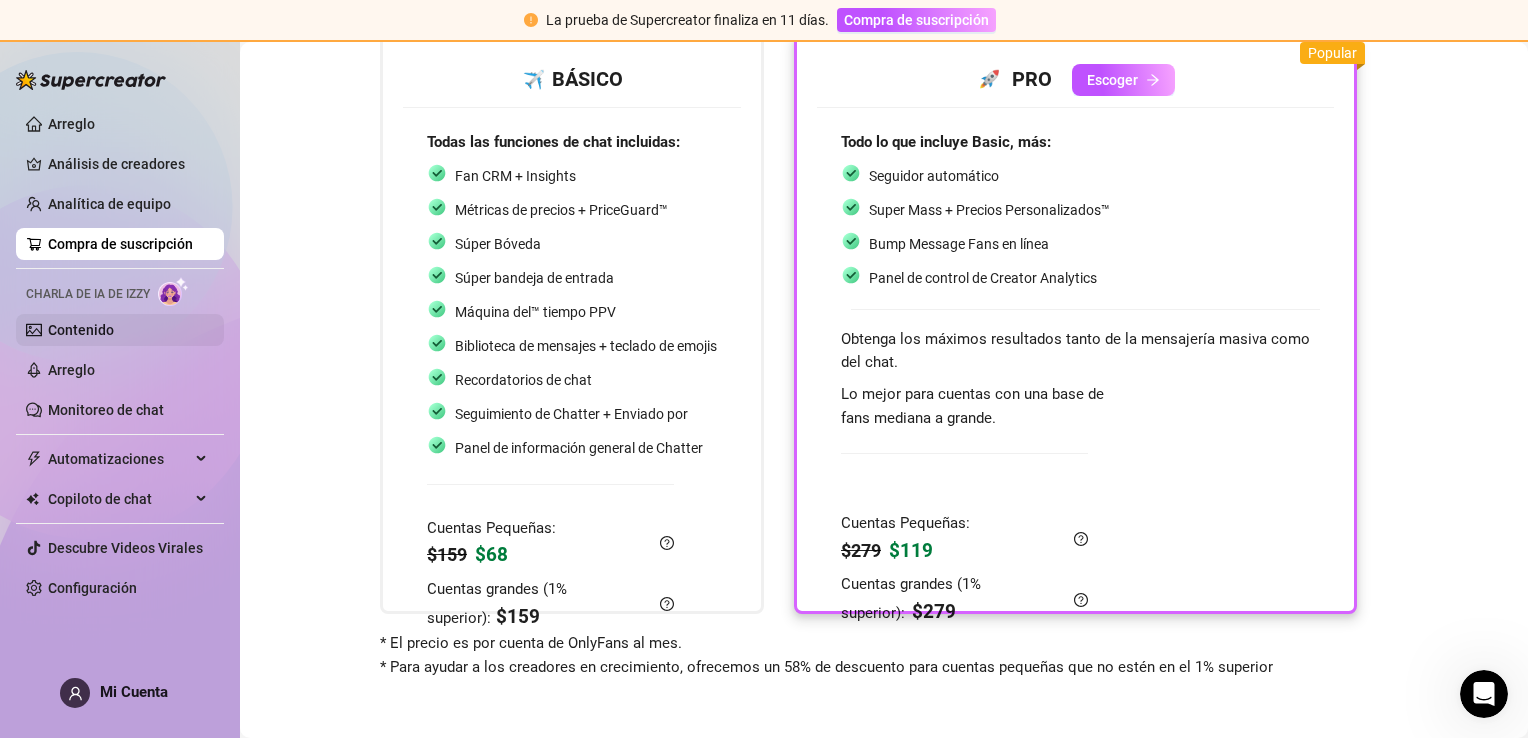 click on "Contenido" at bounding box center [81, 330] 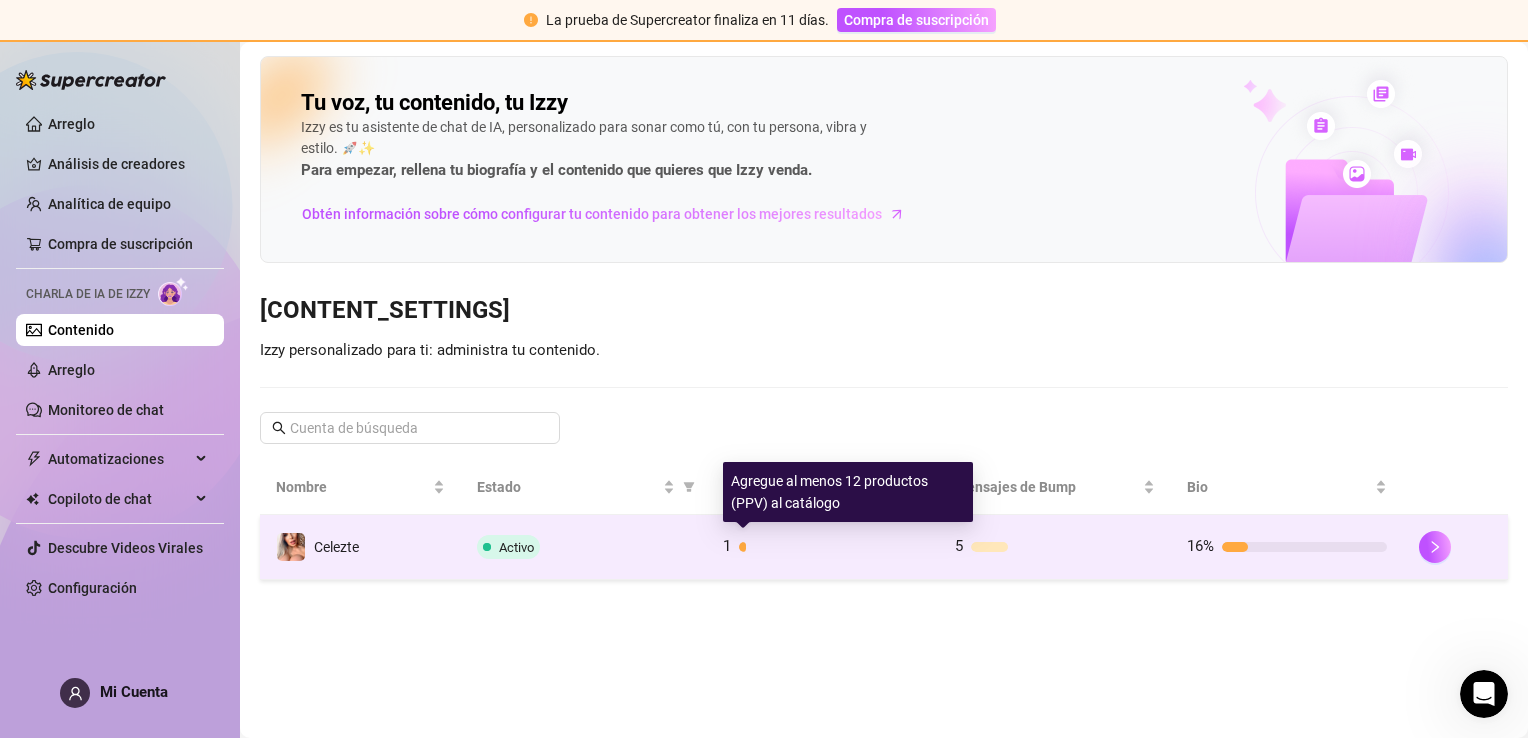 click at bounding box center [831, 547] 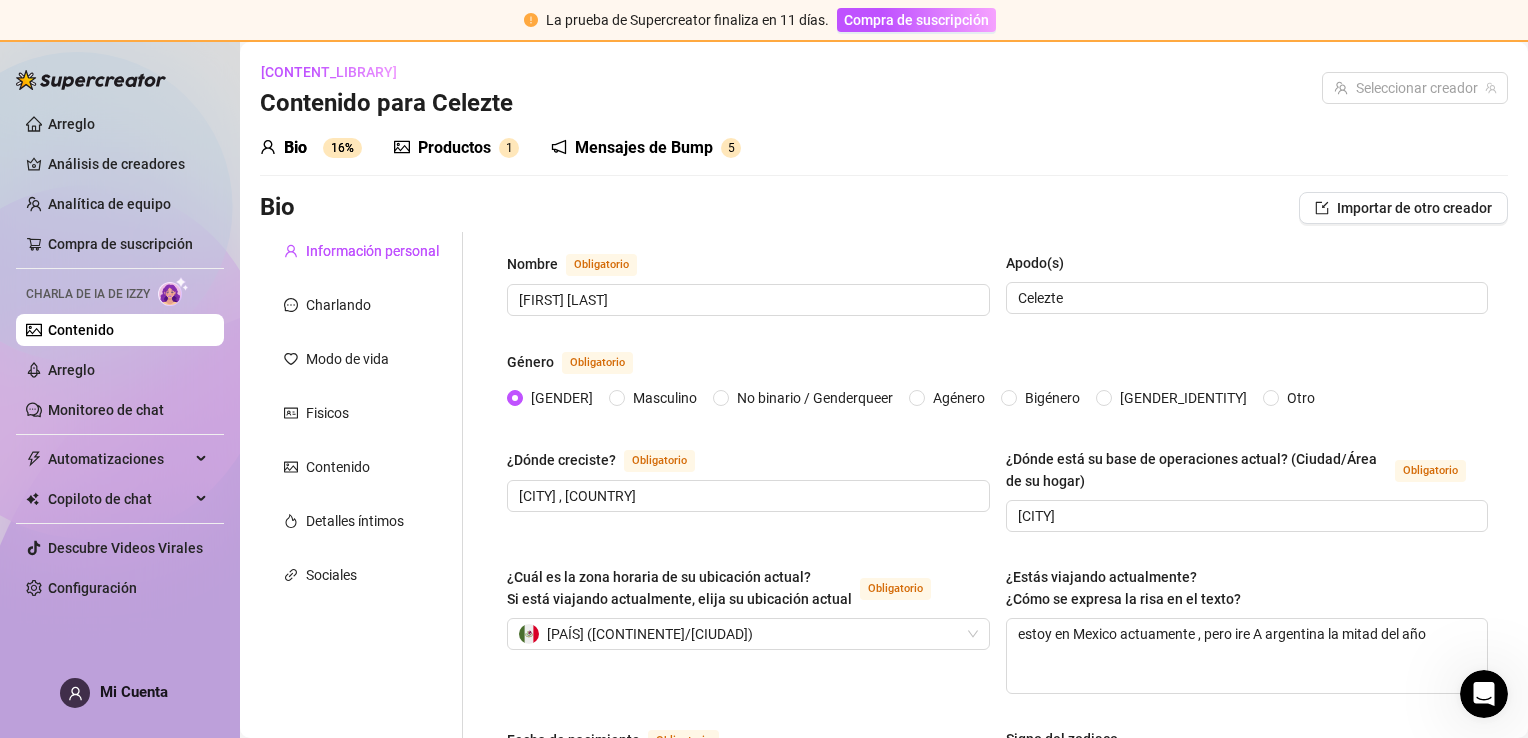 type 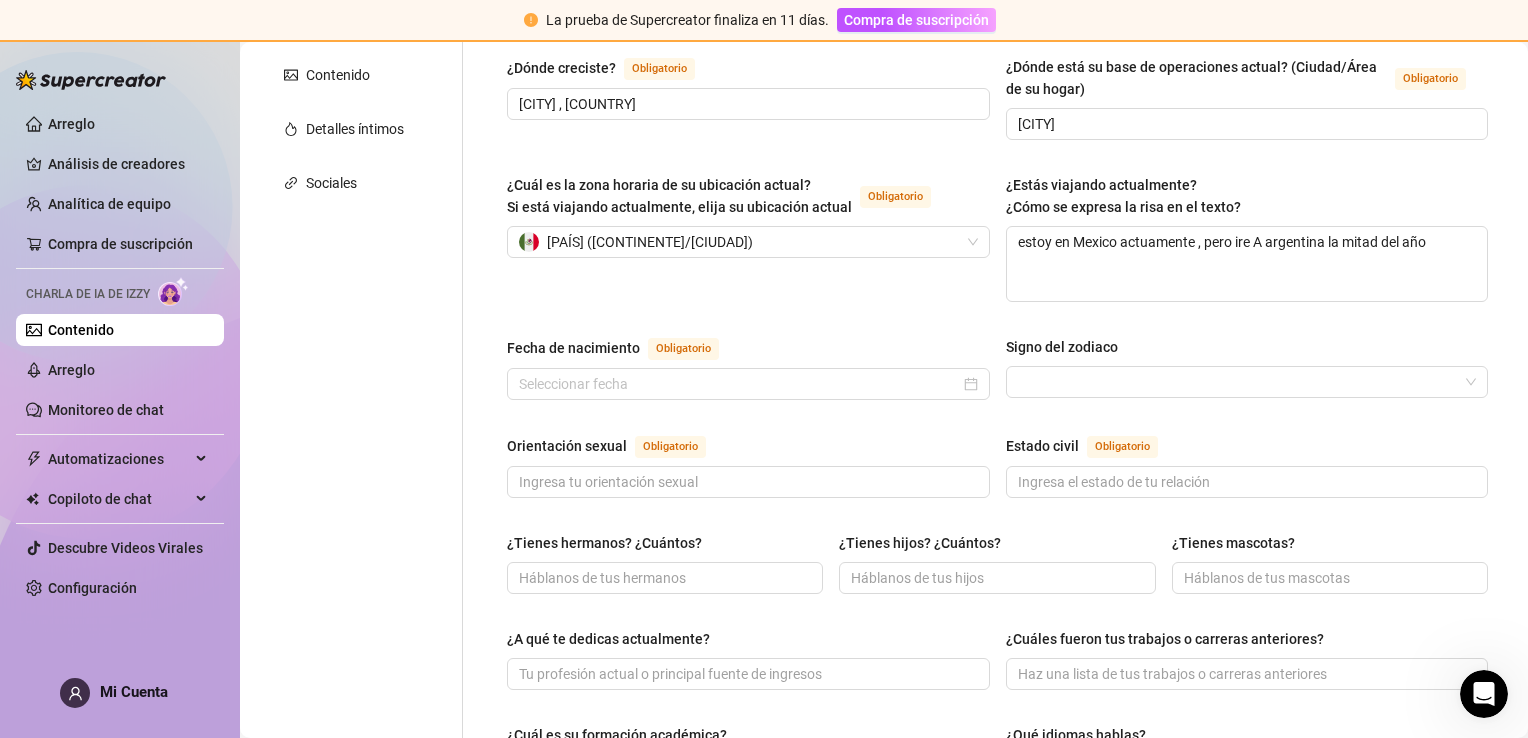 scroll, scrollTop: 400, scrollLeft: 0, axis: vertical 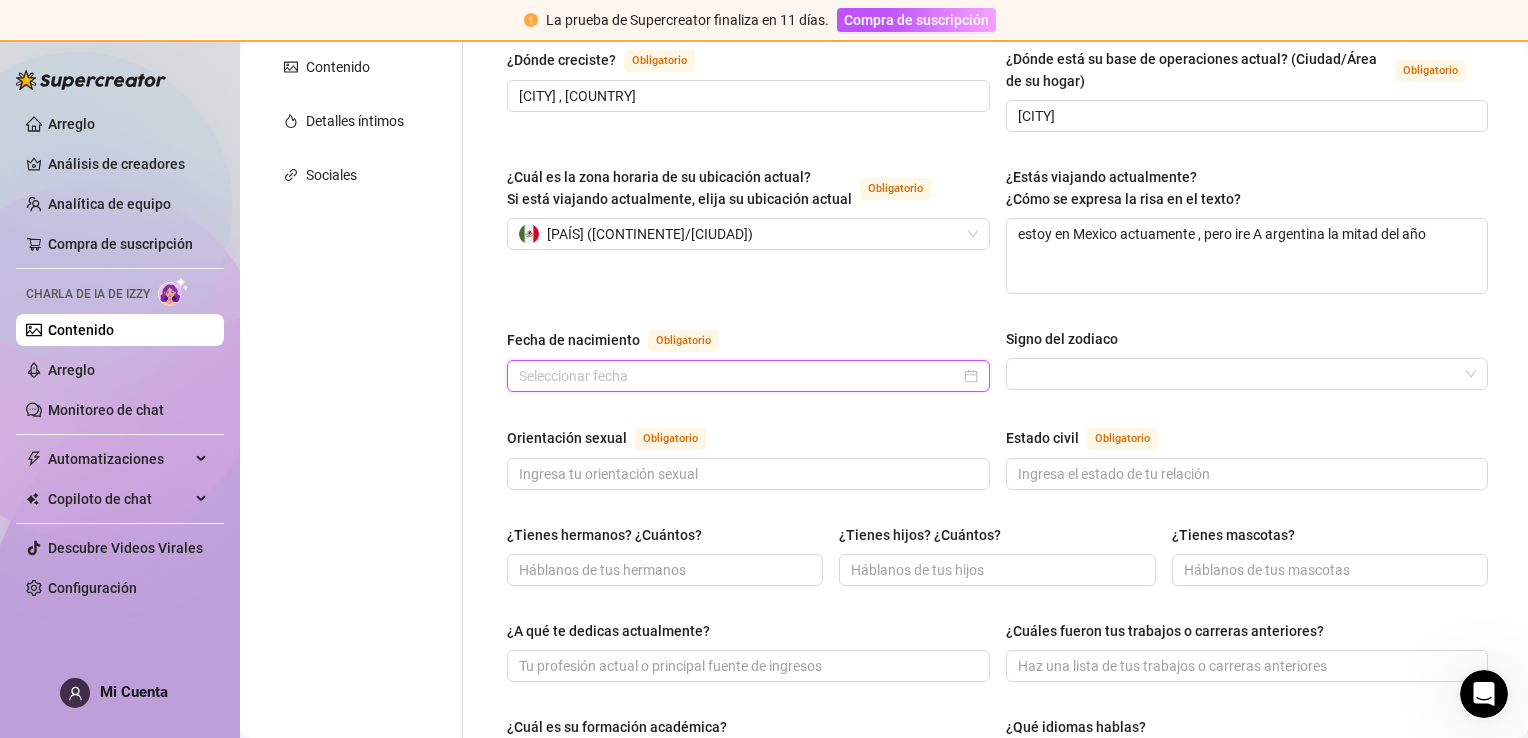 click on "Fecha de nacimiento Obligatorio" at bounding box center [739, 376] 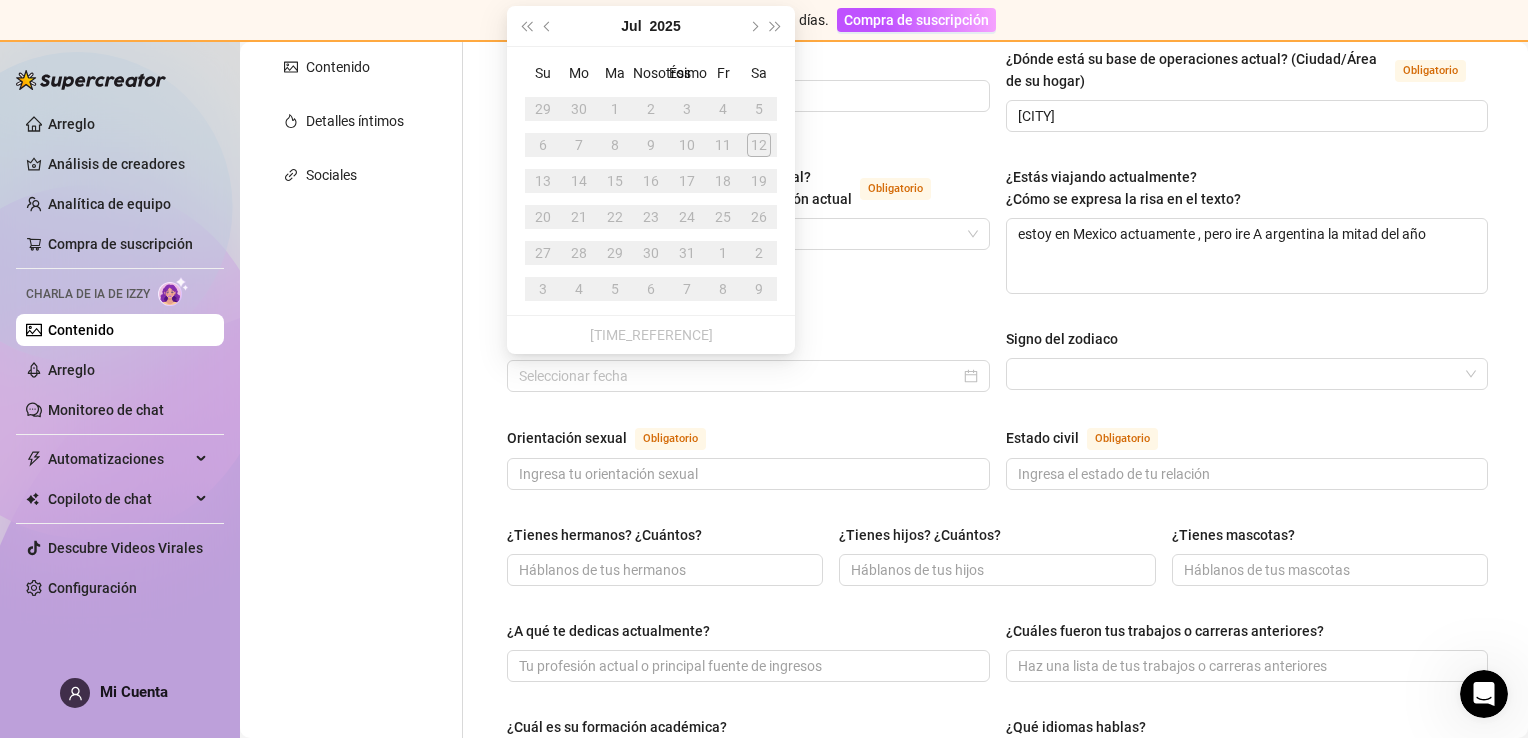 click on "19" at bounding box center [759, 181] 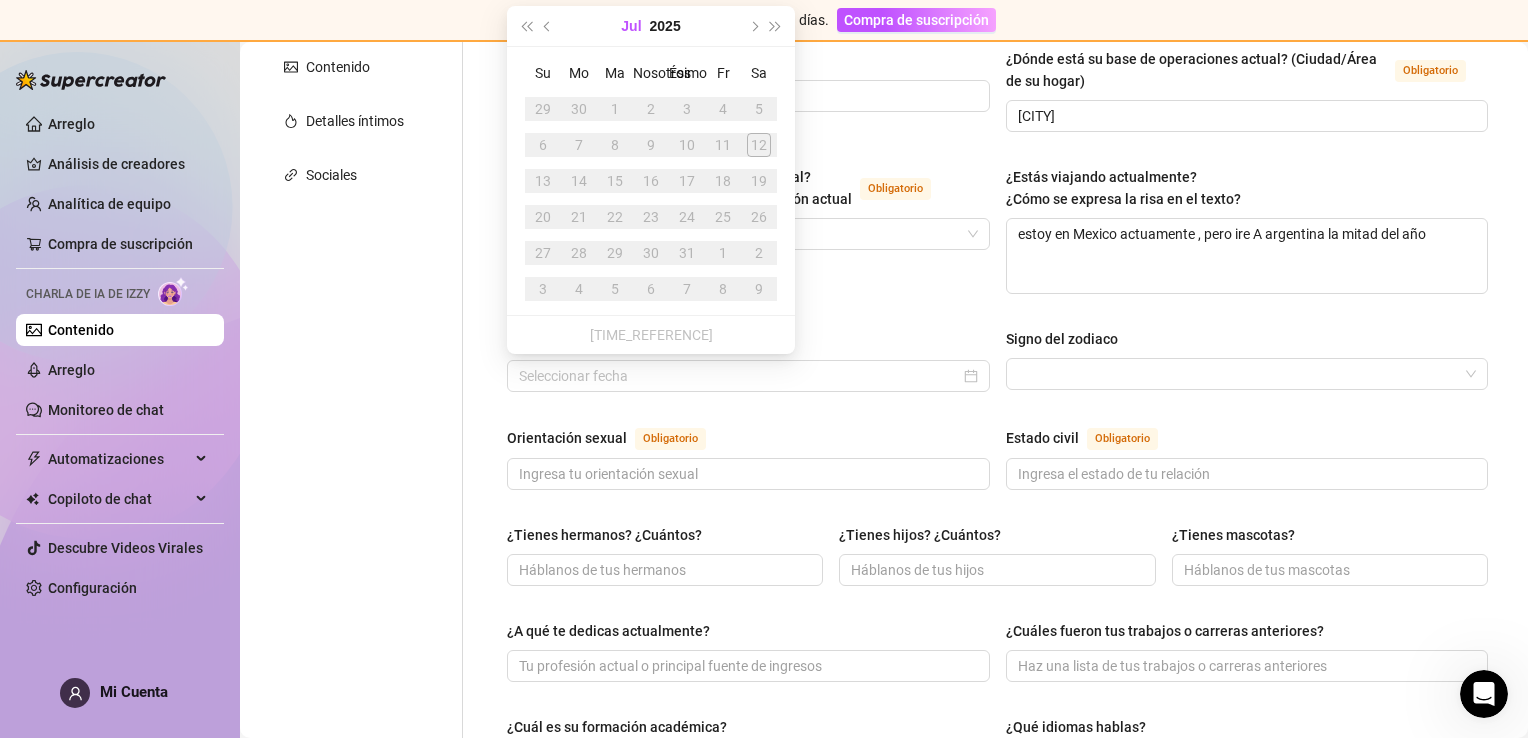 click on "Jul" at bounding box center [631, 26] 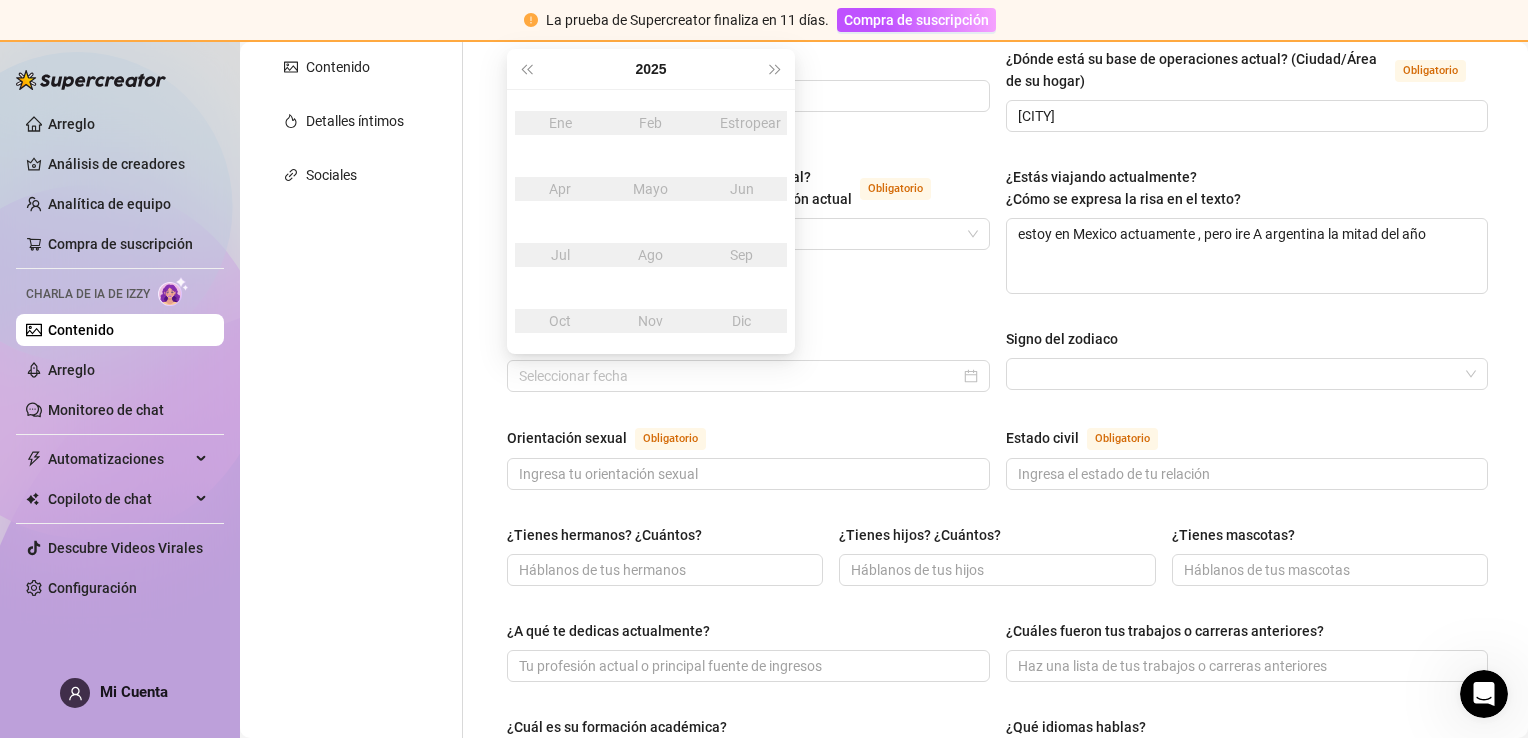 click on "Dic" at bounding box center (742, 321) 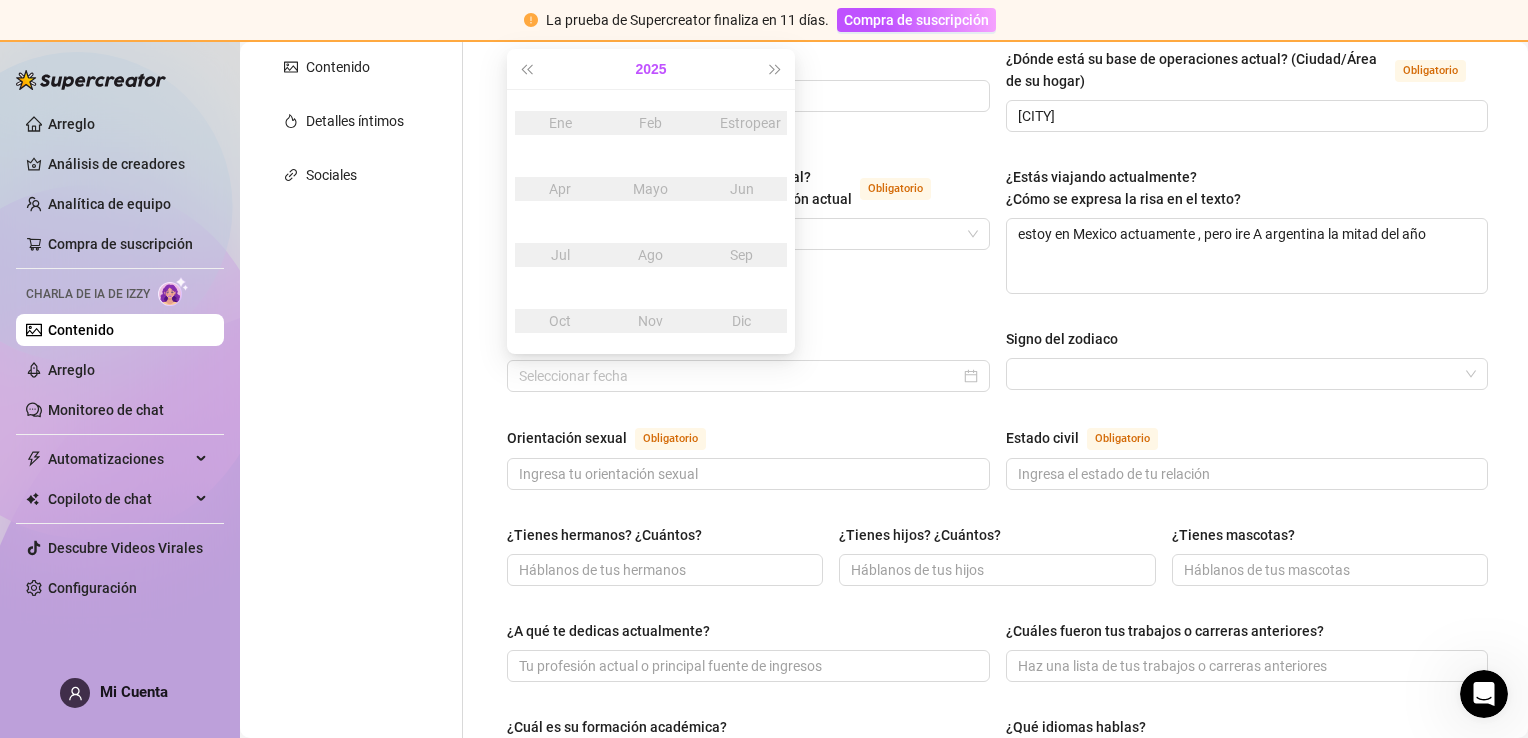 click on "2025" at bounding box center (650, 69) 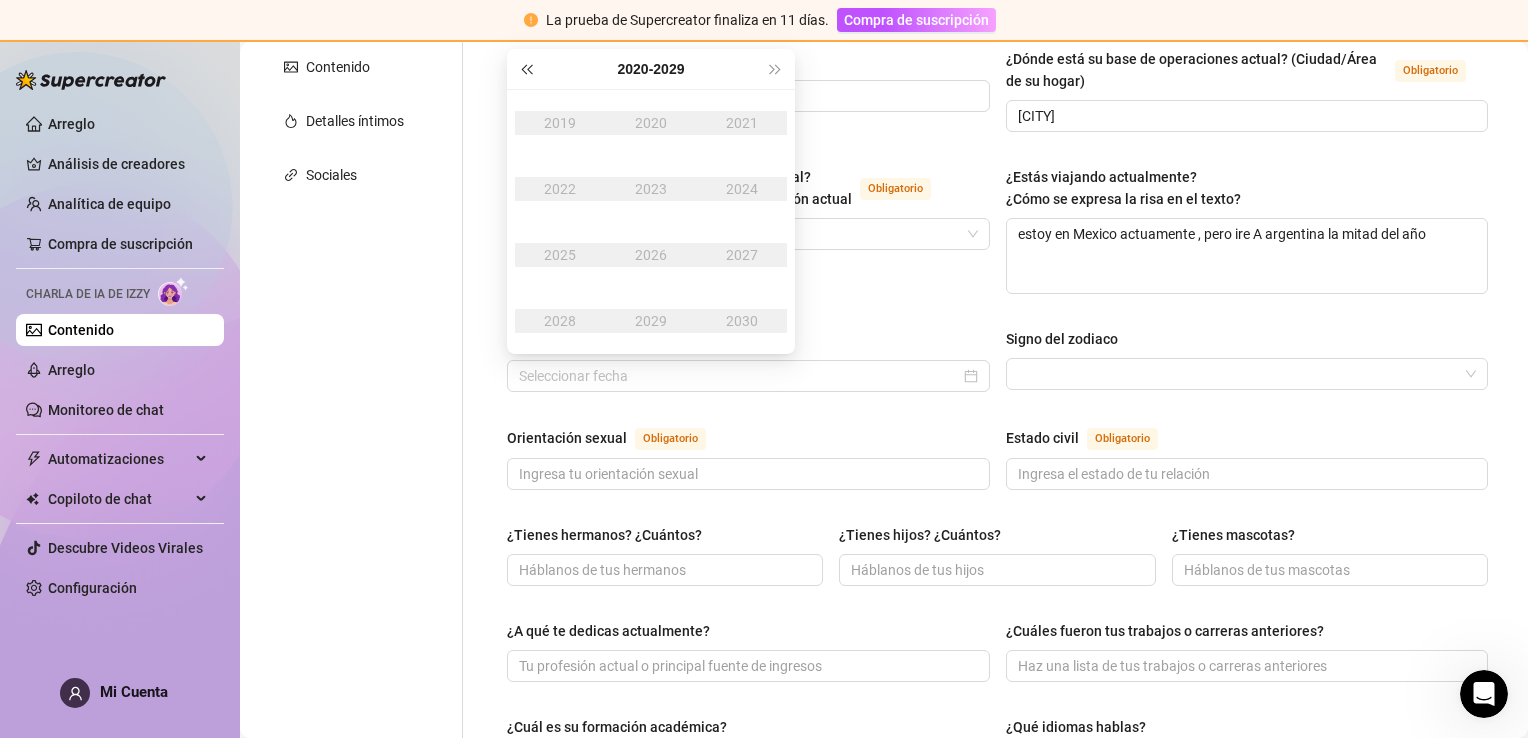 click at bounding box center [526, 69] 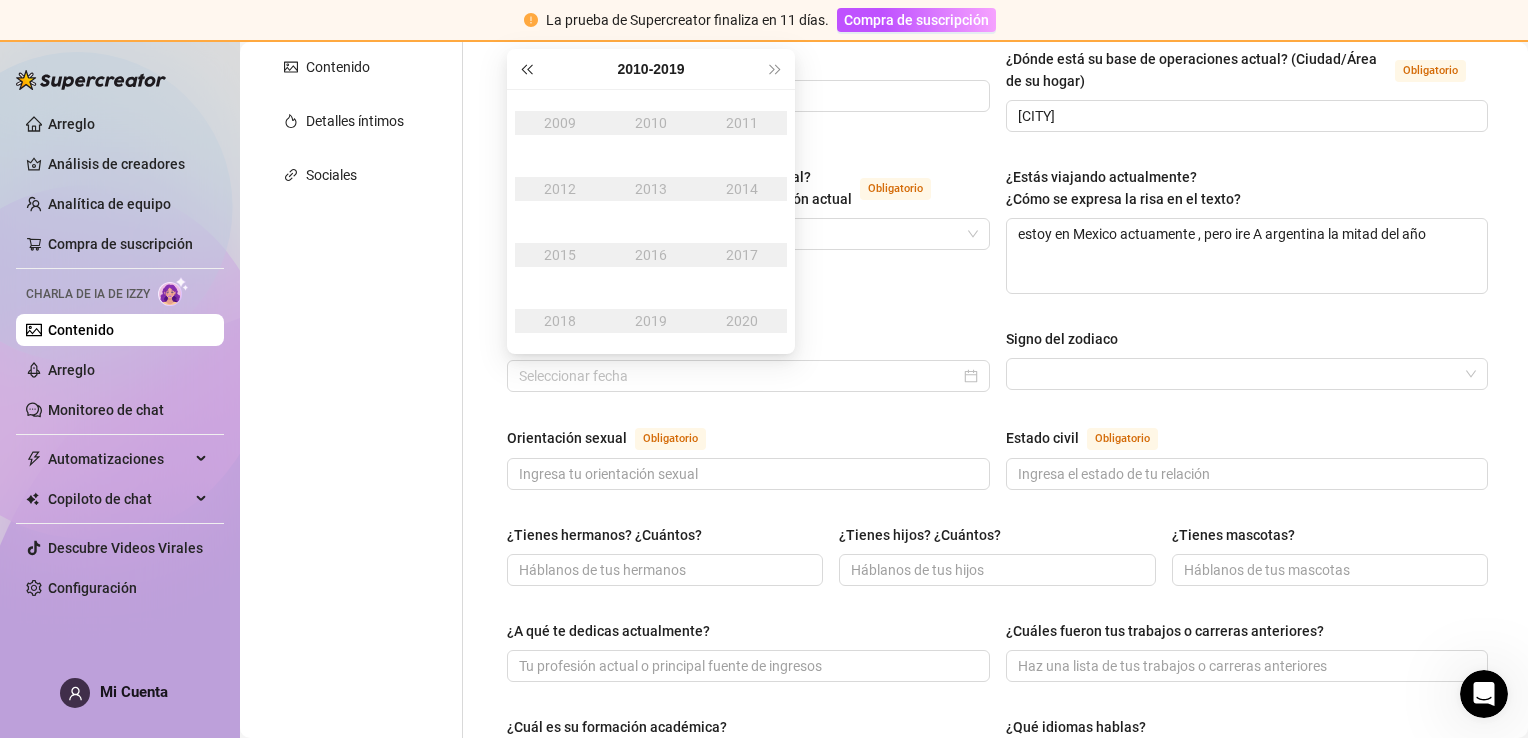 click at bounding box center [526, 69] 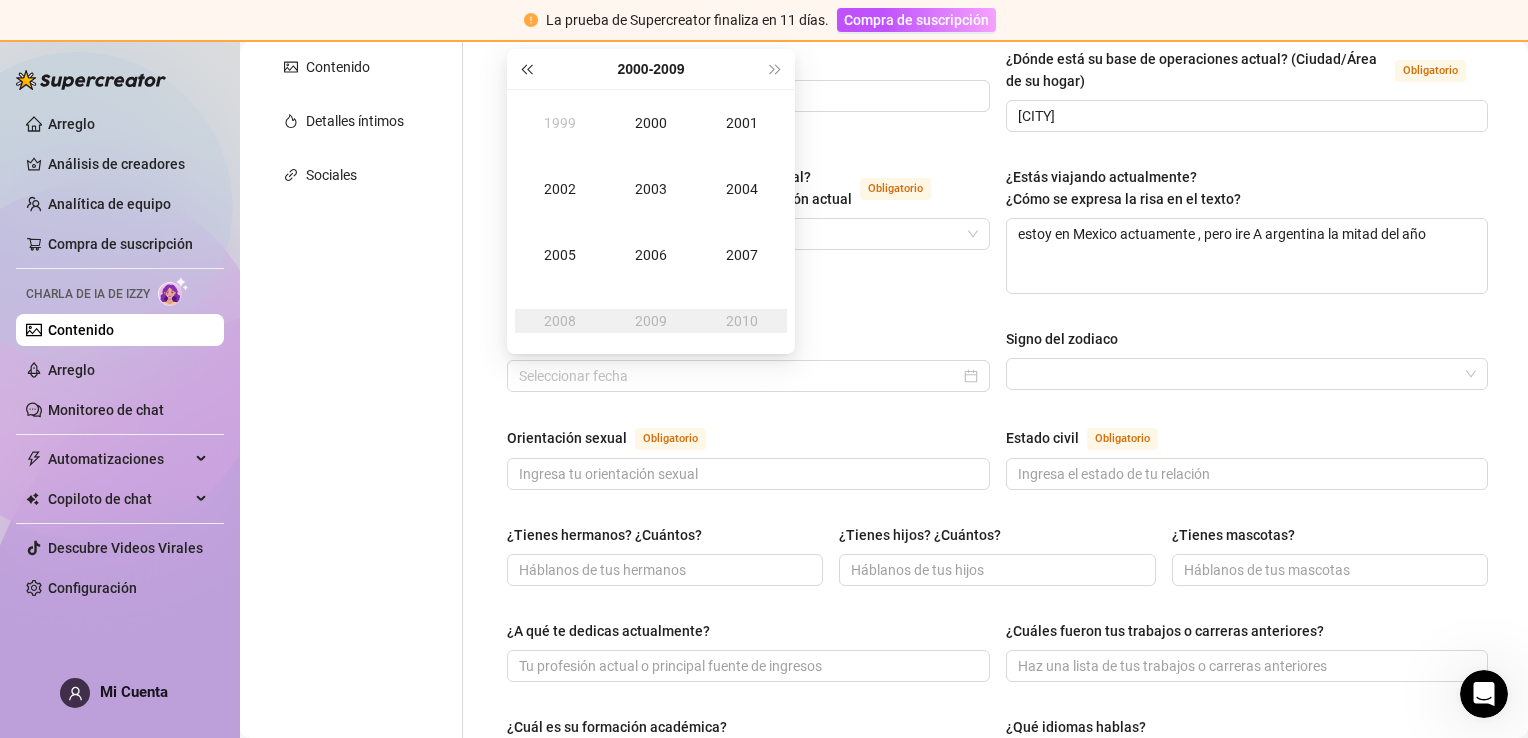 click at bounding box center [526, 69] 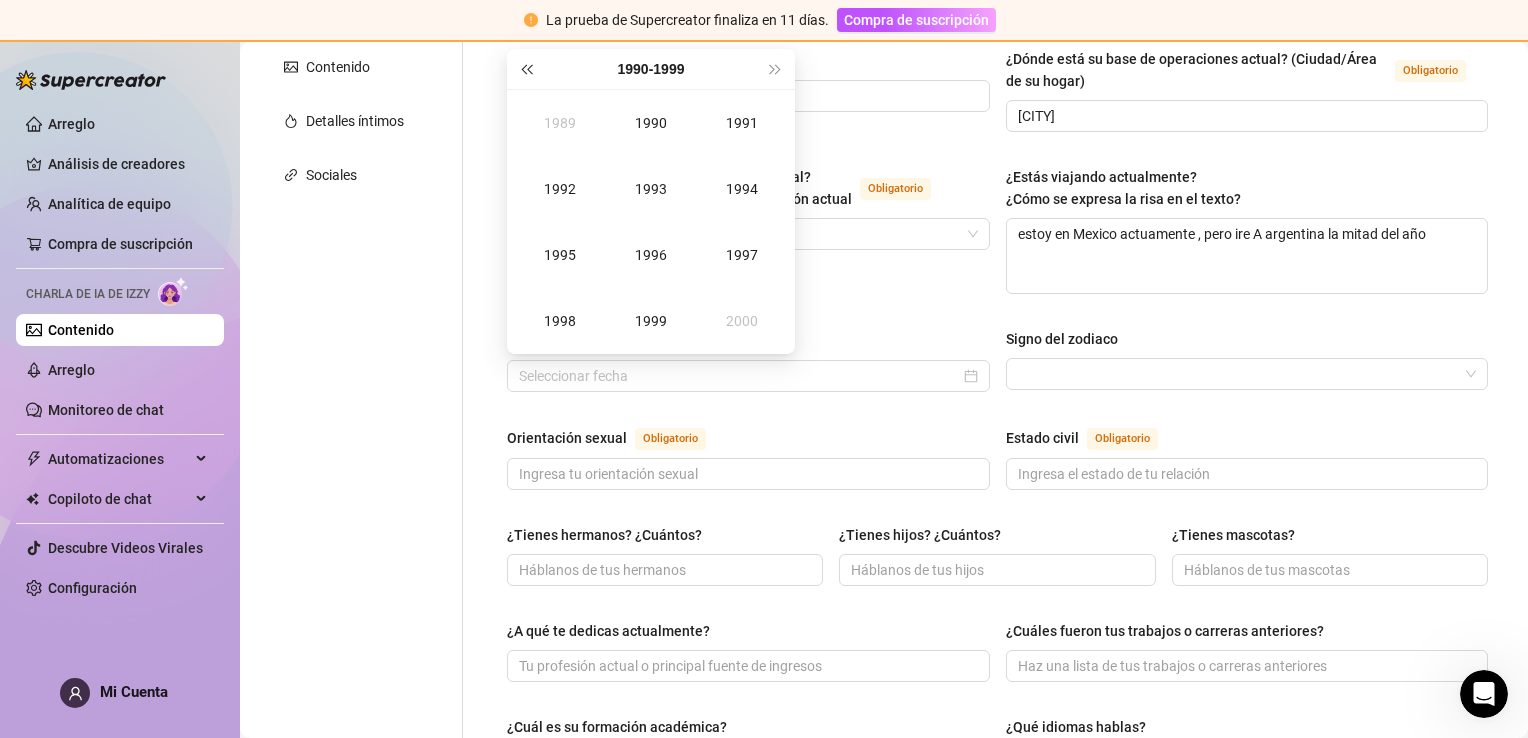 click at bounding box center [526, 69] 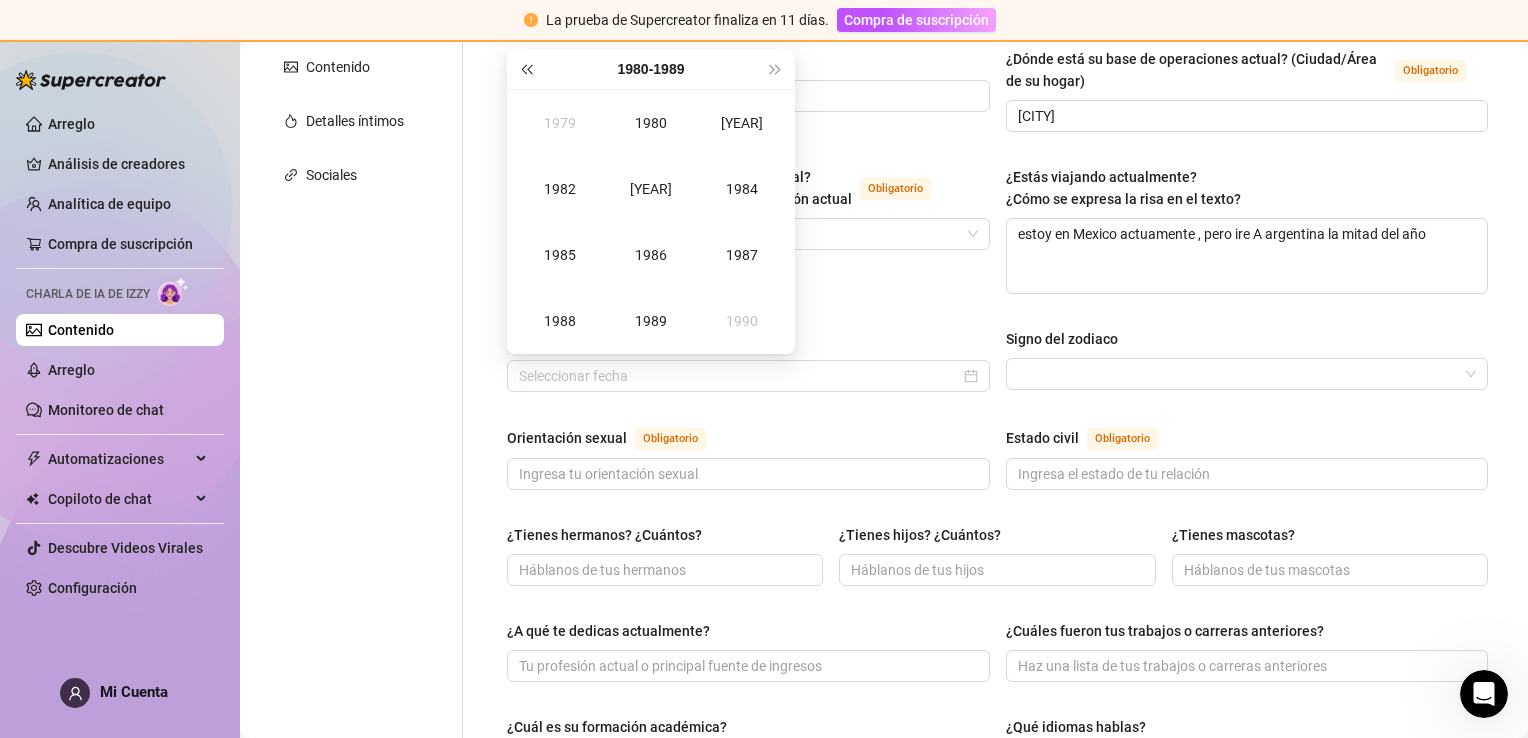 click at bounding box center [526, 69] 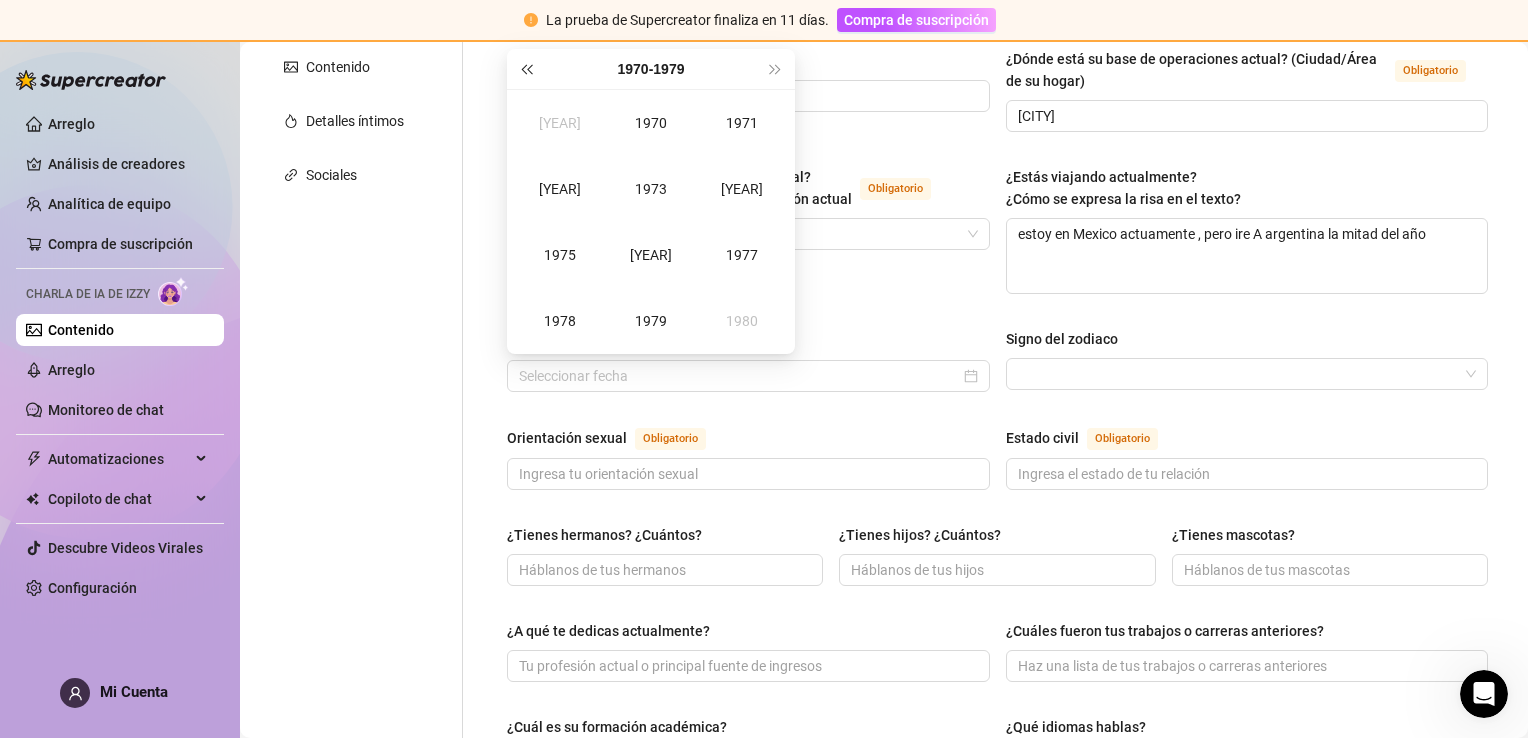 click at bounding box center [526, 69] 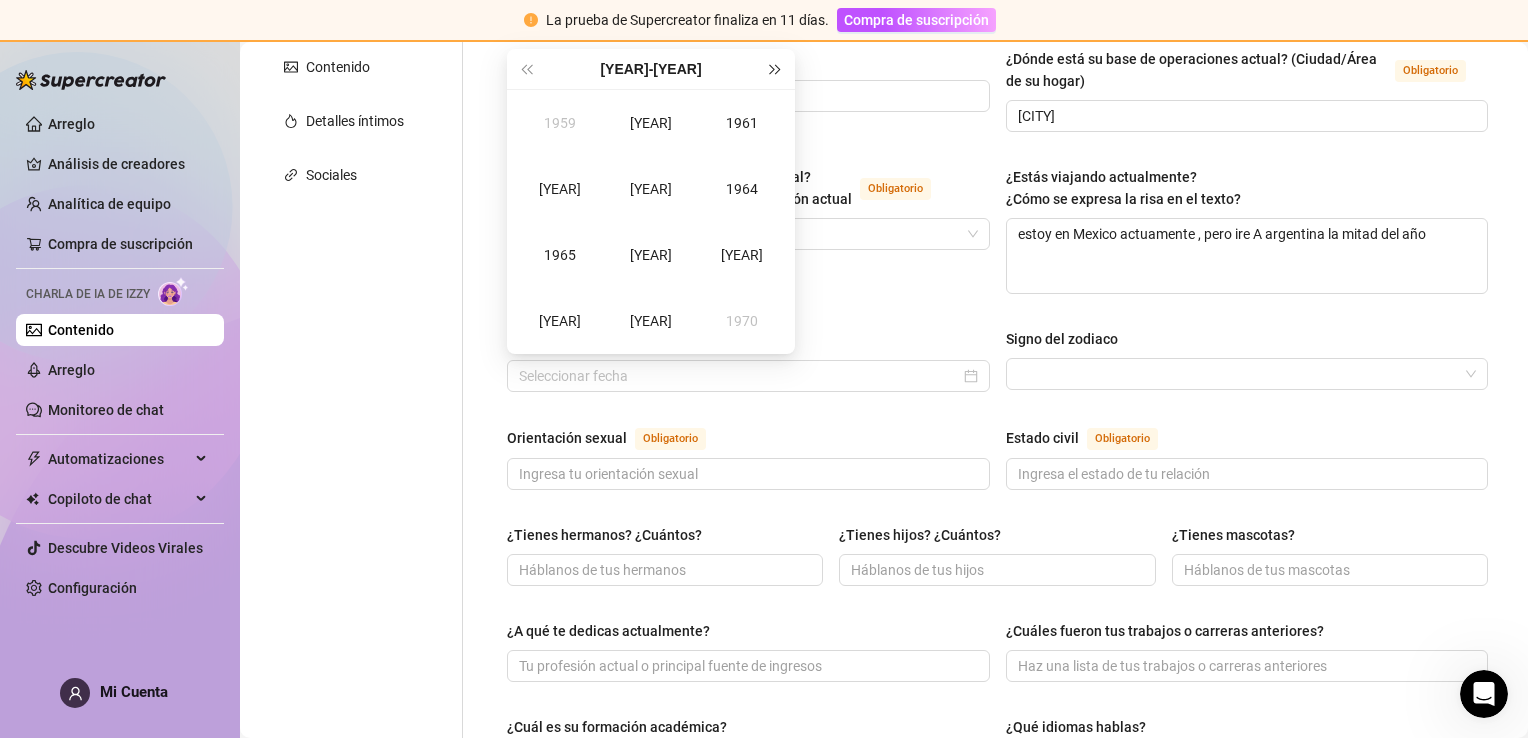 click at bounding box center [776, 69] 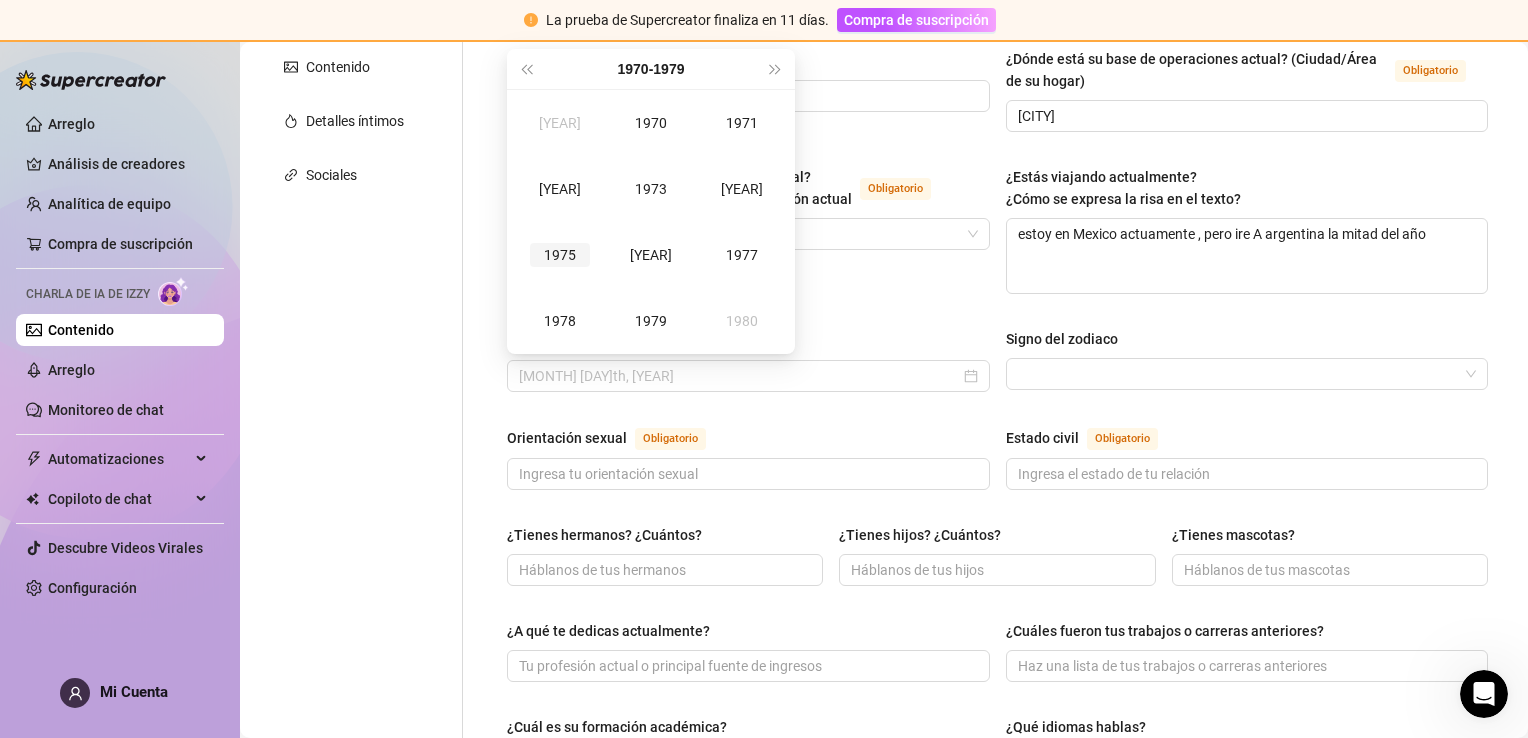 click on "1975" at bounding box center [560, 255] 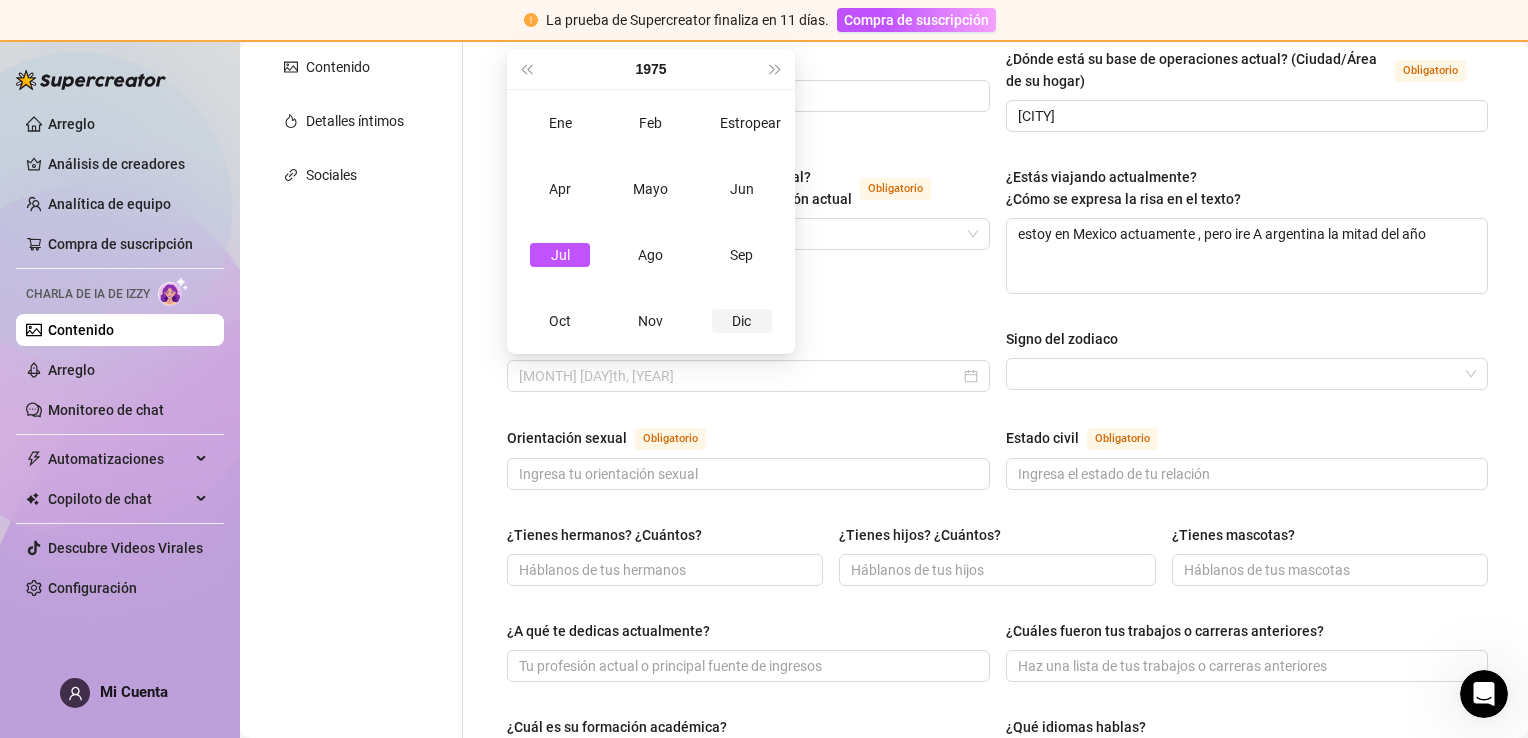 click on "Dic" at bounding box center (742, 321) 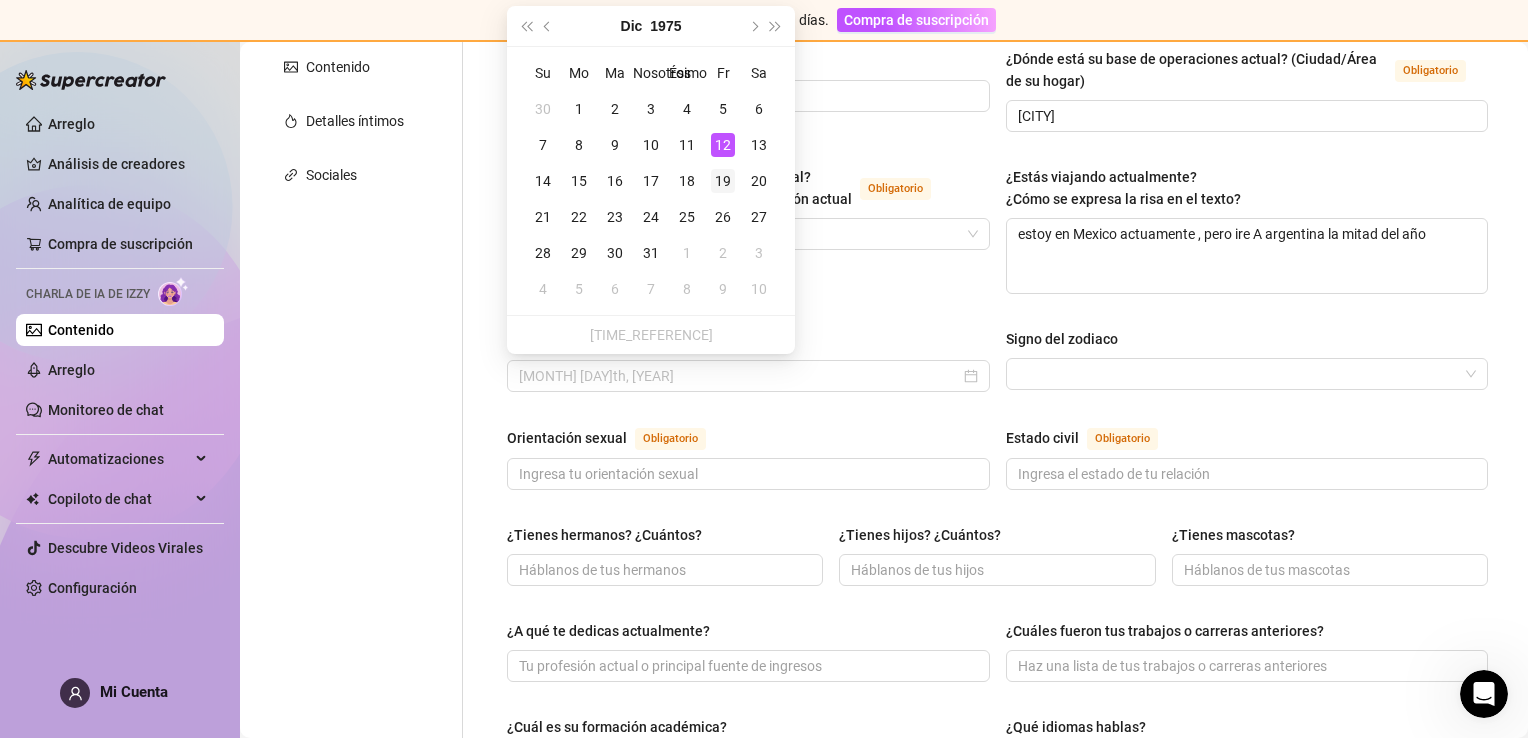 type on "[MONTH] [DAY]th, [YEAR]" 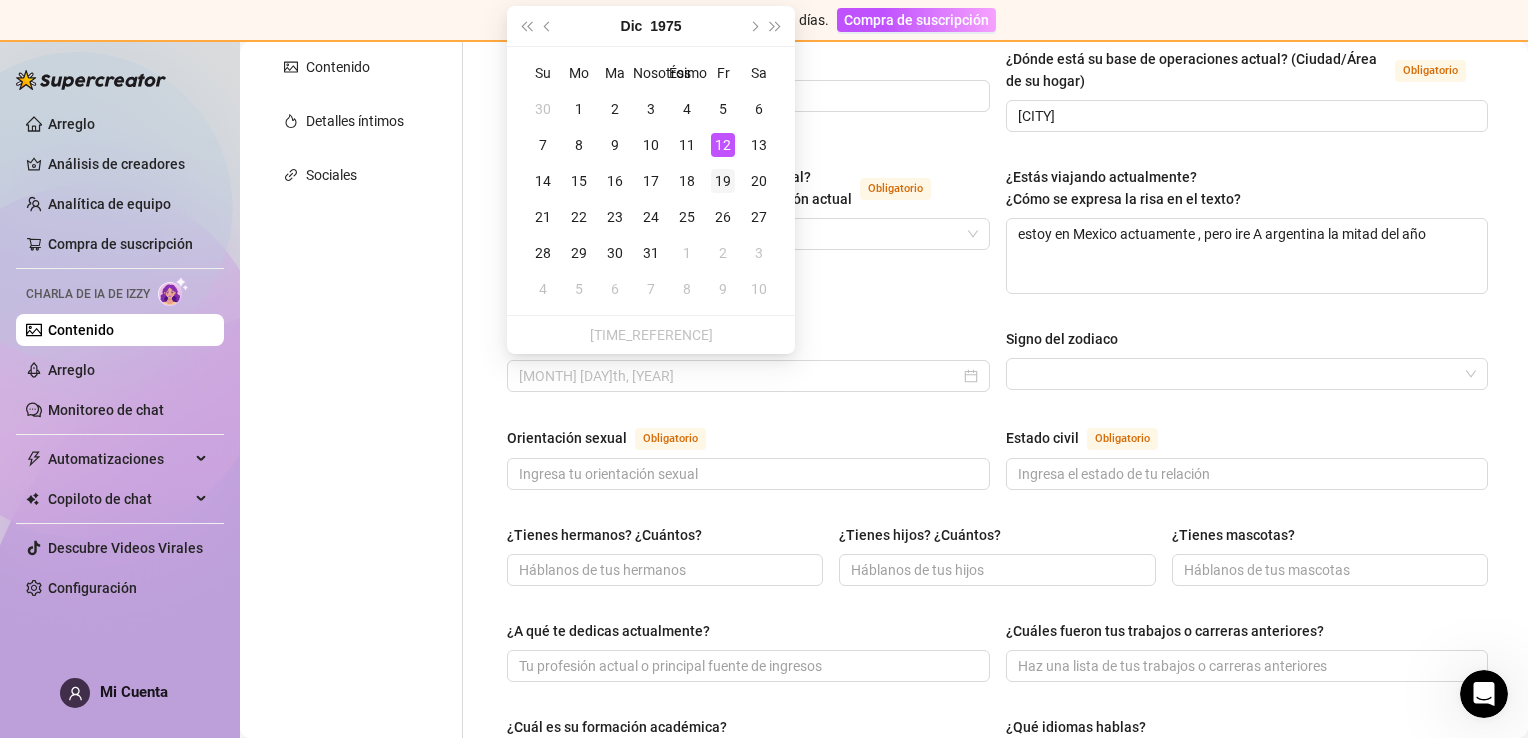 click on "19" at bounding box center [723, 181] 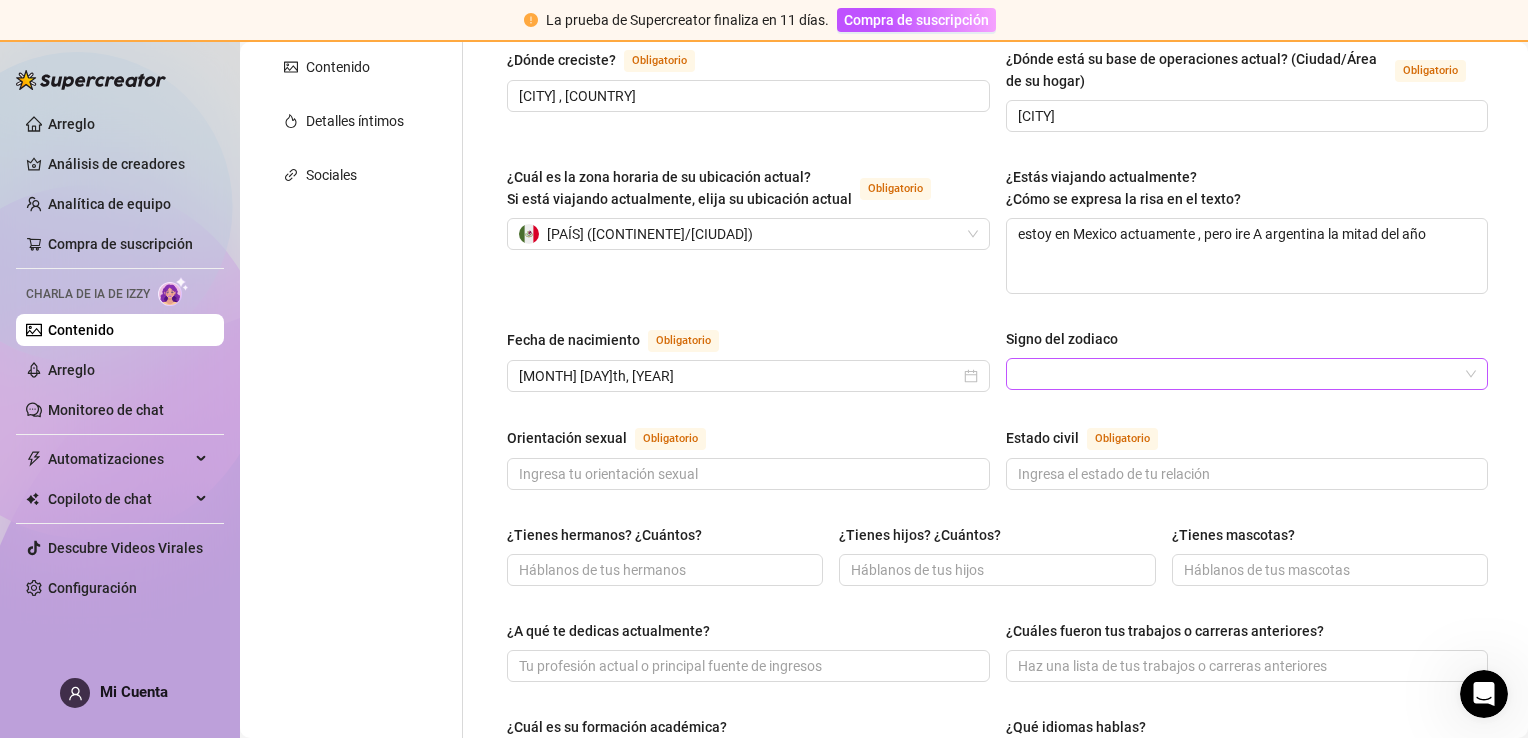 click on "Signo del zodiaco" at bounding box center (1238, 374) 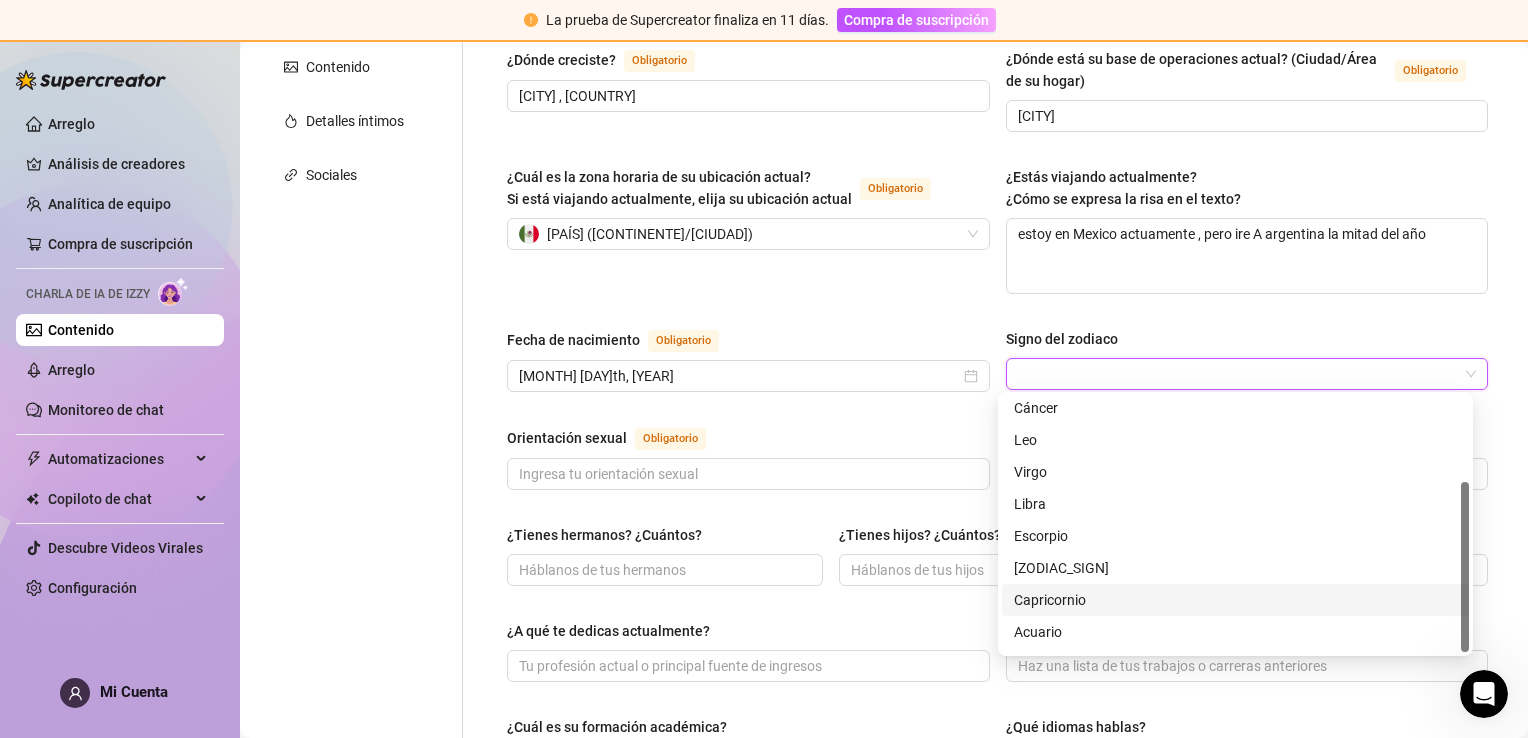 scroll, scrollTop: 128, scrollLeft: 0, axis: vertical 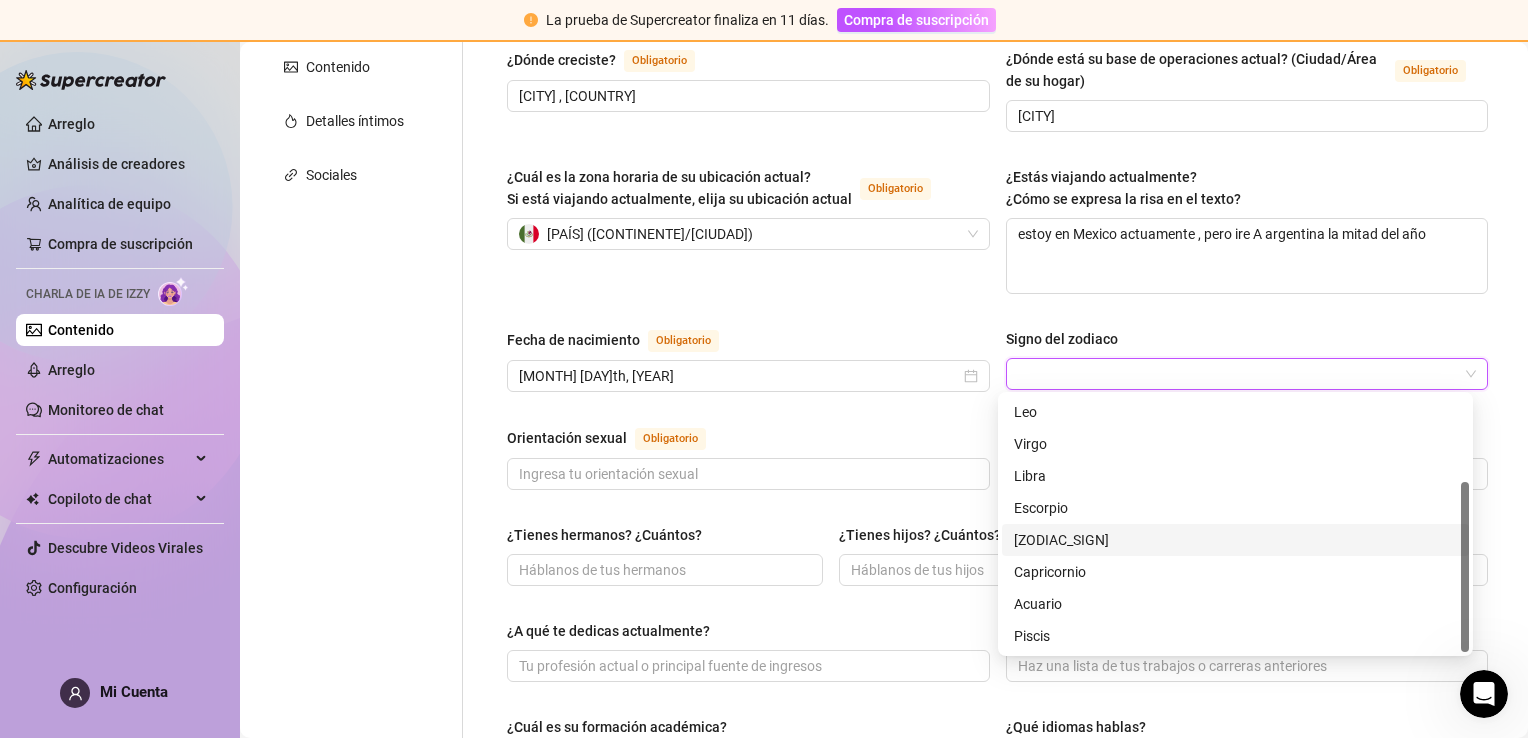click on "[ZODIAC_SIGN]" at bounding box center (1235, 540) 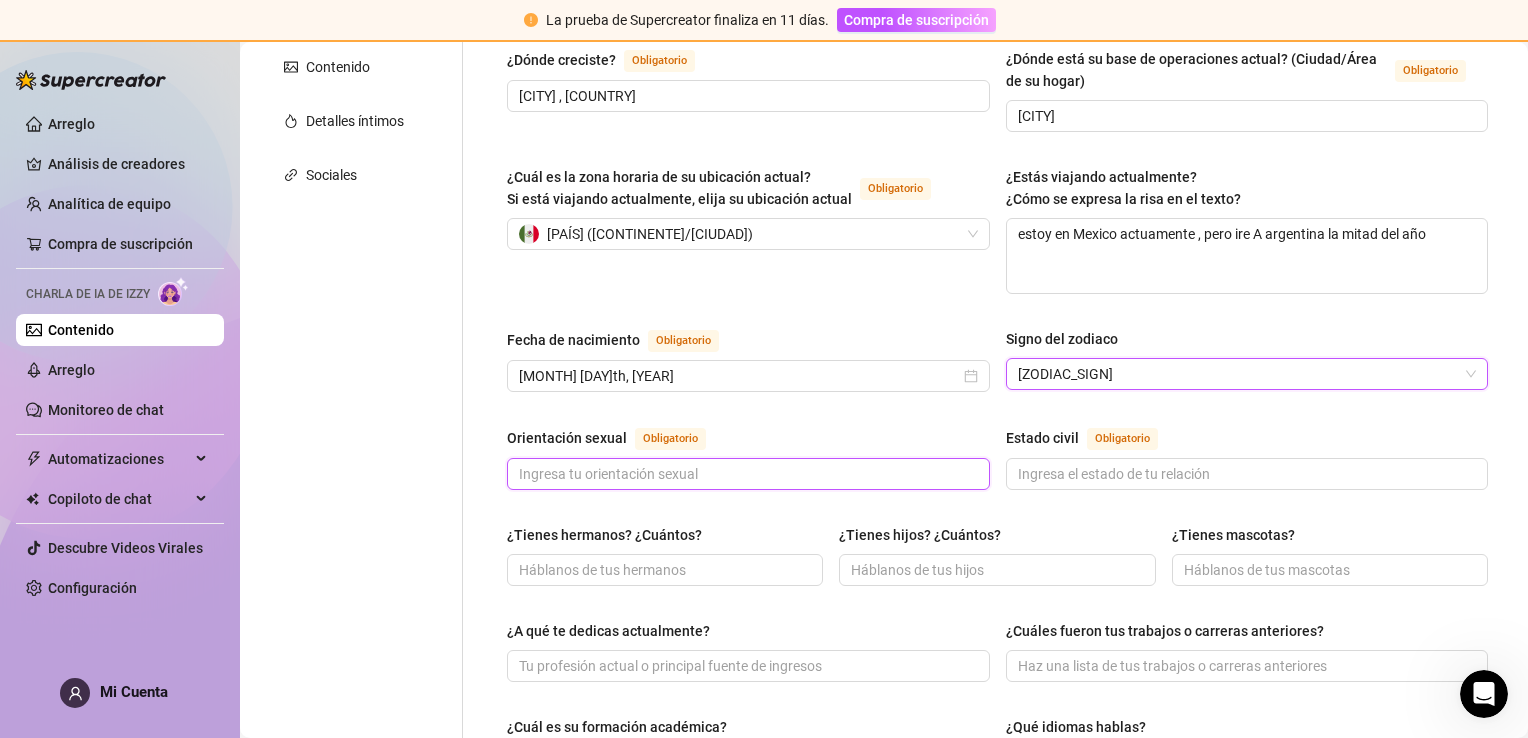 click on "Orientación sexual Obligatorio" at bounding box center [746, 474] 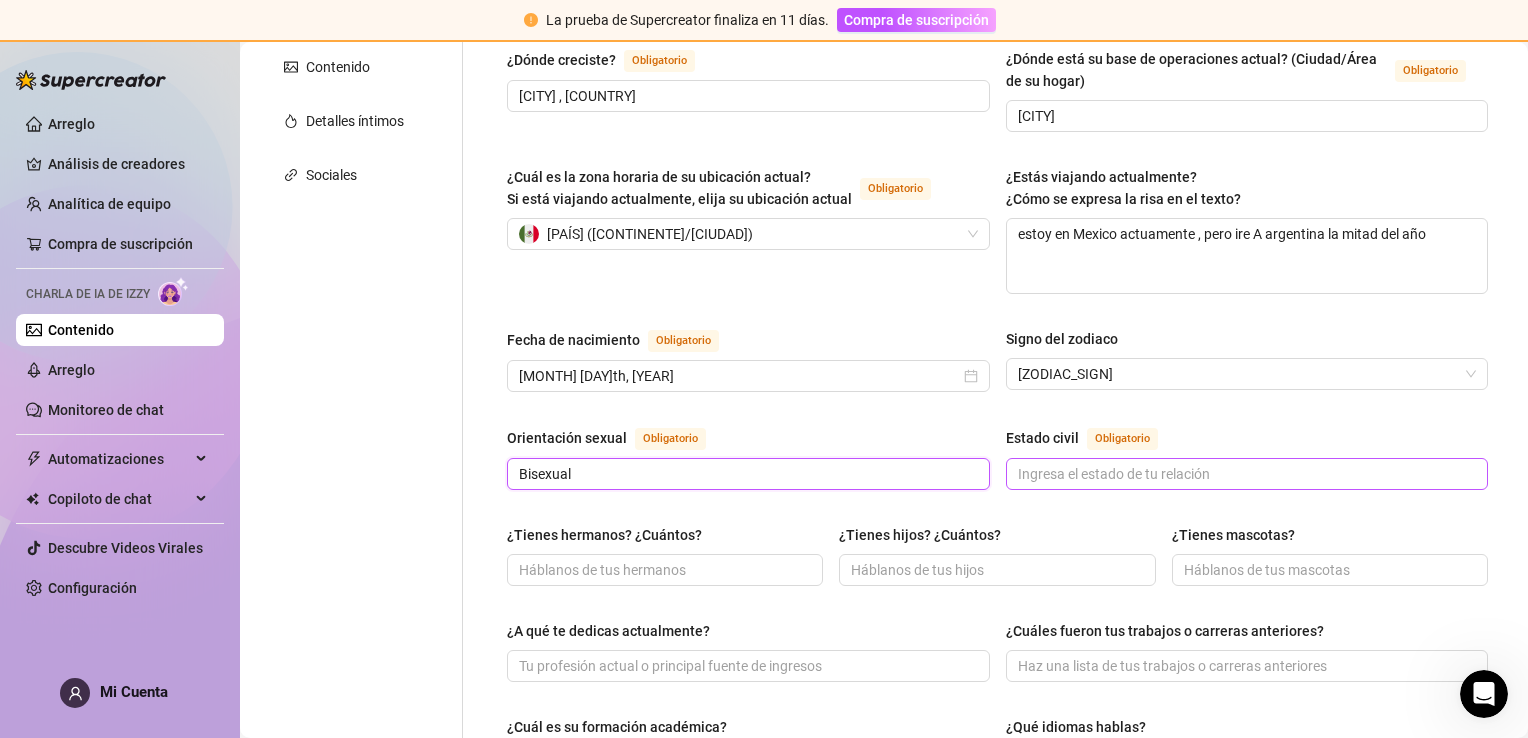 type on "Bisexual" 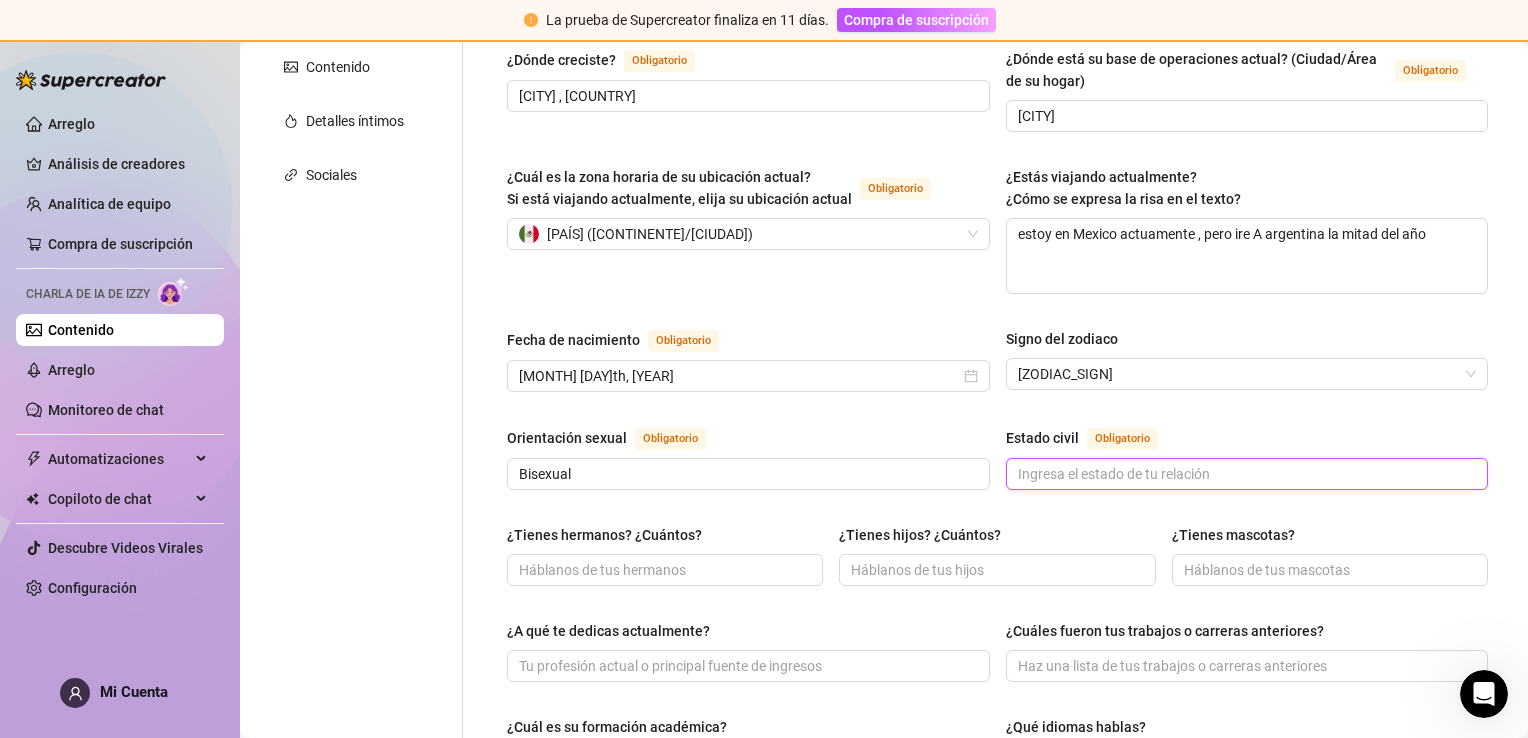 click on "Estado civil Obligatorio" at bounding box center (1245, 474) 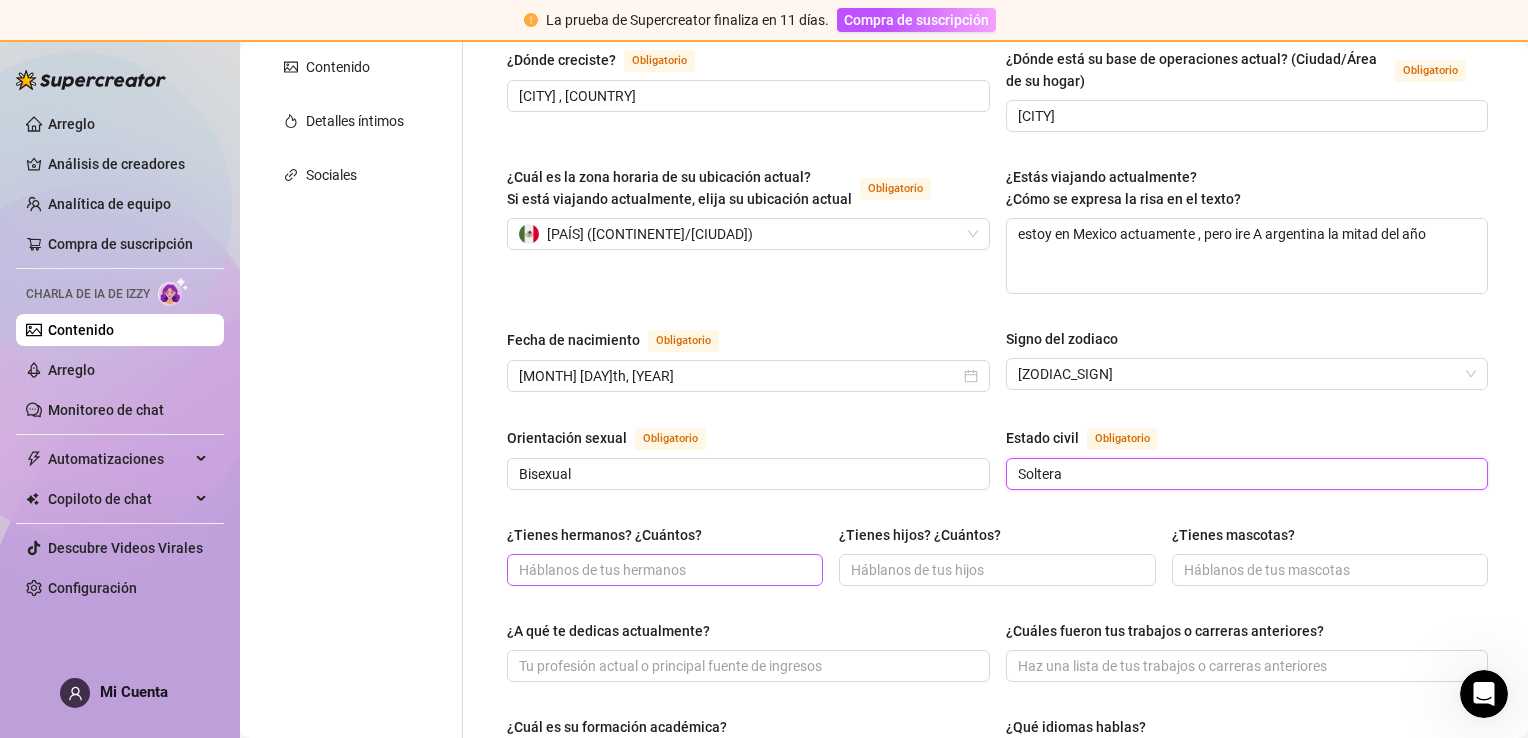 type on "Soltera" 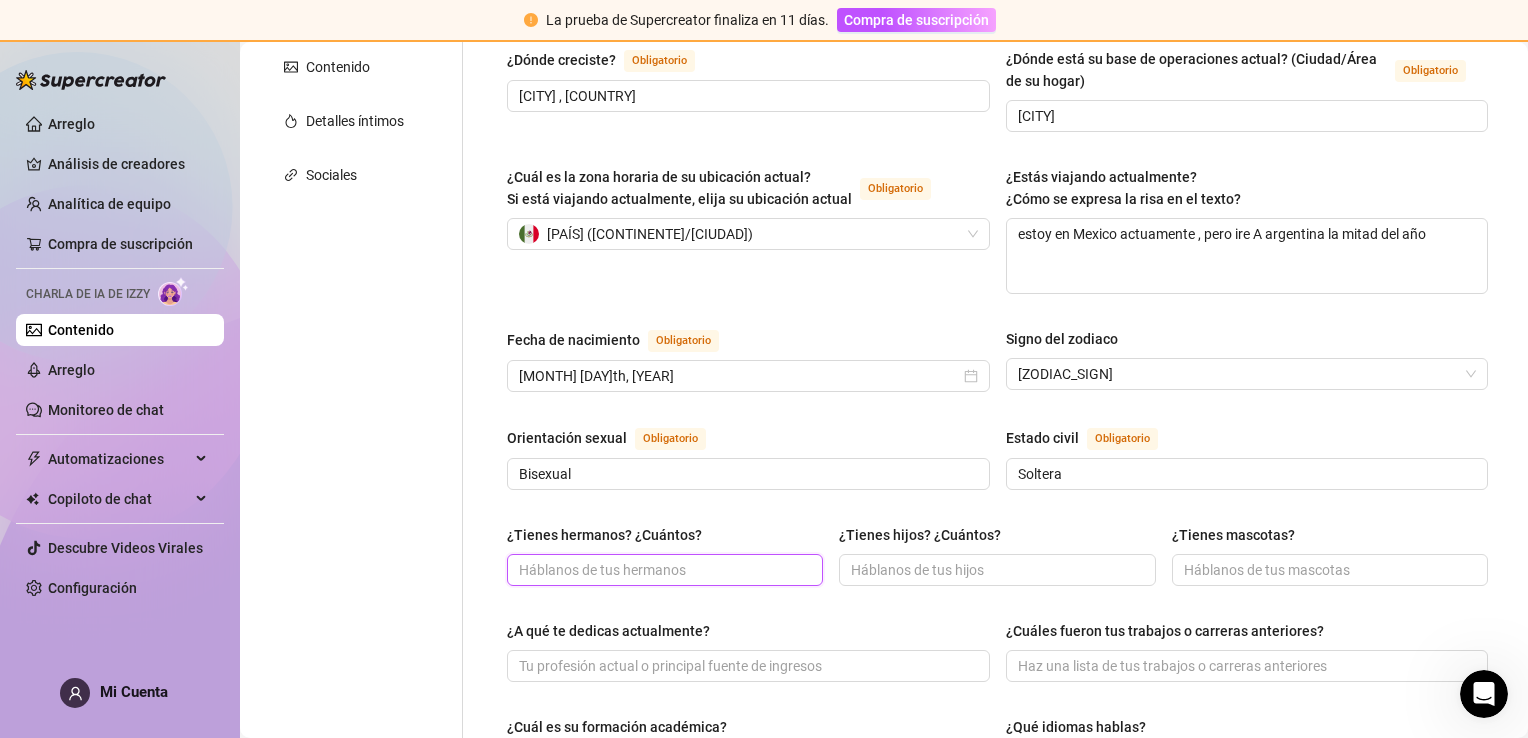 click on "¿Tienes hermanos? ¿Cuántos?" at bounding box center [663, 570] 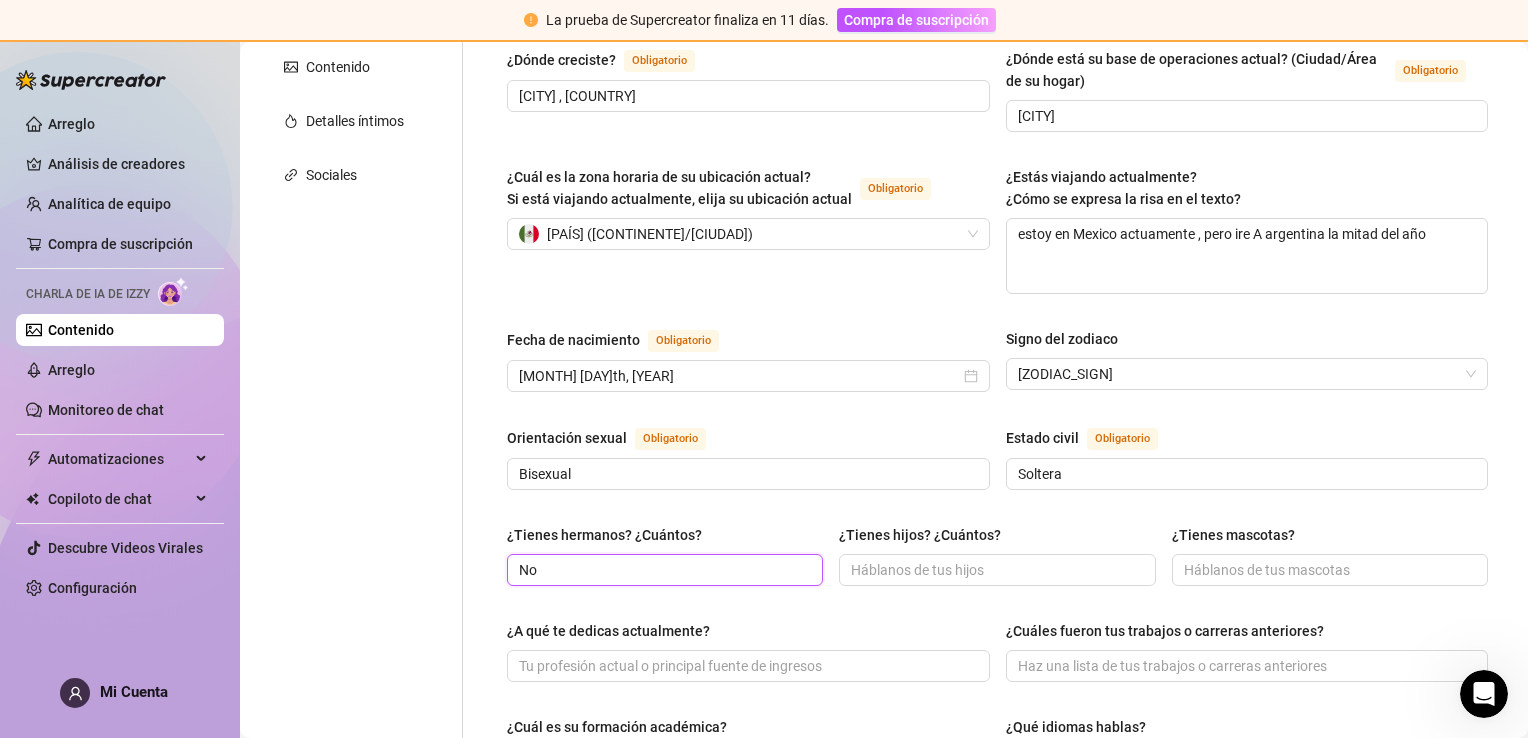 type on "N" 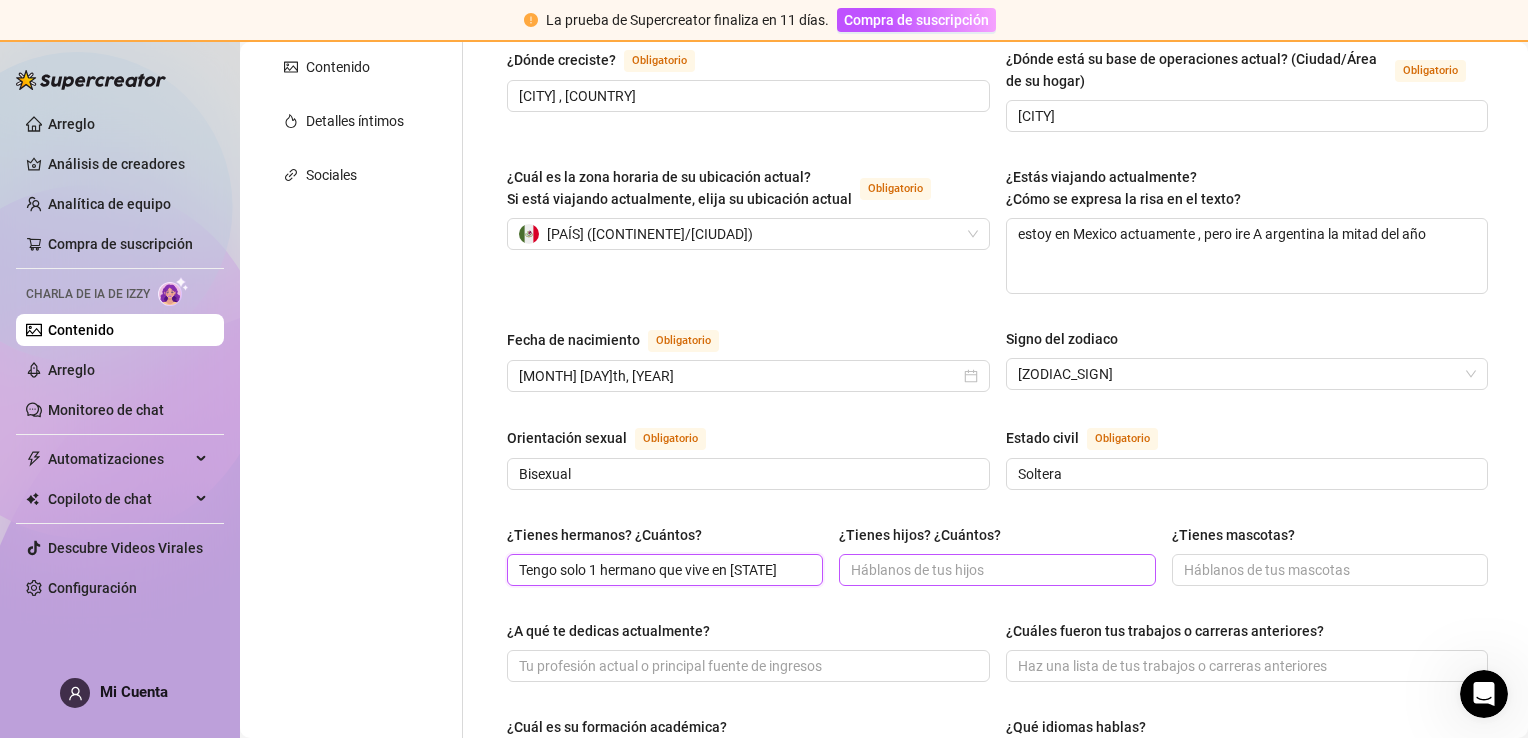 type on "Tengo solo 1 hermano que vive en [STATE]" 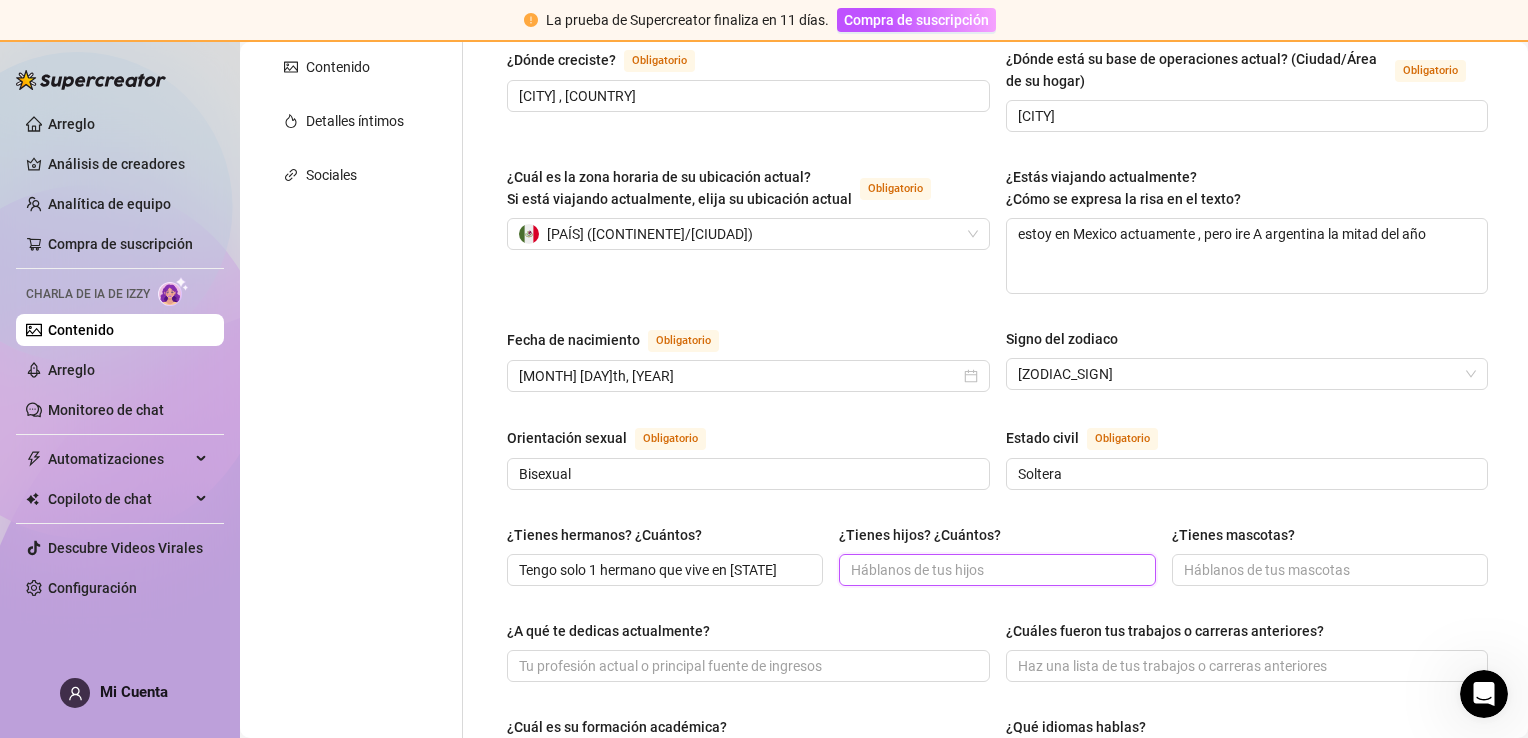 click on "¿Tienes hijos? ¿Cuántos?" at bounding box center [995, 570] 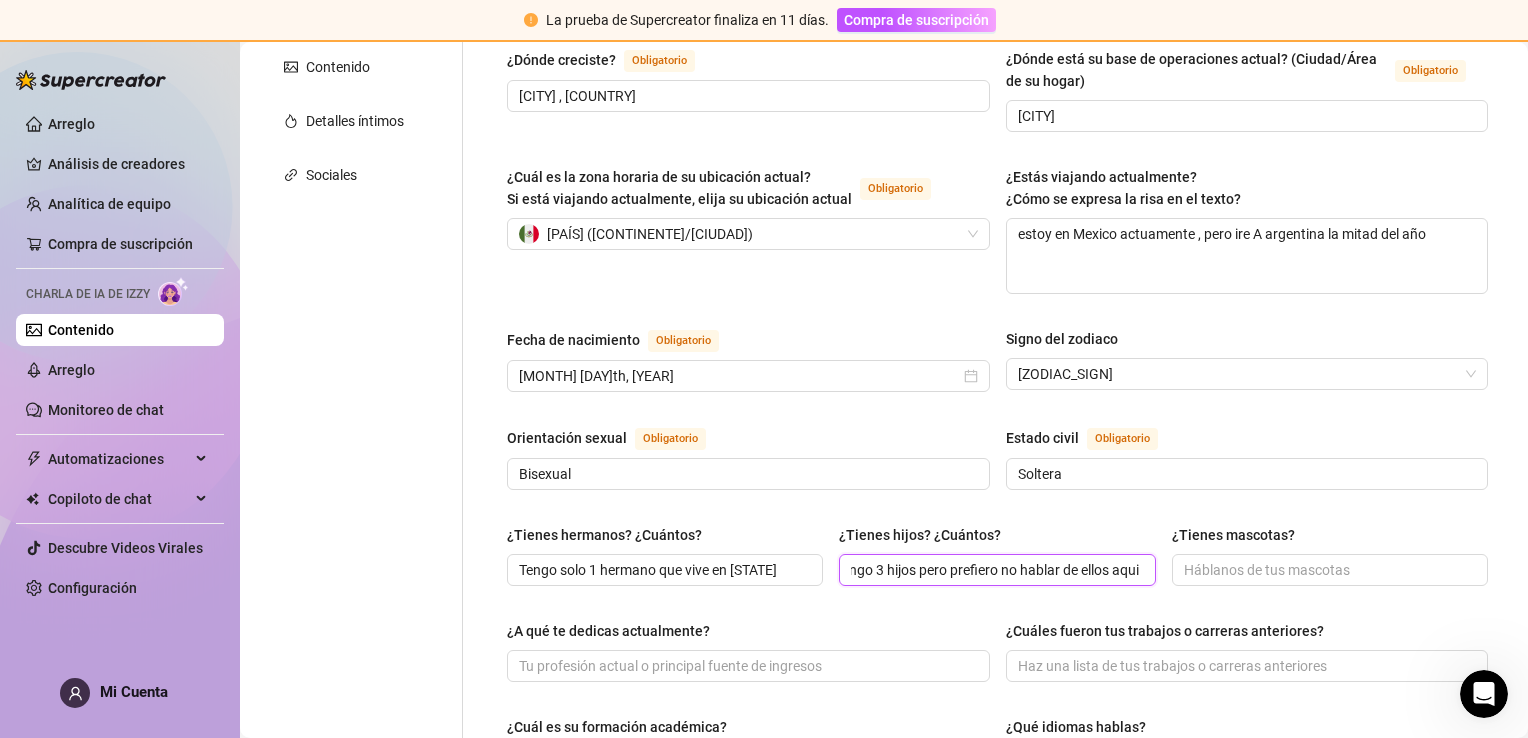 scroll, scrollTop: 0, scrollLeft: 25, axis: horizontal 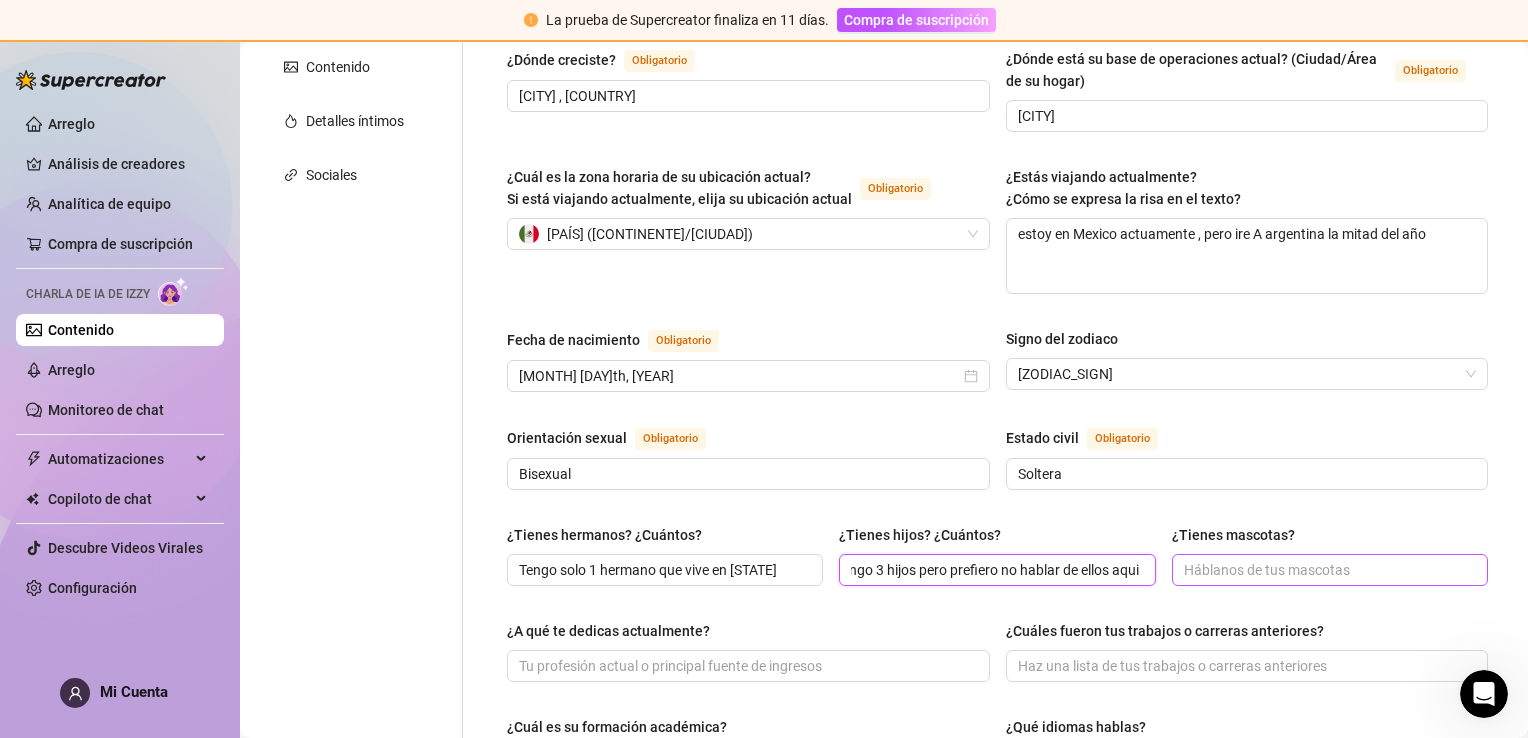 type on "tengo 3 hijos pero prefiero no hablar de ellos aqui" 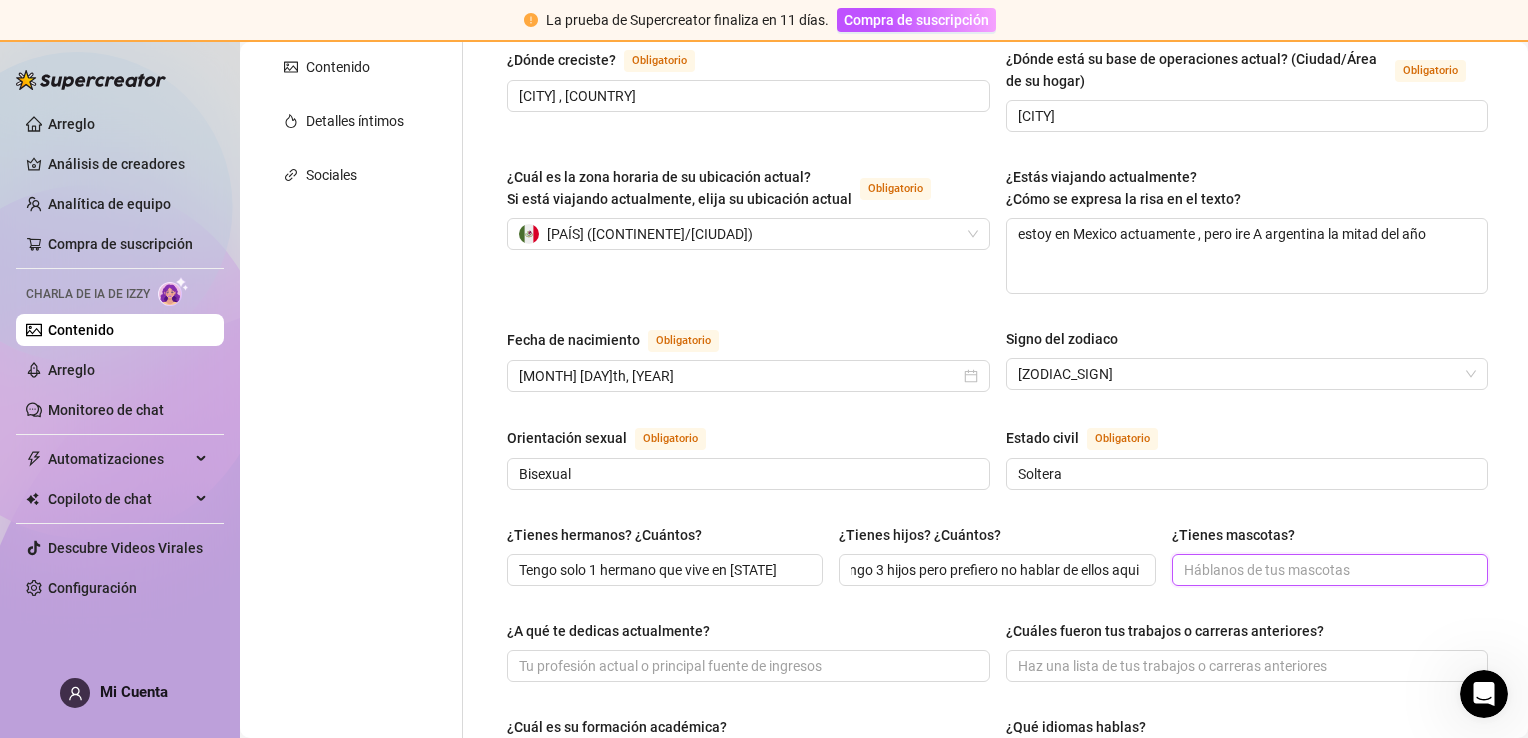 scroll, scrollTop: 0, scrollLeft: 0, axis: both 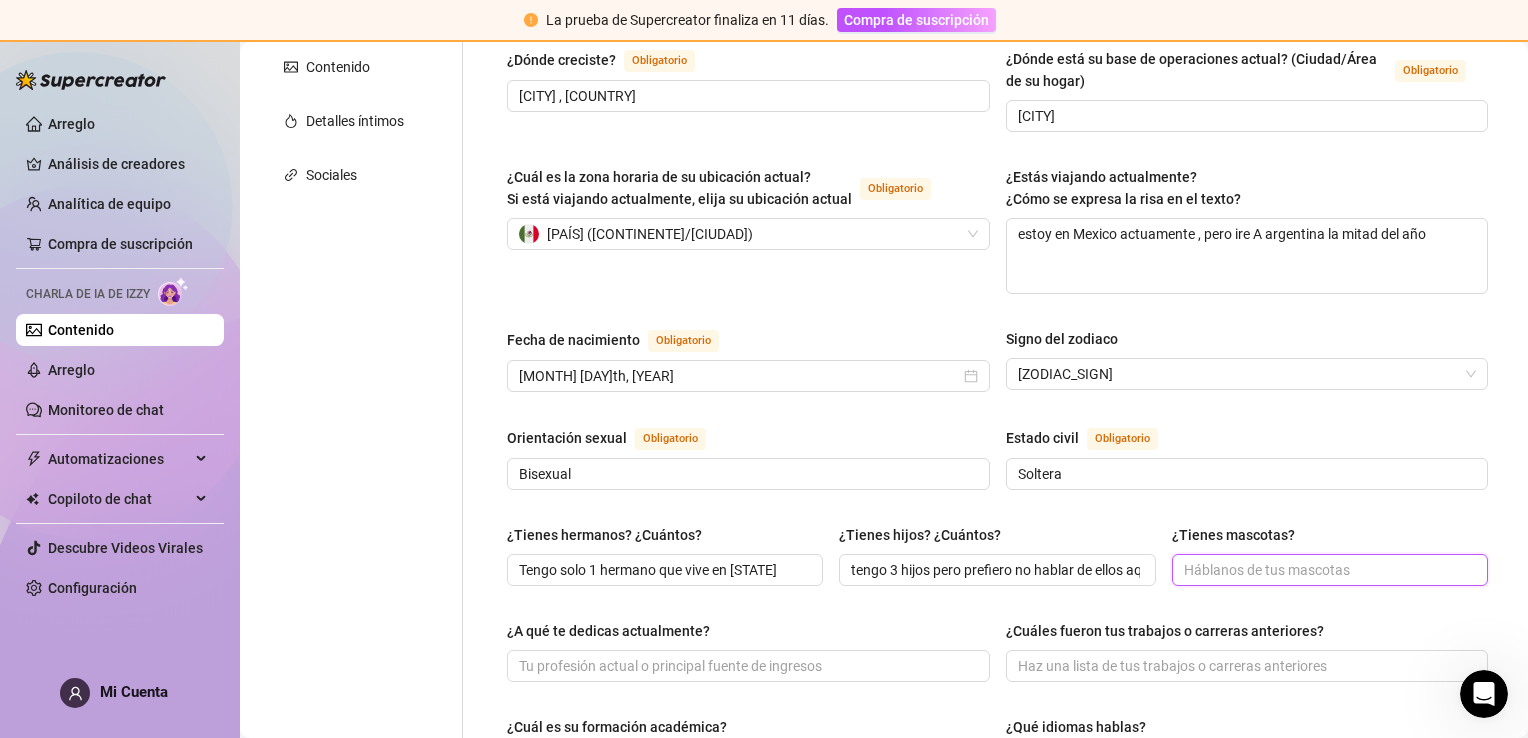 click on "¿Tienes mascotas?" at bounding box center (1328, 570) 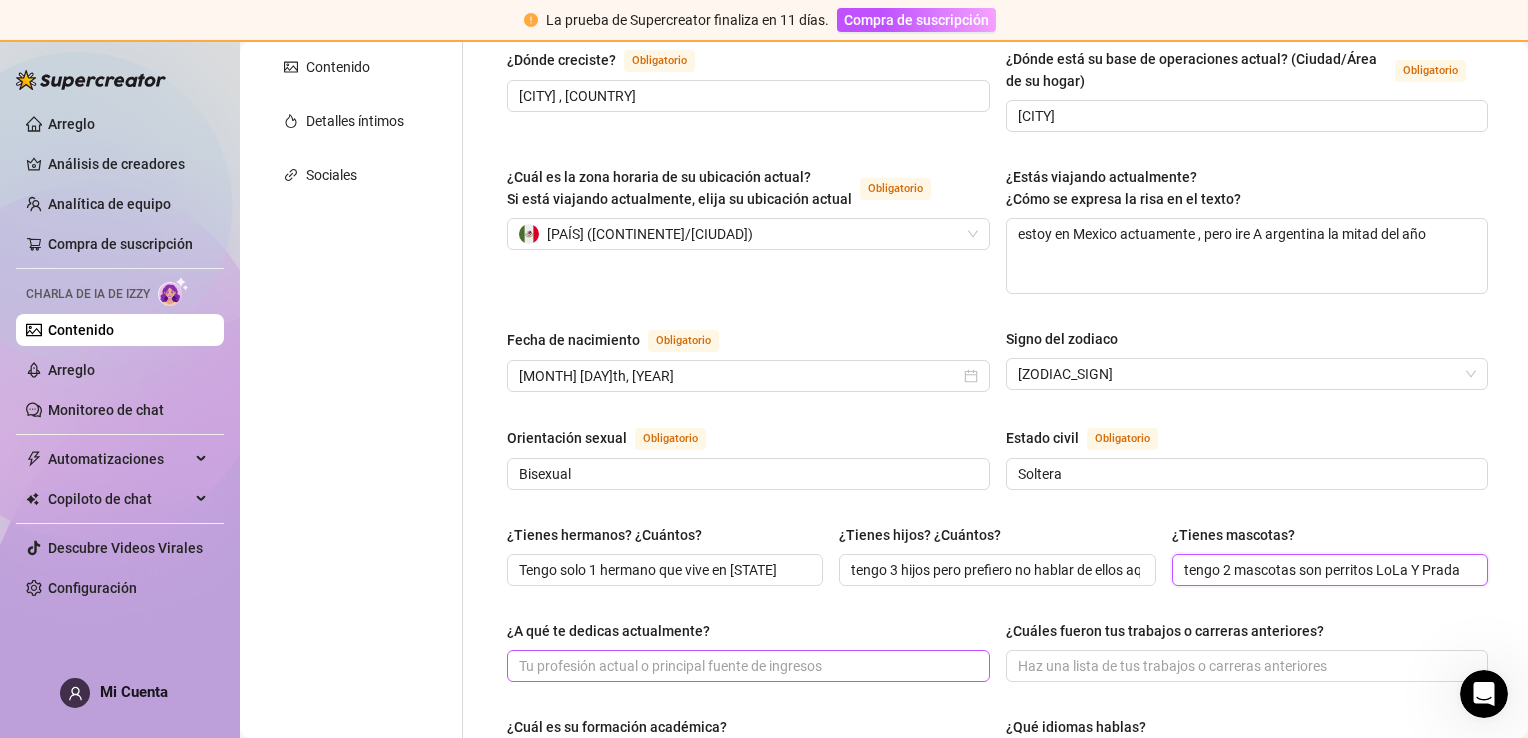 type on "tengo 2 mascotas son perritos LoLa Y Prada" 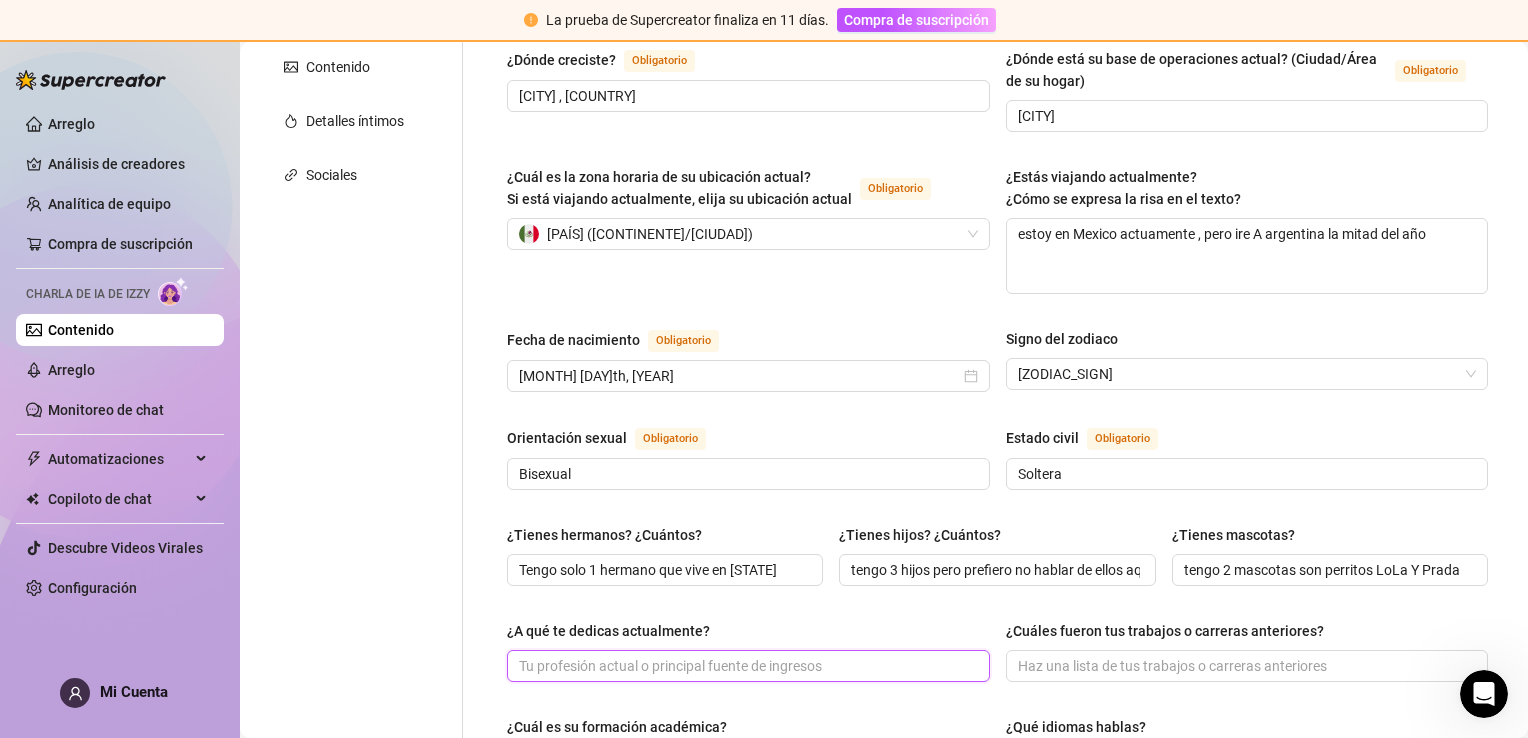 click on "¿A qué te dedicas actualmente?" at bounding box center [746, 666] 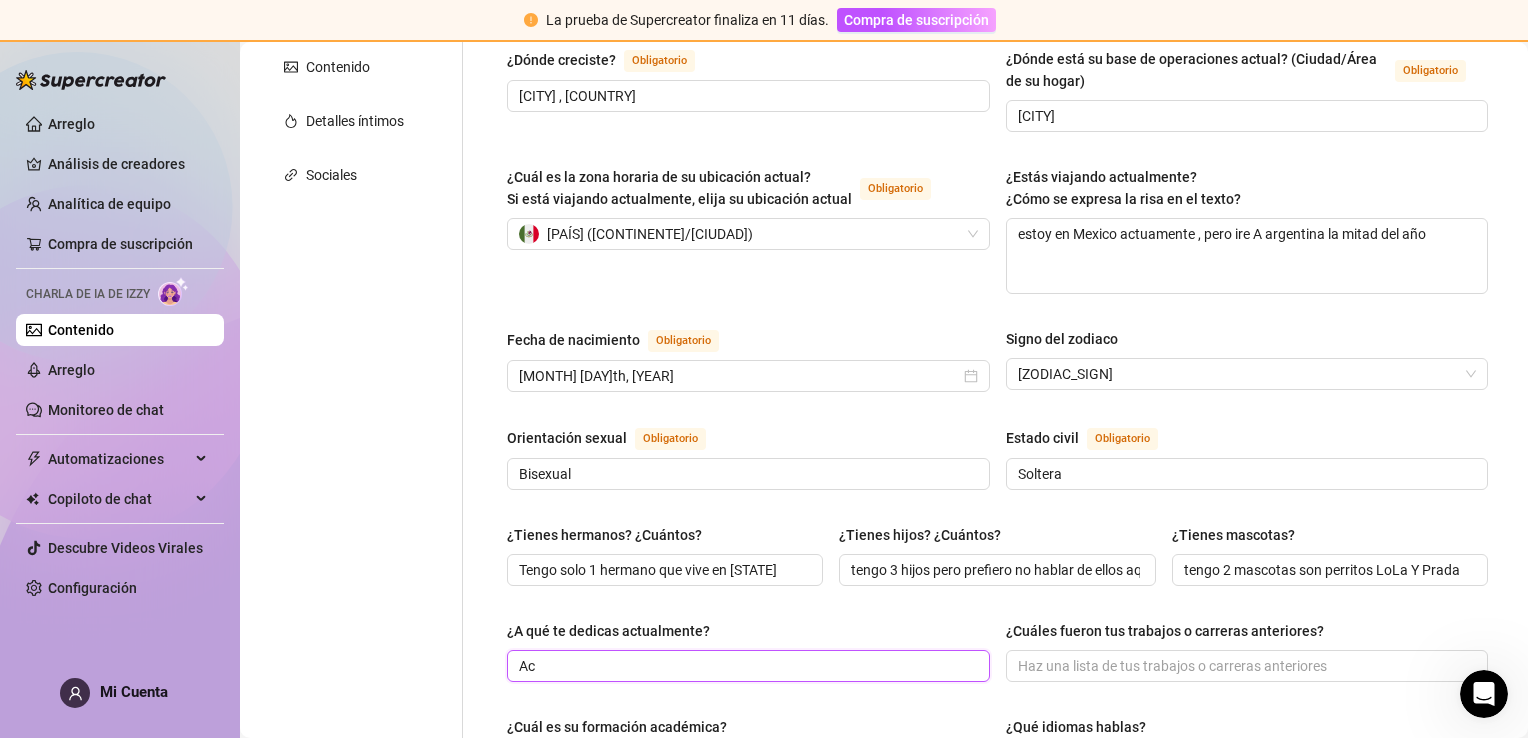 type on "A" 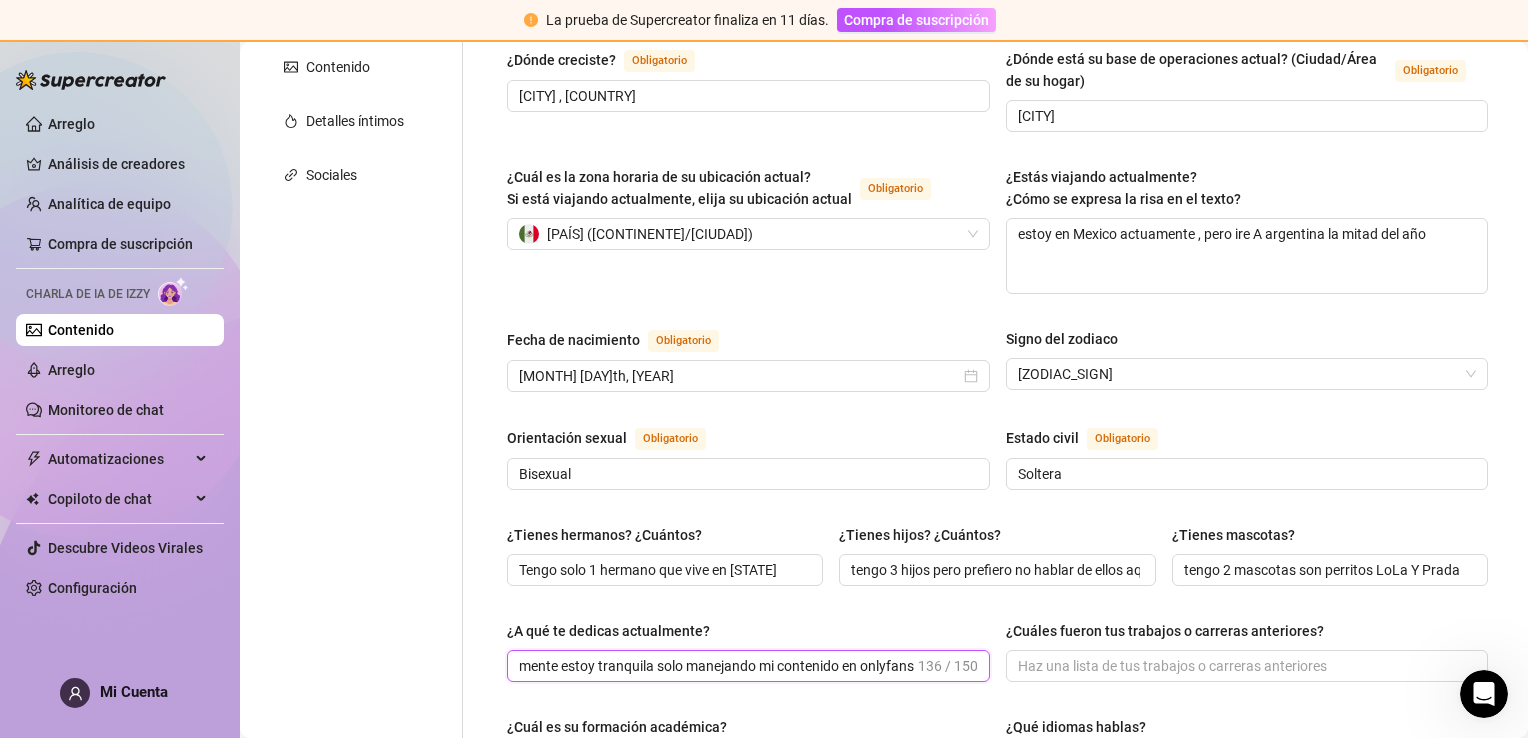 scroll, scrollTop: 0, scrollLeft: 482, axis: horizontal 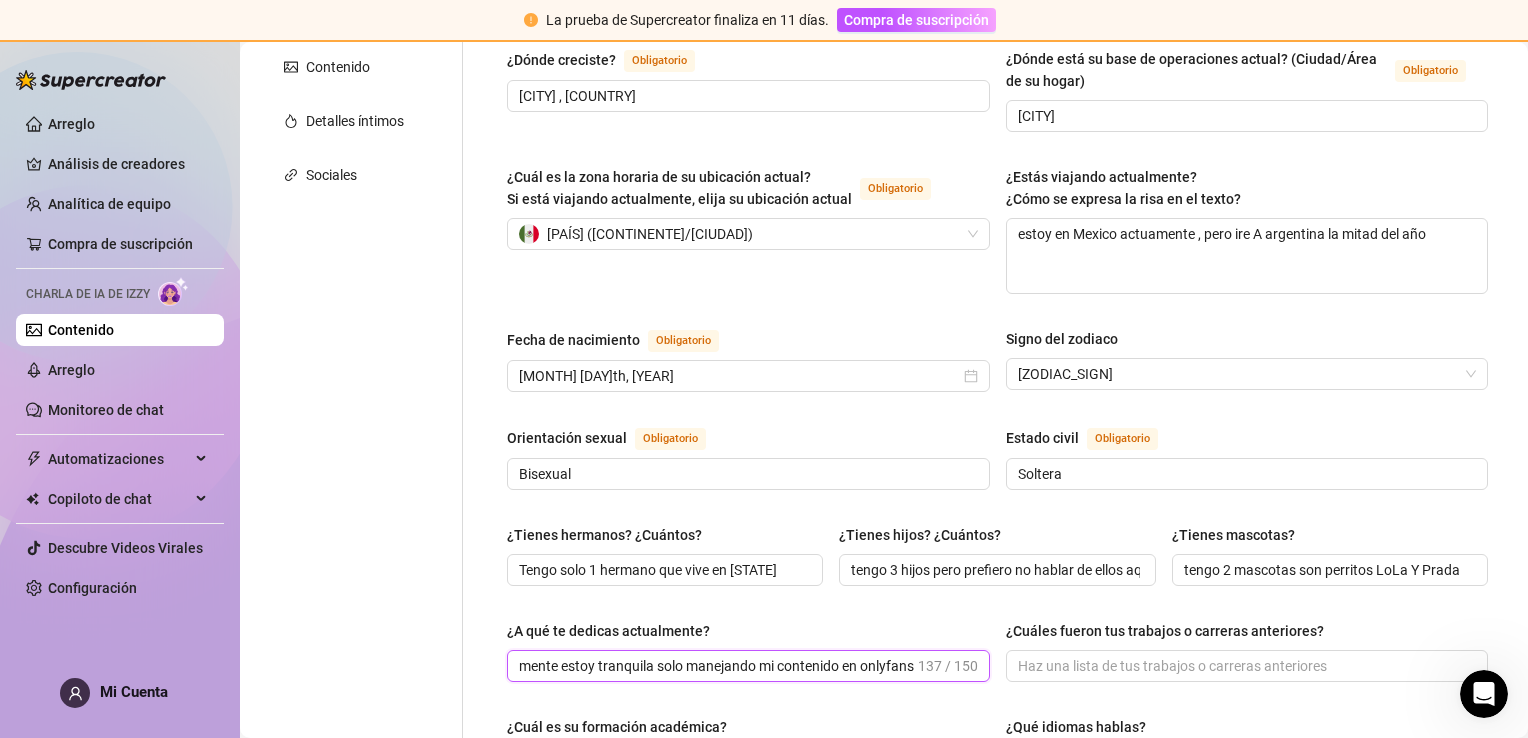 type on "trabaje muchos años en la industria para adulto como actriz xxx pero actualmente estoy tranquila solo manejando mi contenido en onlyfans" 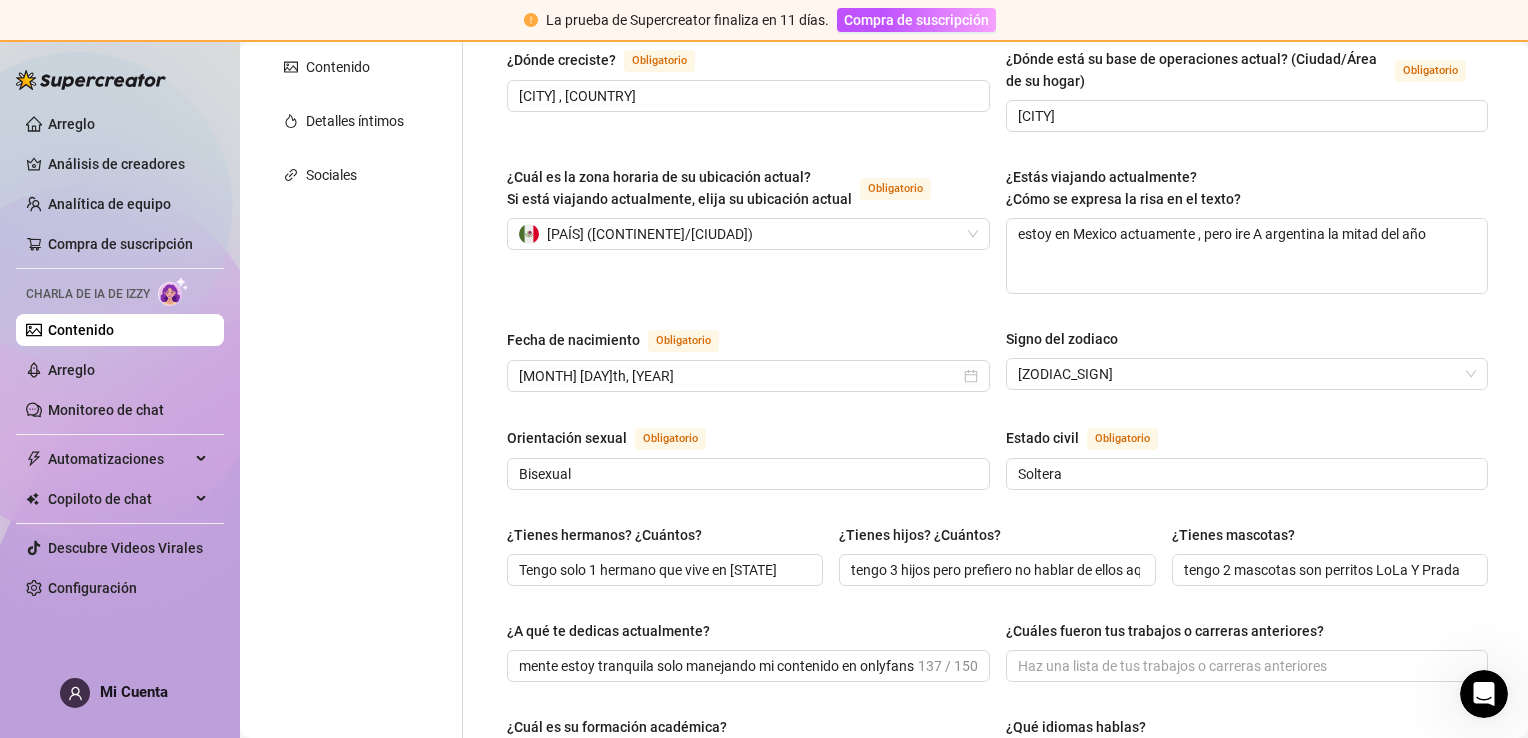 scroll, scrollTop: 0, scrollLeft: 0, axis: both 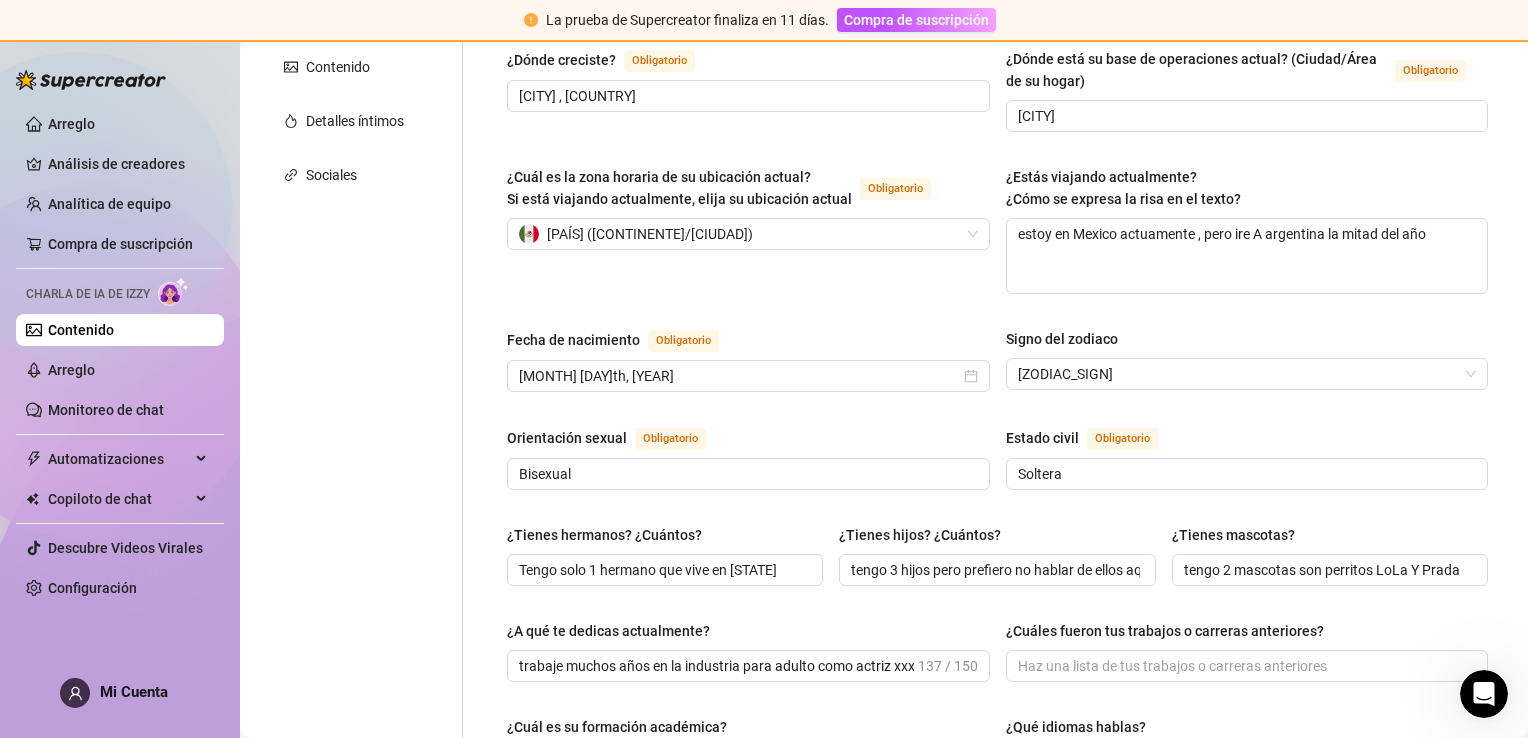 click on "¿Tienes hermanos? ¿Cuántos? Tengo solo 1 hermano que vive en [STATE] ¿Tienes hijos? ¿Cuántos? tengo 3 hijos pero prefiero no hablar de ellos aqui ¿Tienes mascotas? tengo 2 mascotas son perritos LoLa Y Prada" at bounding box center (997, 564) 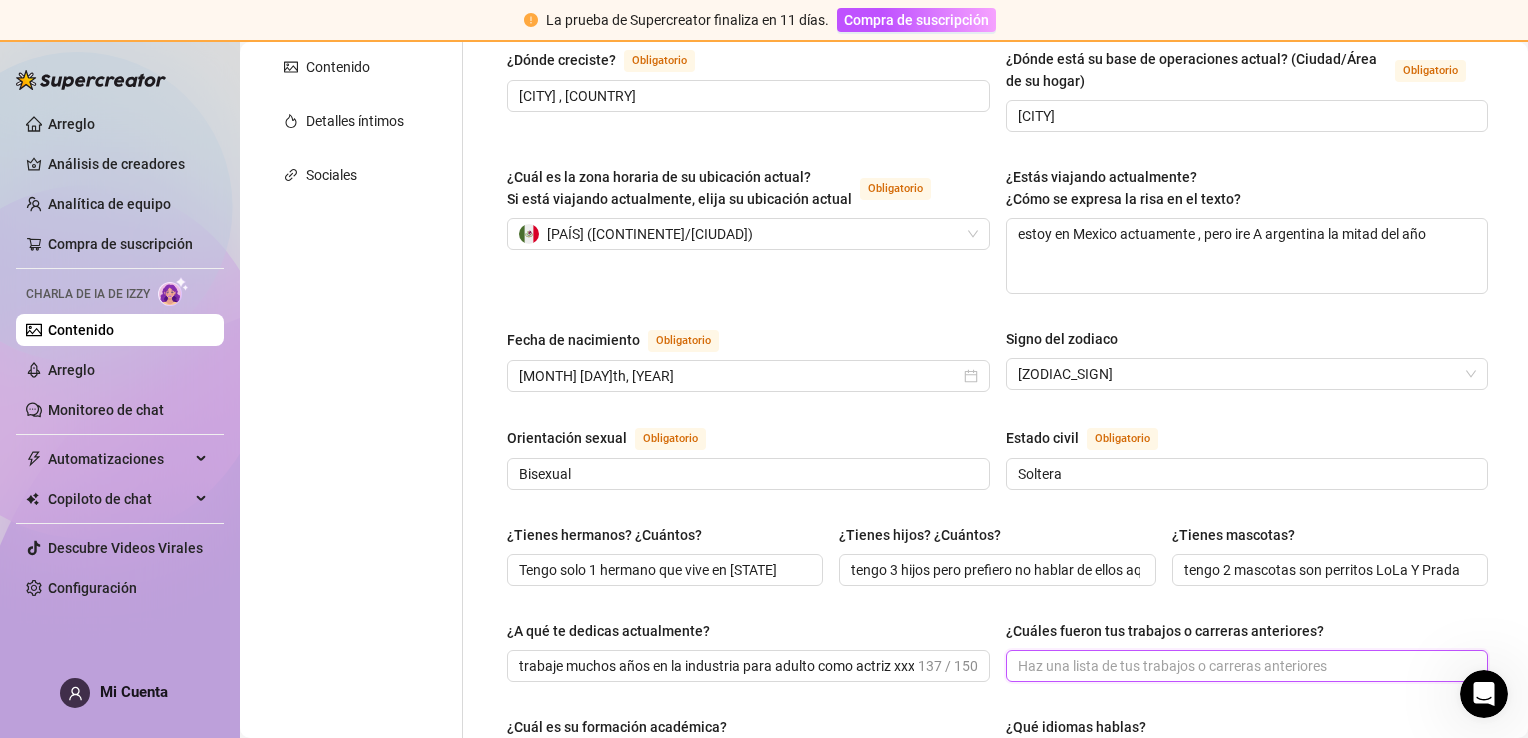 click on "¿Cuáles fueron tus trabajos o carreras anteriores?" at bounding box center [1245, 666] 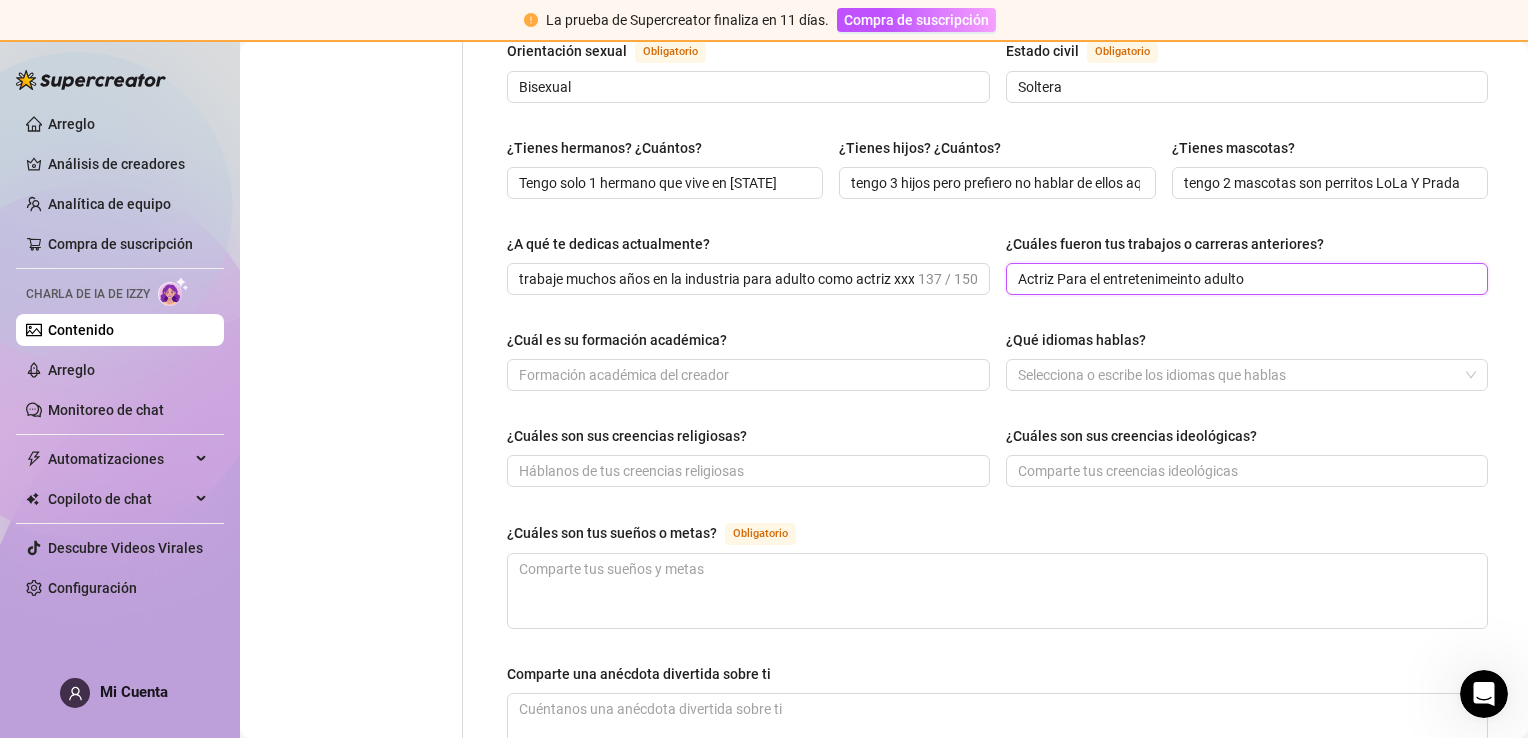 scroll, scrollTop: 800, scrollLeft: 0, axis: vertical 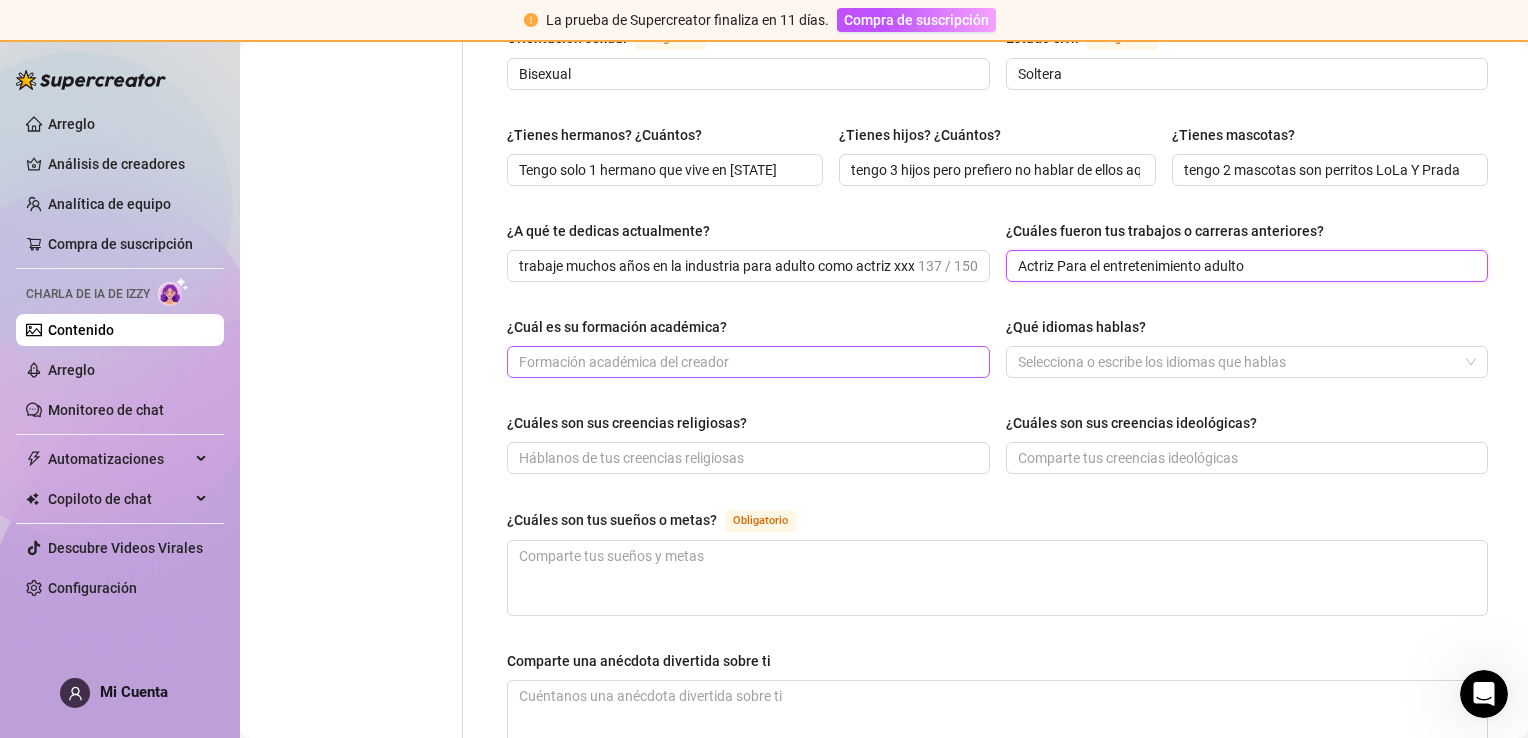 type on "Actriz Para el entretenimiento adulto" 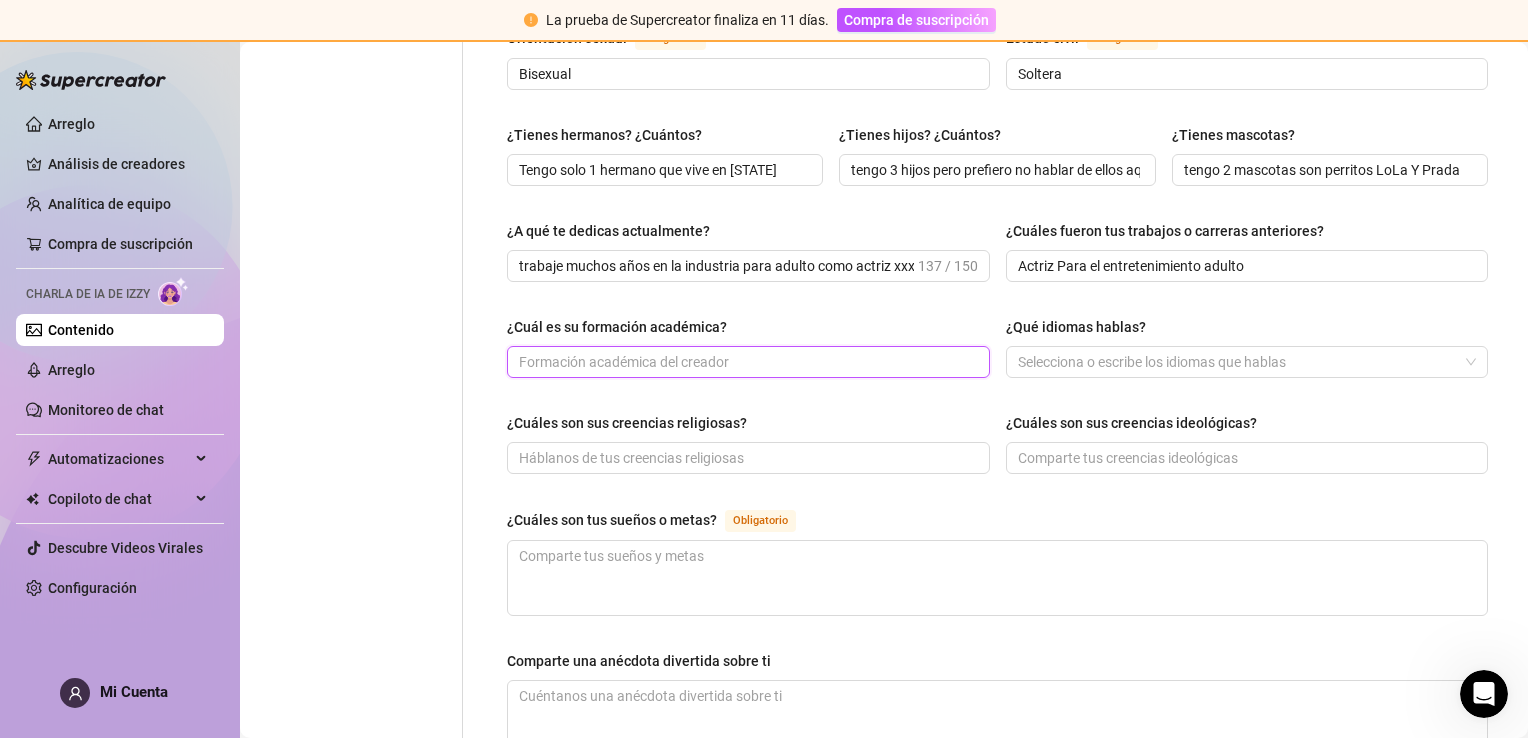 click on "¿Cuál es su formación académica?" at bounding box center [746, 362] 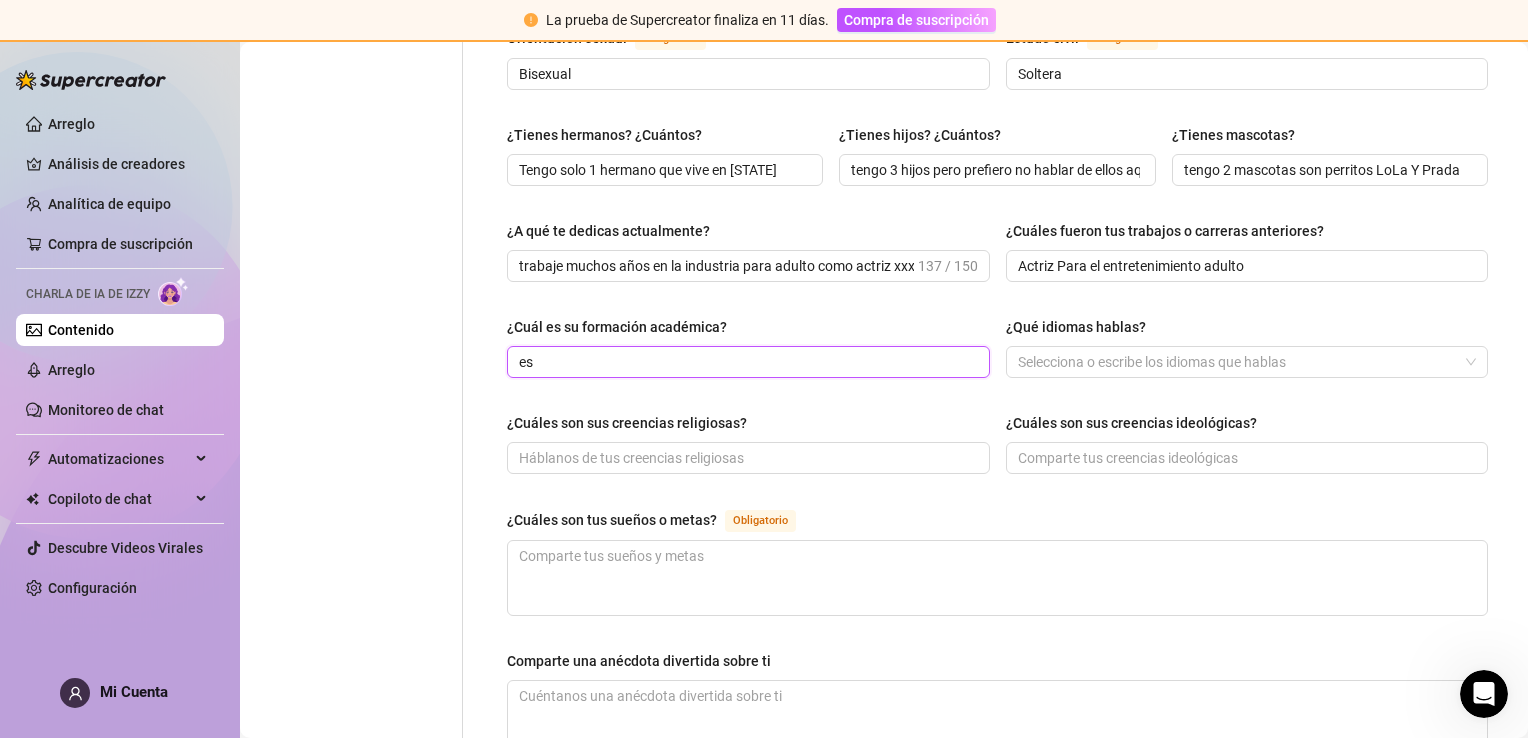 type on "e" 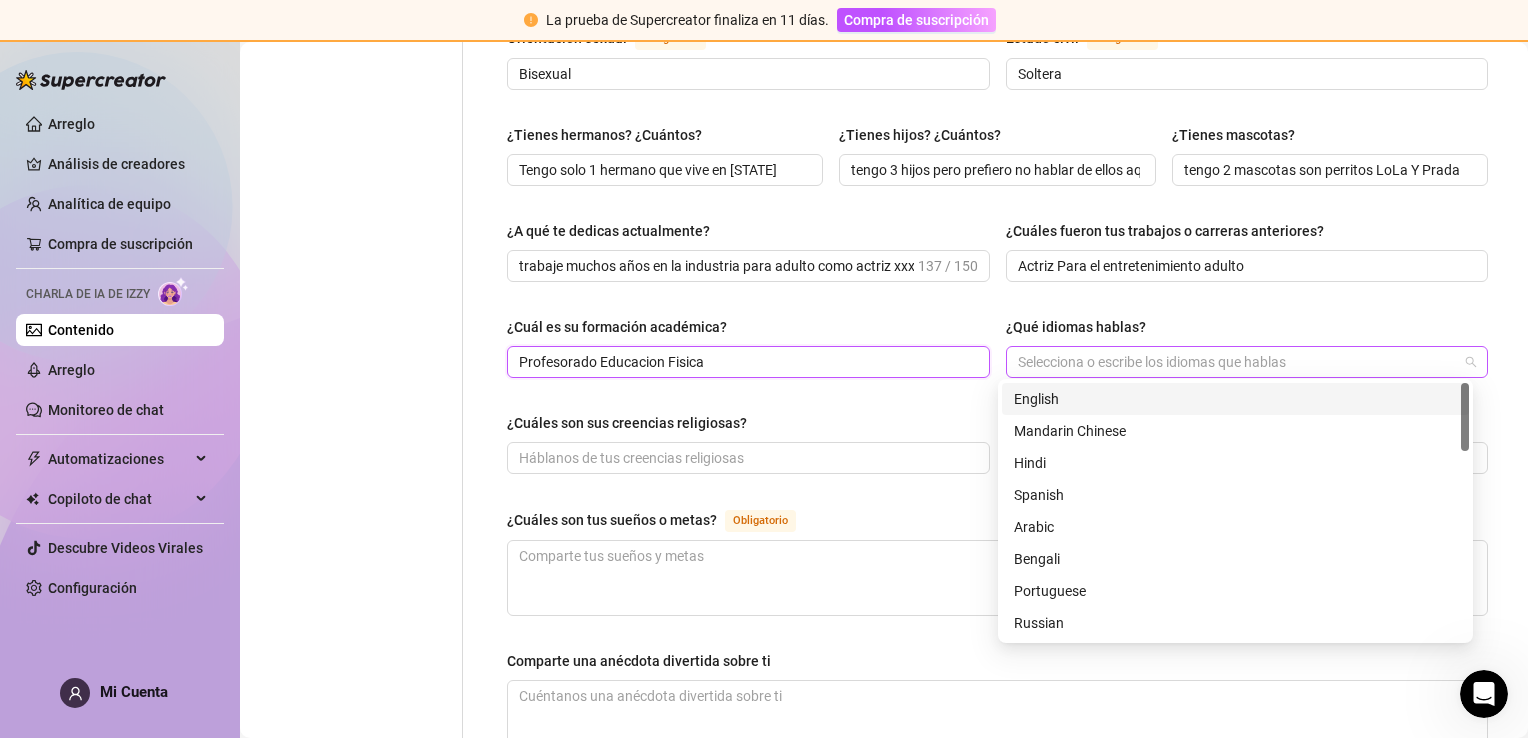 click at bounding box center (1237, 362) 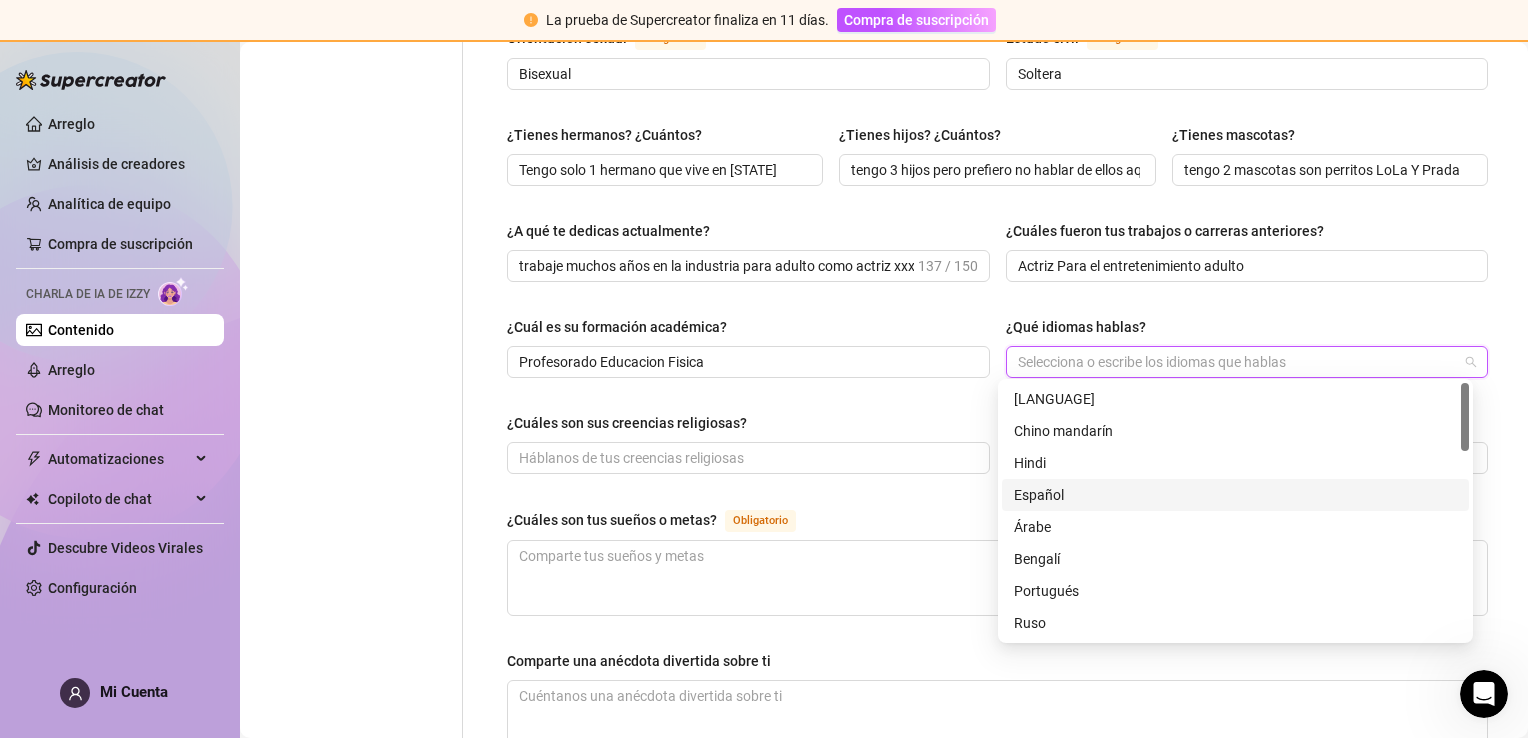 click on "Español" at bounding box center (1235, 495) 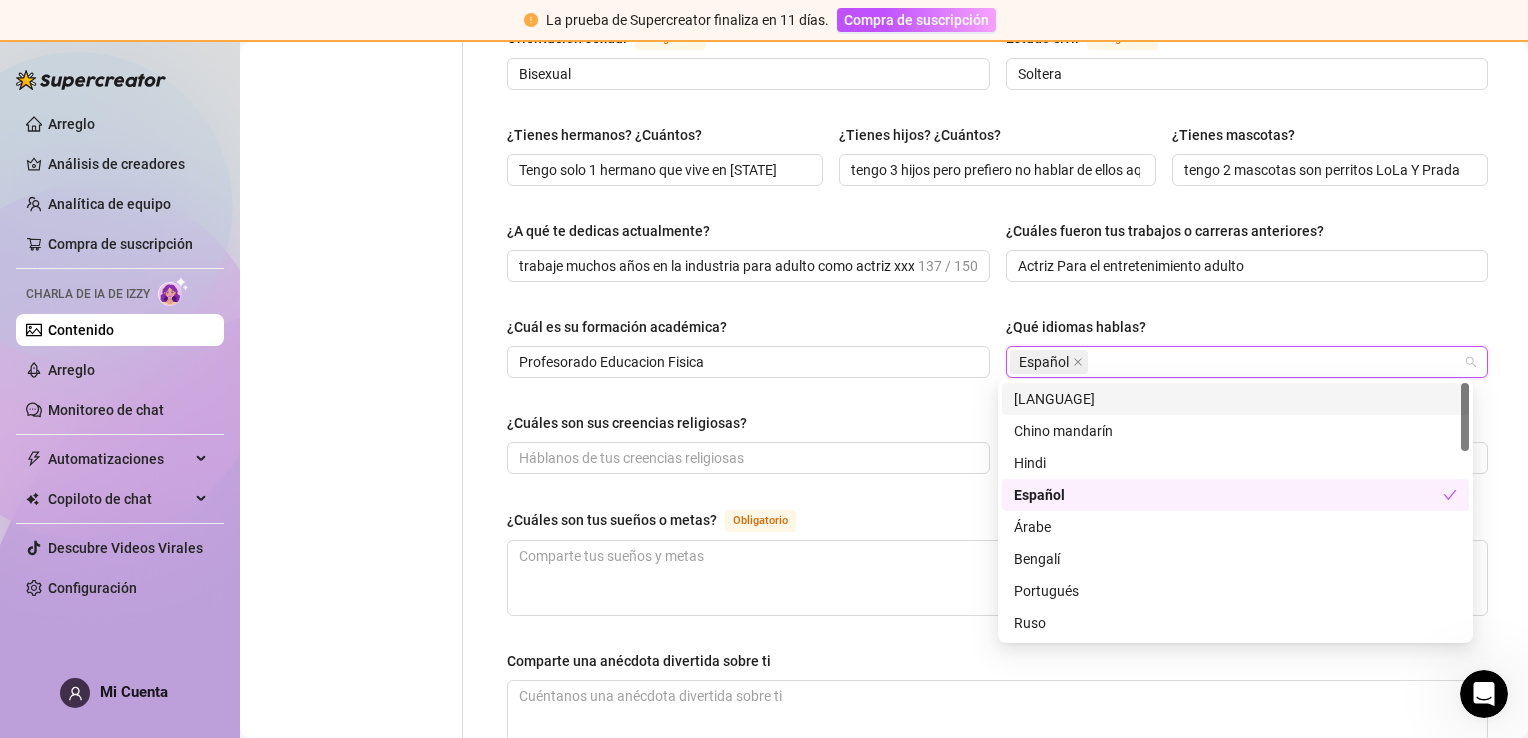 click on "Español" at bounding box center [1237, 362] 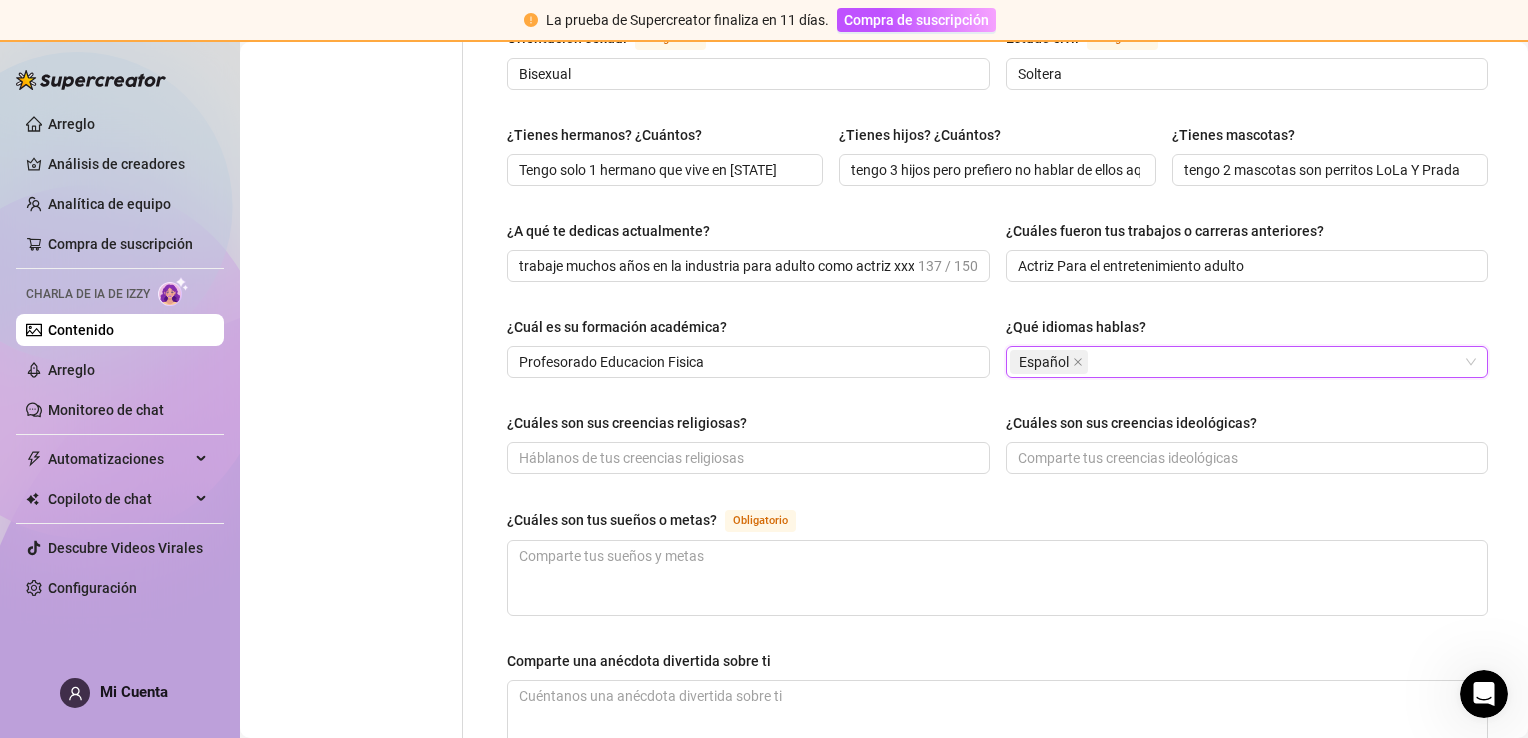 click on "Español" at bounding box center (1237, 362) 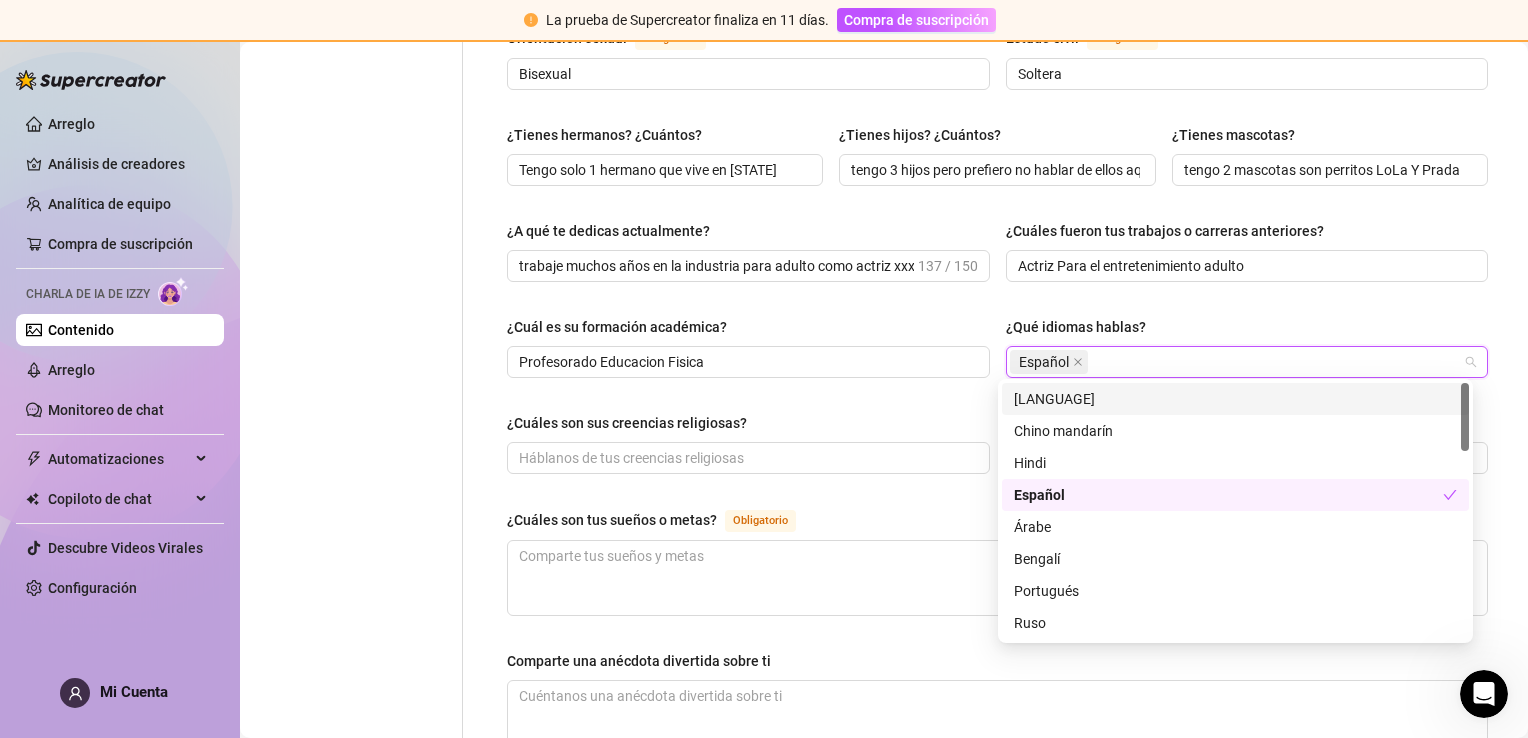 click on "[LANGUAGE]" at bounding box center [1235, 399] 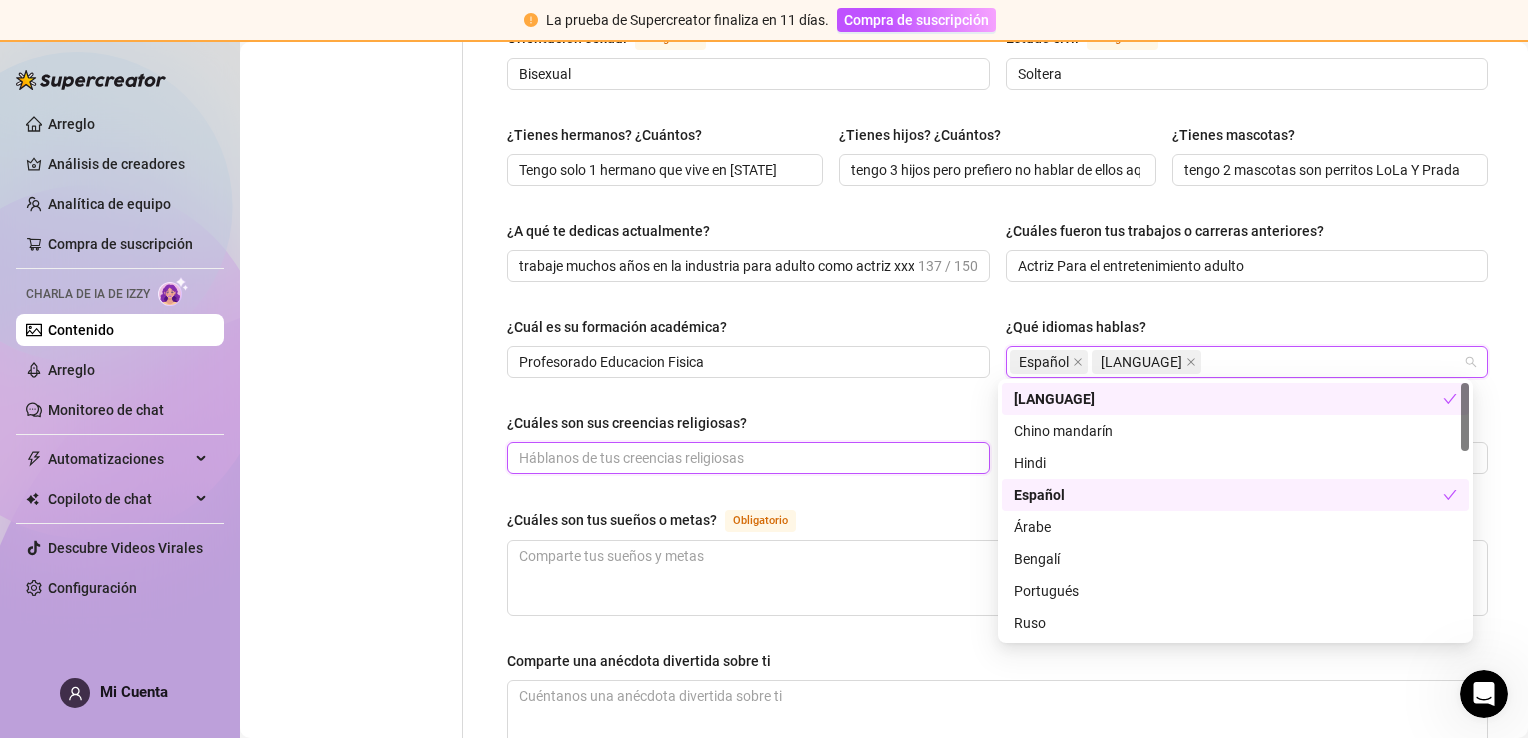 click on "¿Cuáles son sus creencias religiosas?" at bounding box center [746, 458] 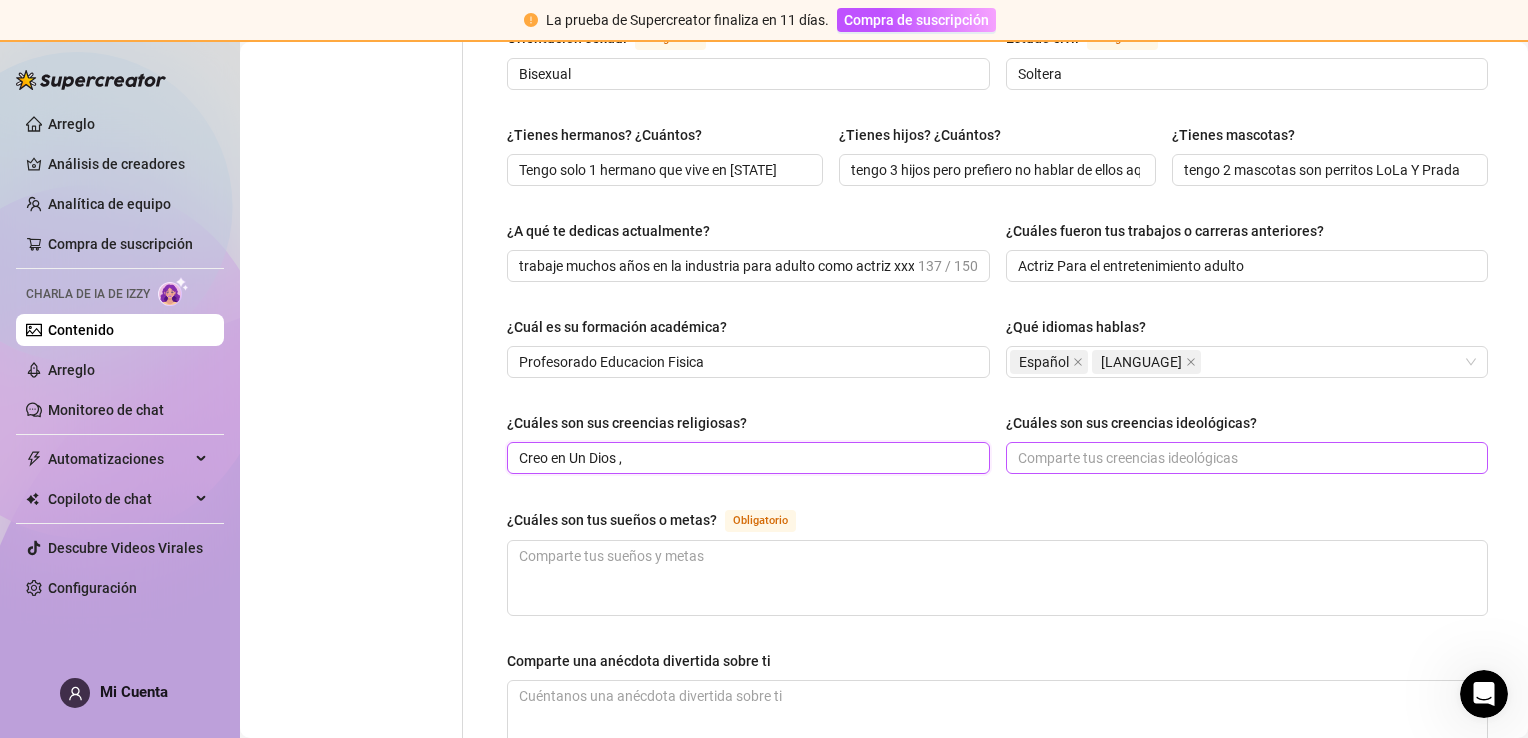 type on "Creo en Un Dios ," 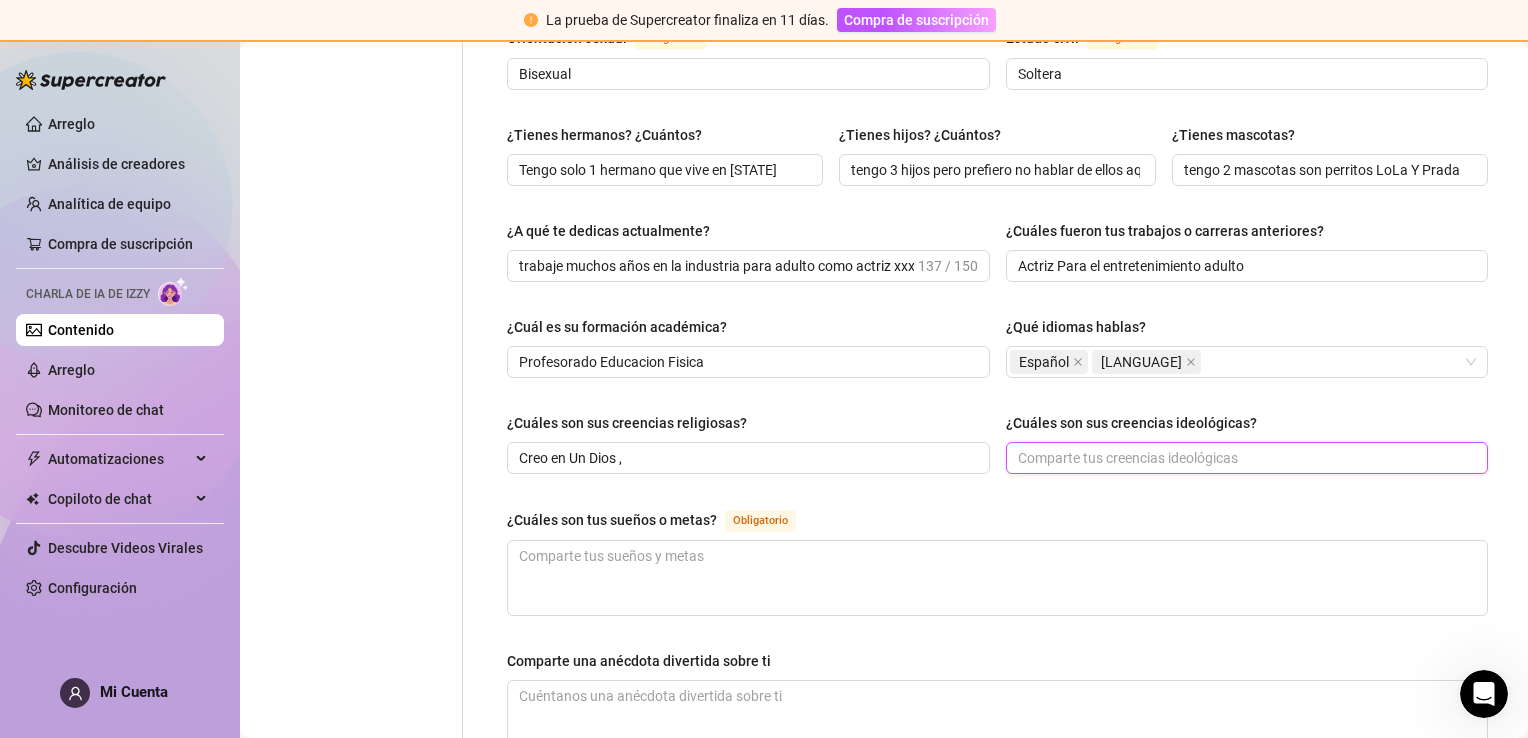 click on "¿Cuáles son sus creencias ideológicas?" at bounding box center (1245, 458) 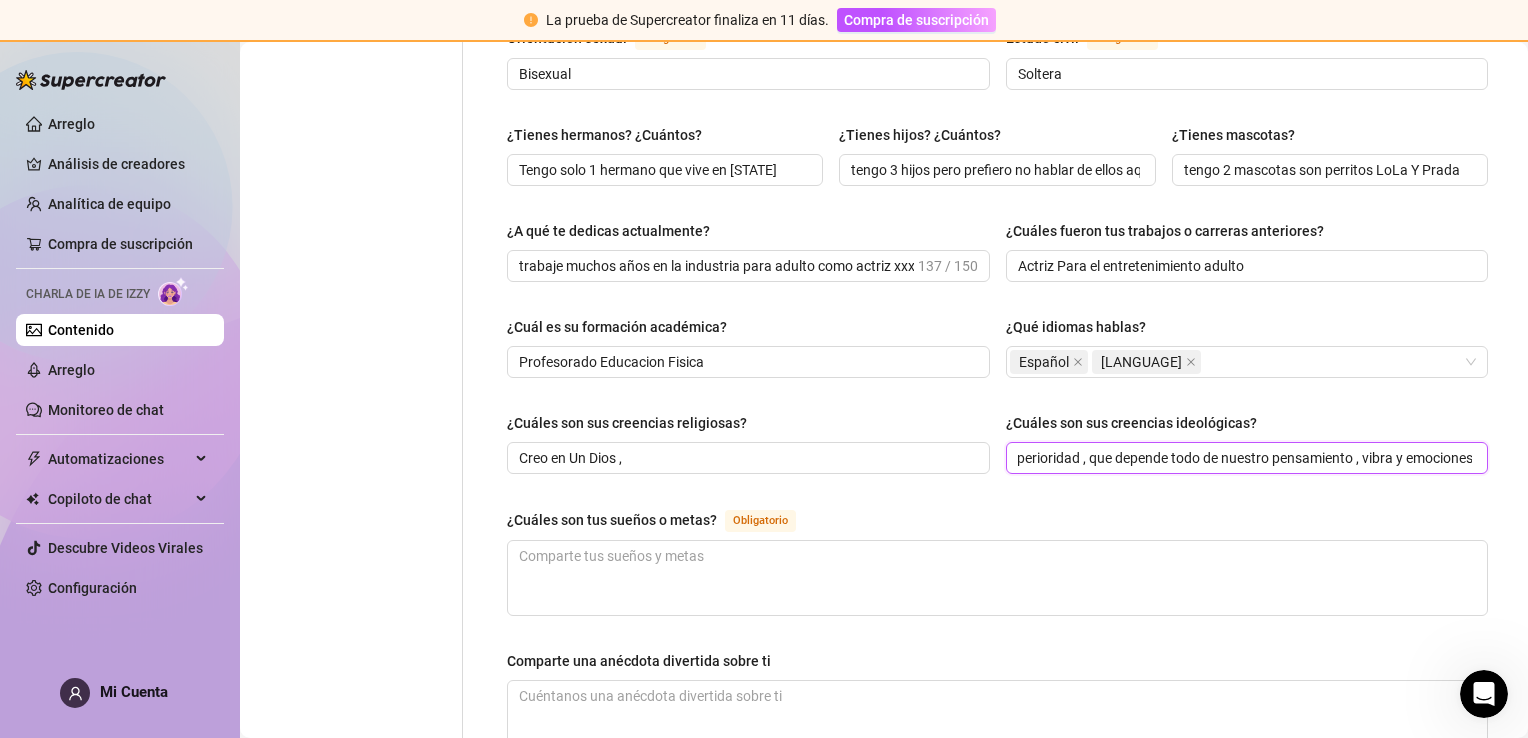 scroll, scrollTop: 0, scrollLeft: 379, axis: horizontal 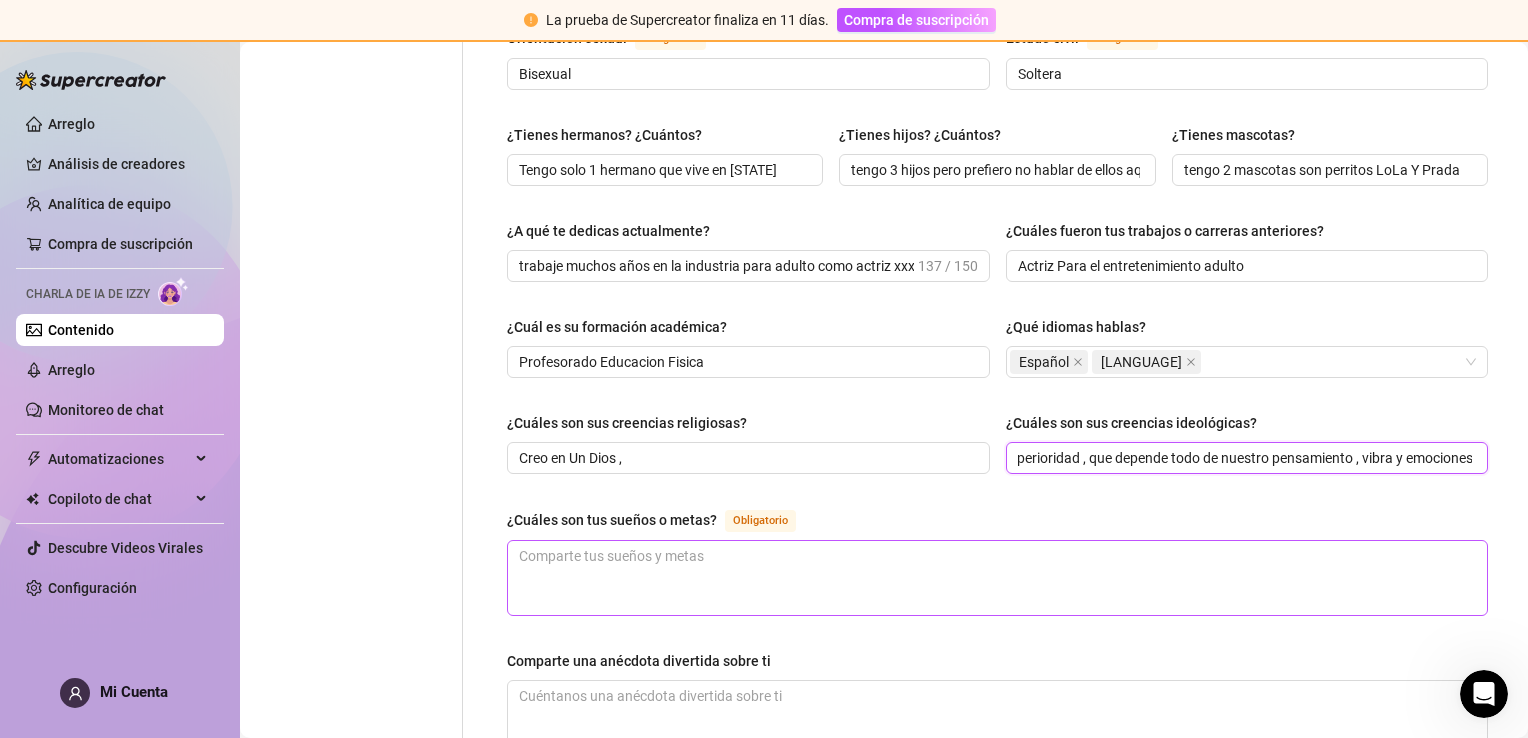 type on "creo en la fuerza que tenemos en nuetros interior como superioridad , que depende todo de nuestro pensamiento , vibra y emociones" 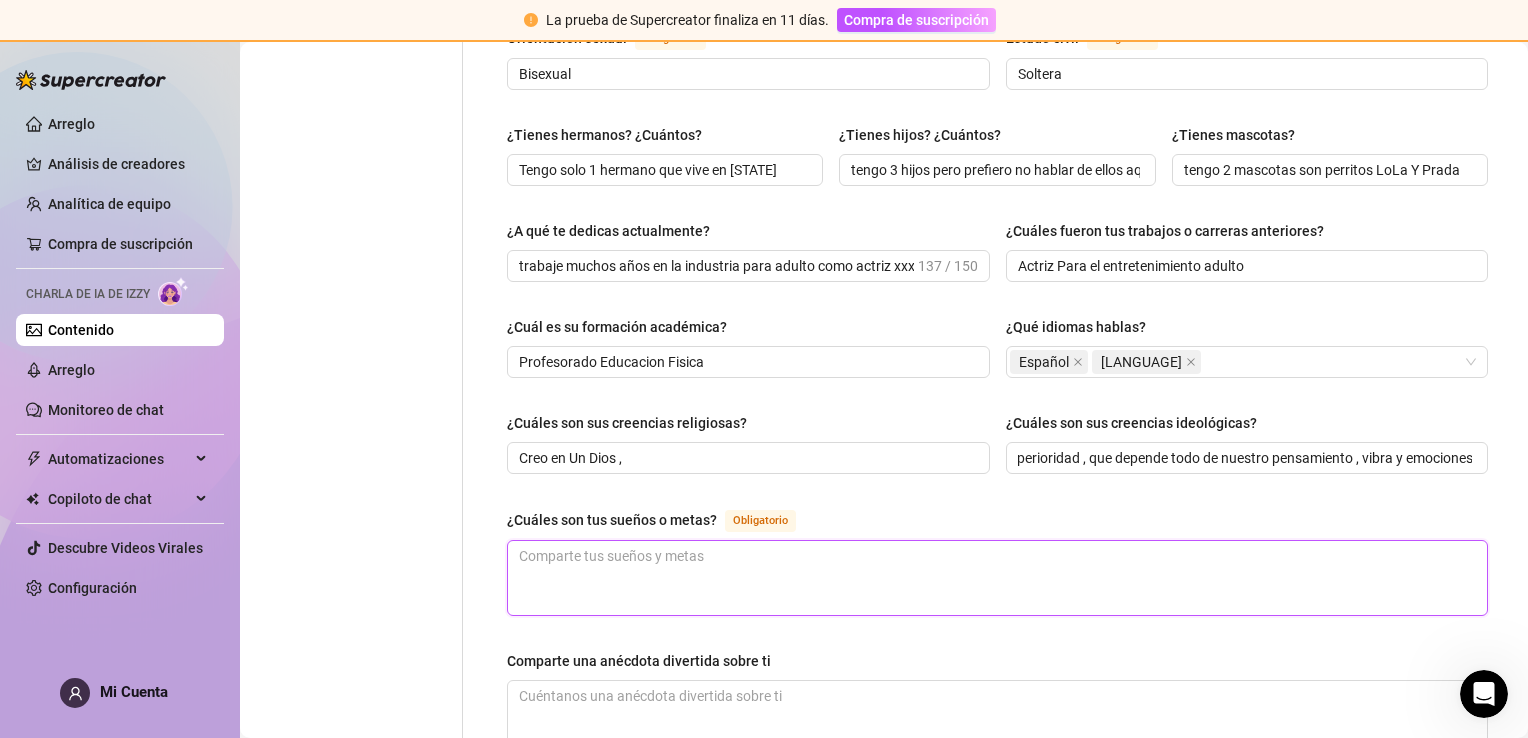 scroll, scrollTop: 0, scrollLeft: 0, axis: both 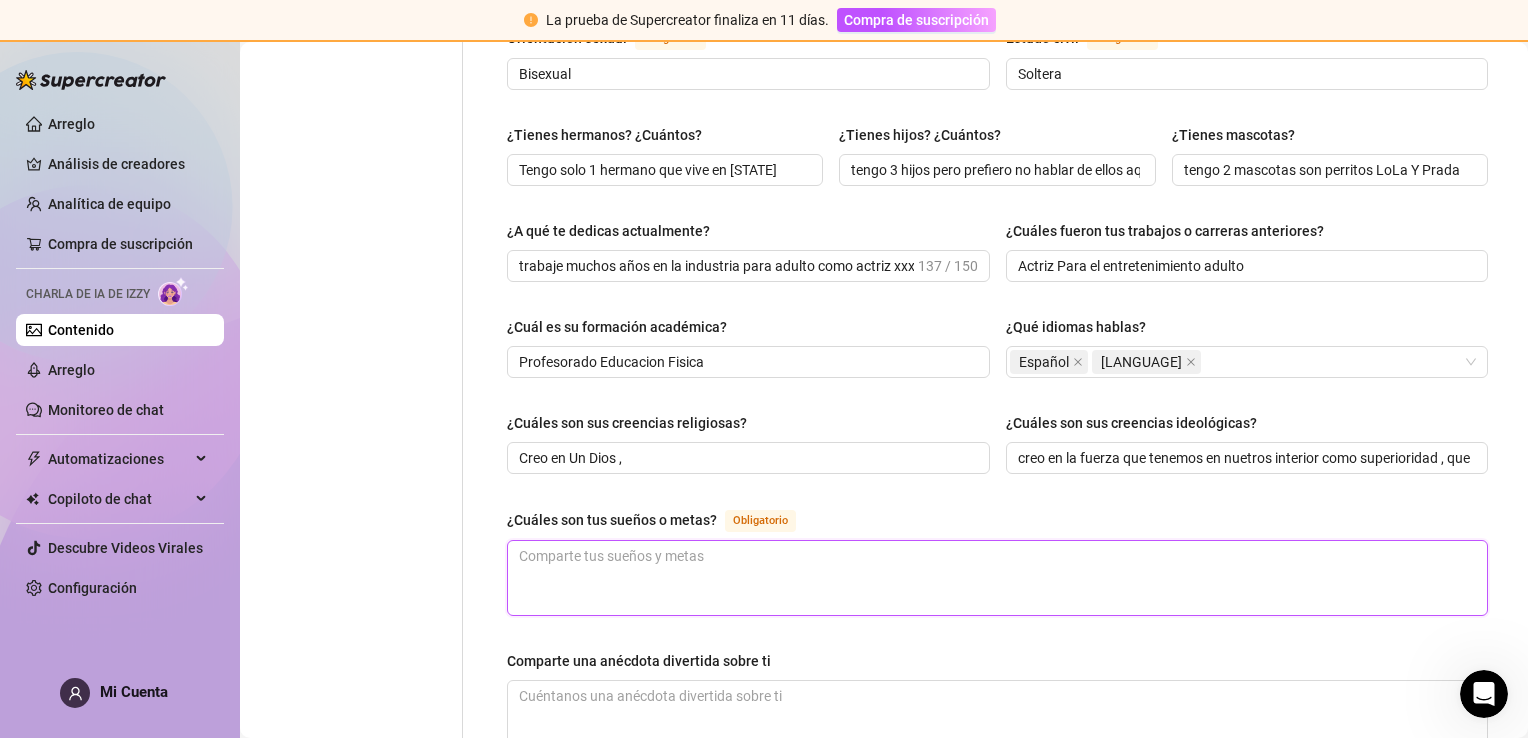 click on "¿Cuáles son tus sueños o metas? Obligatorio" at bounding box center (997, 578) 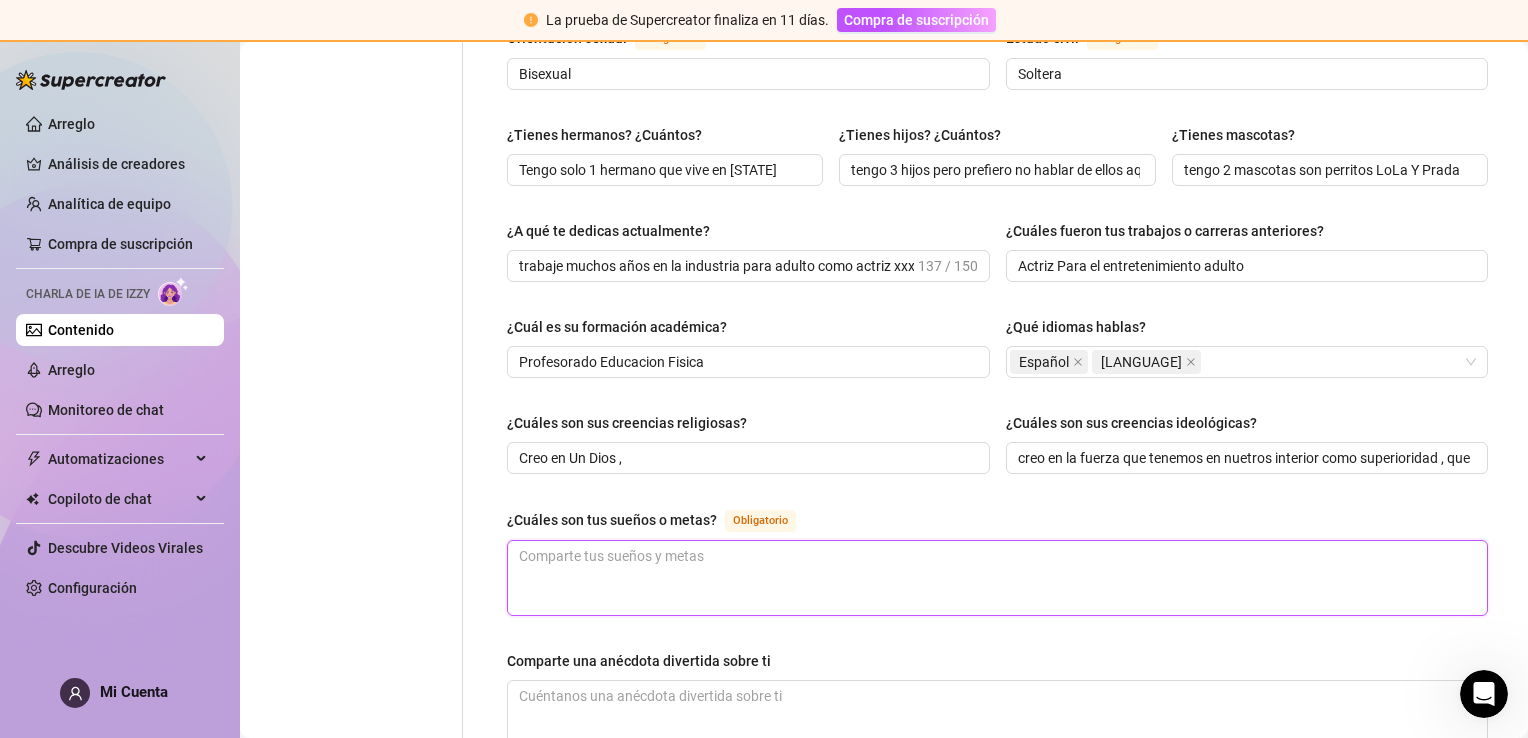 type 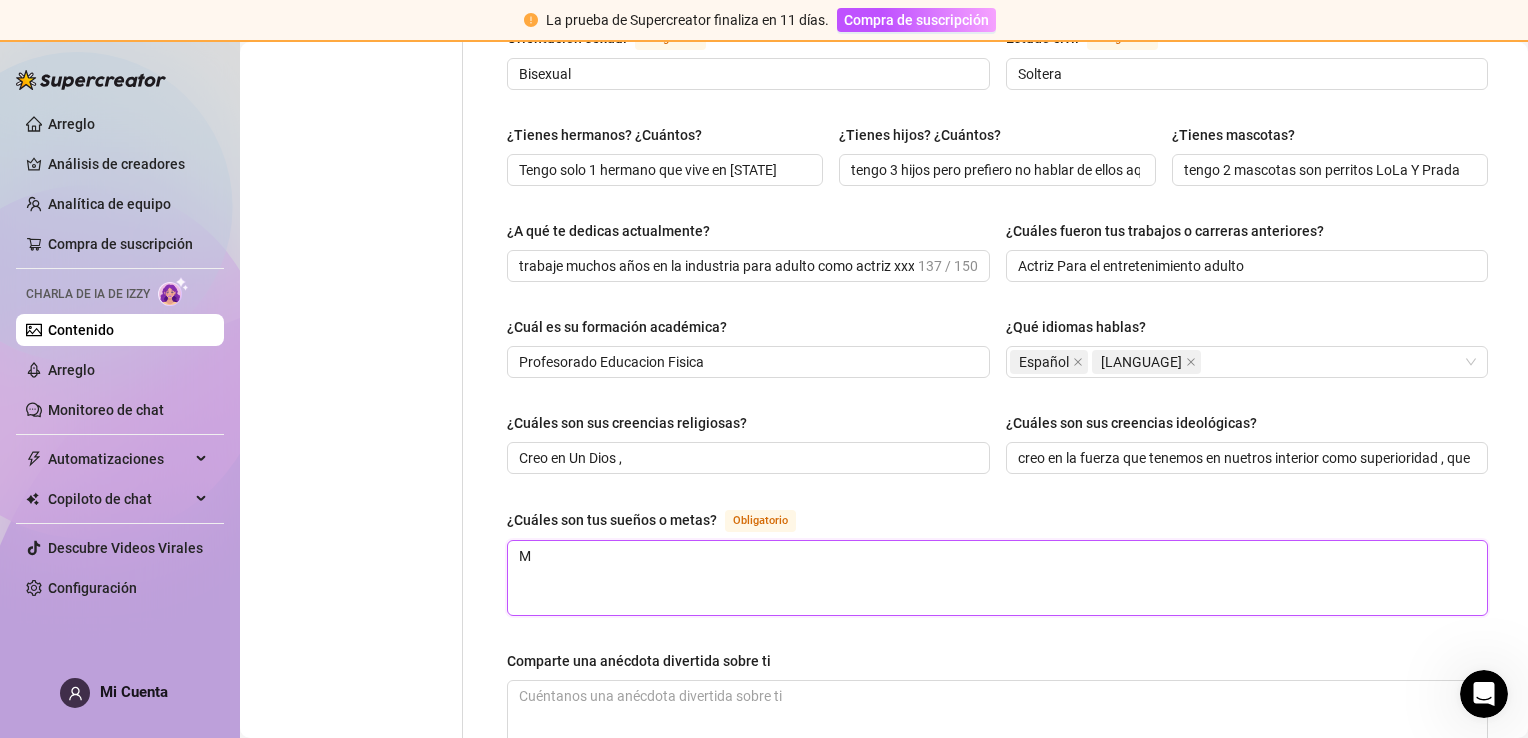 type 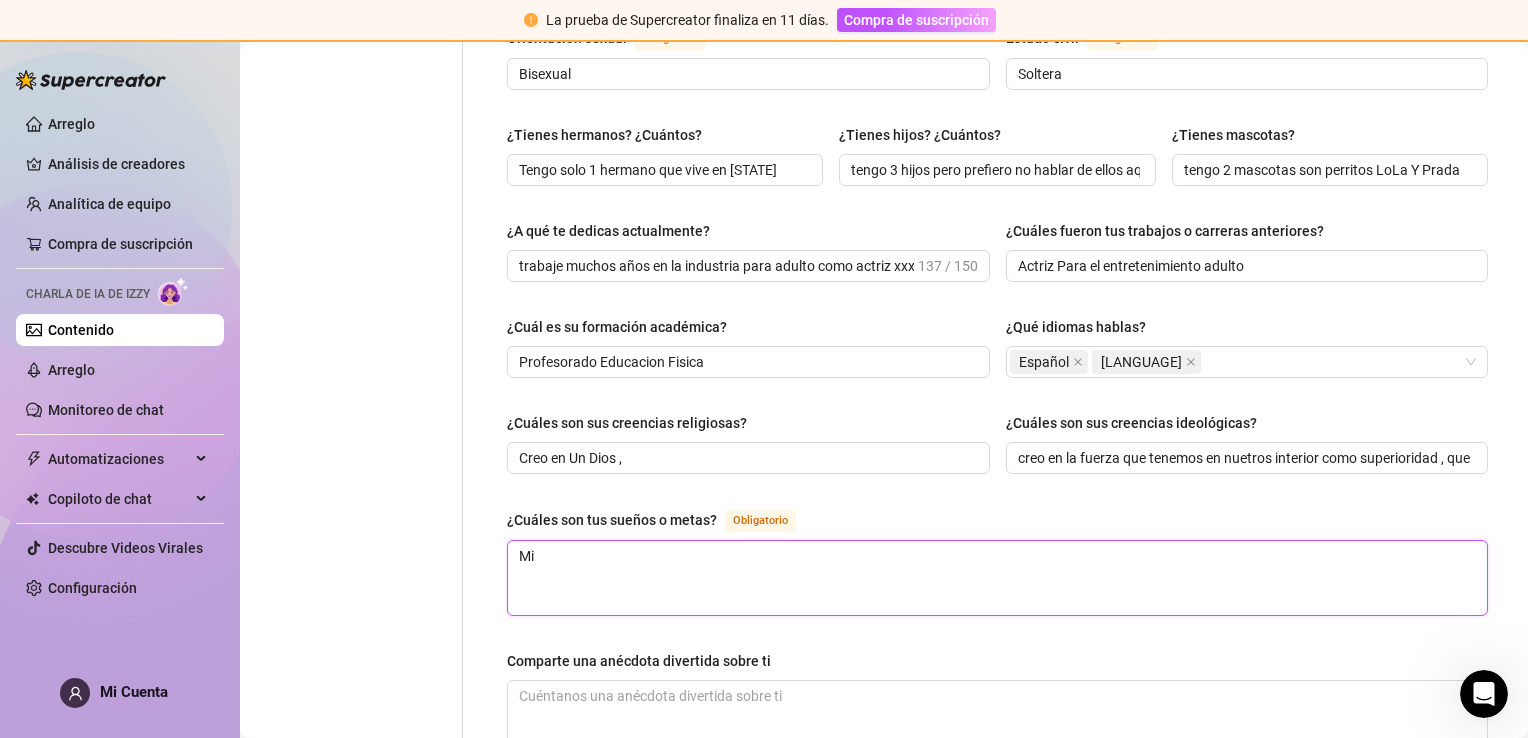 type 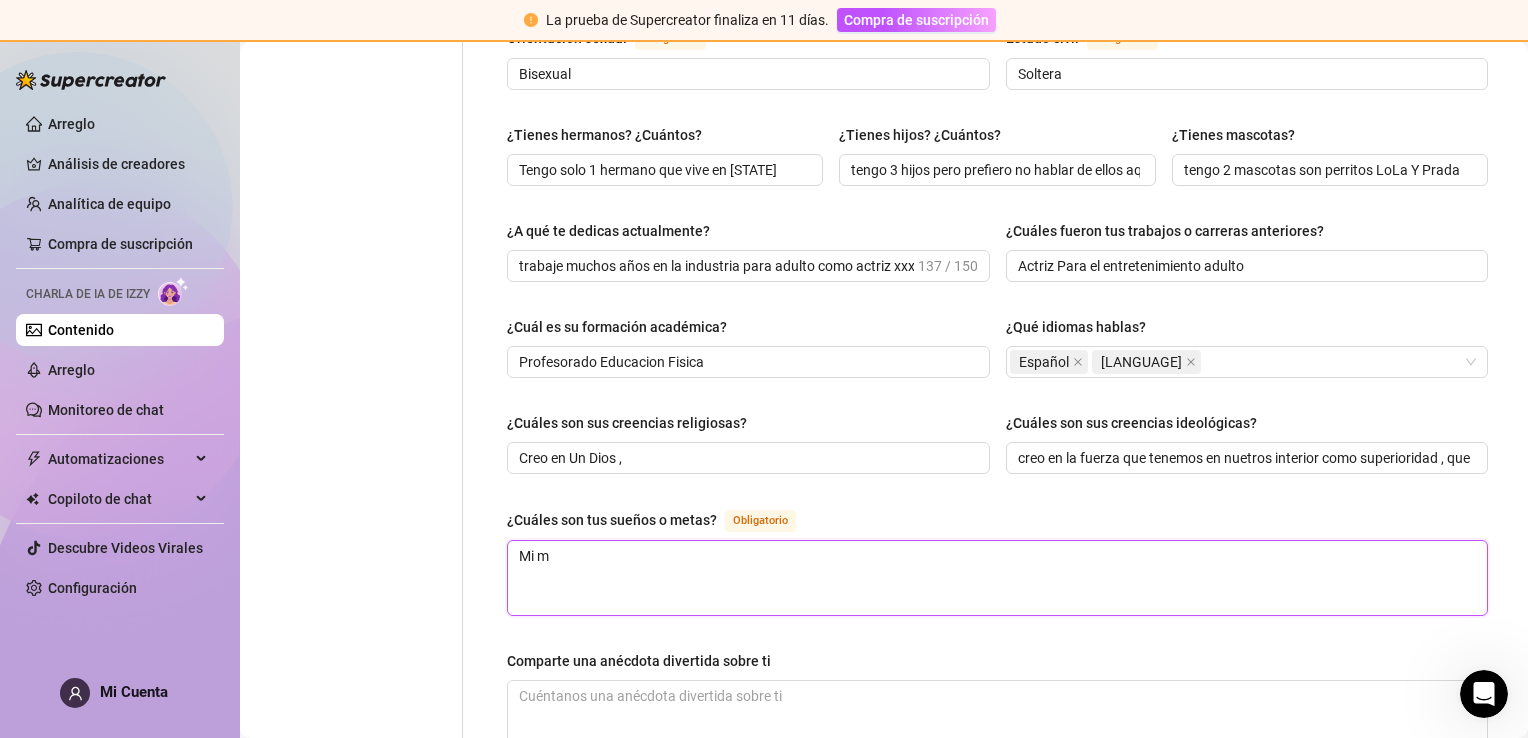 type 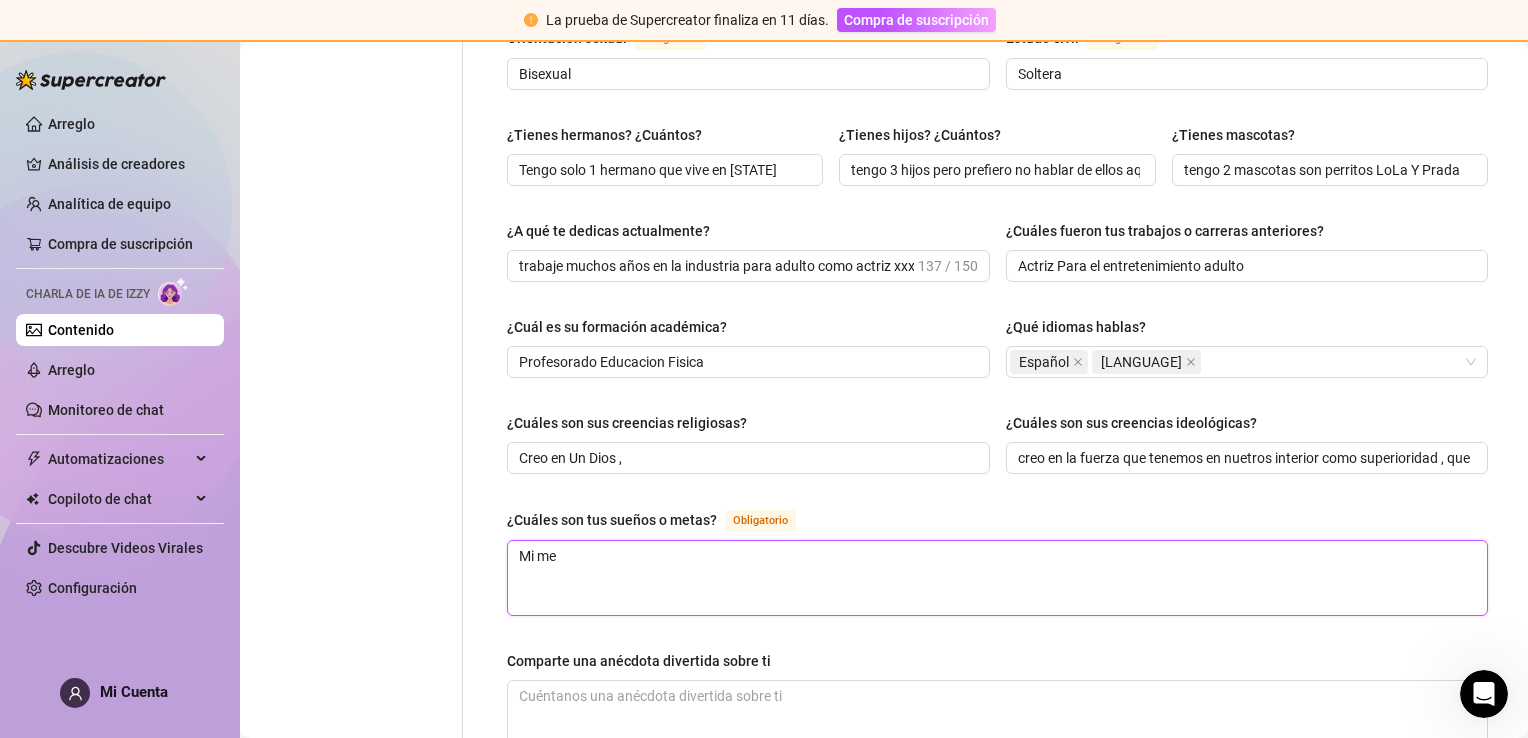 type 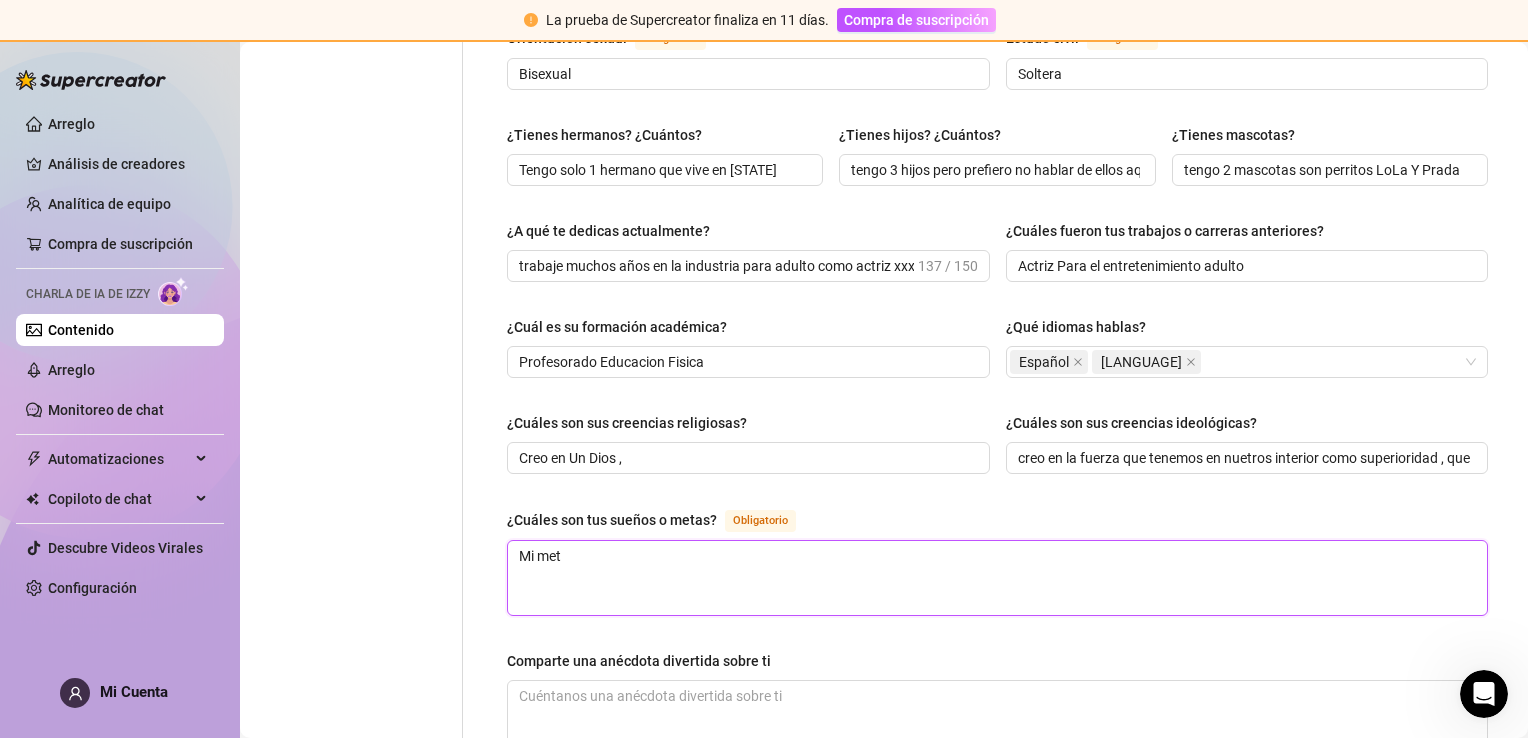 type 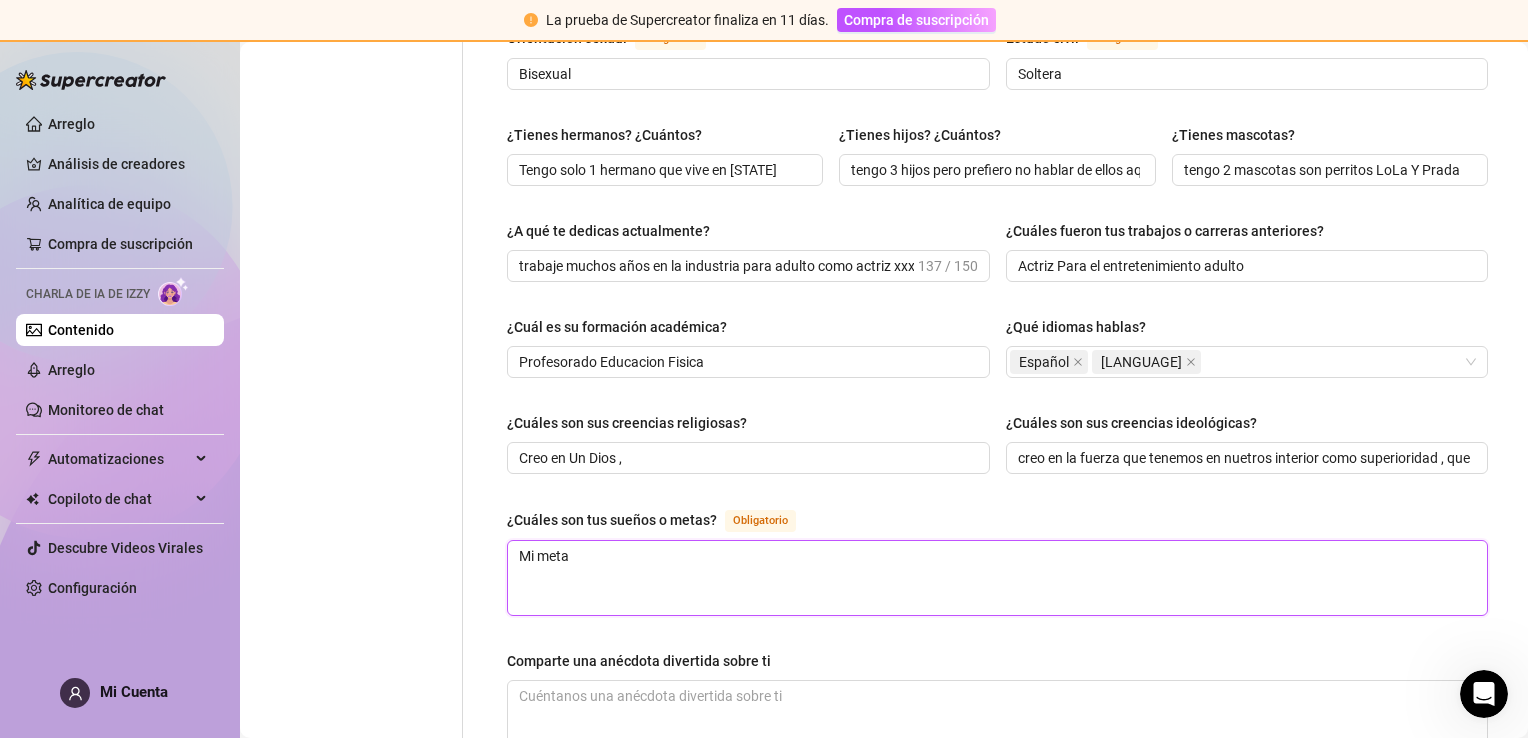 type 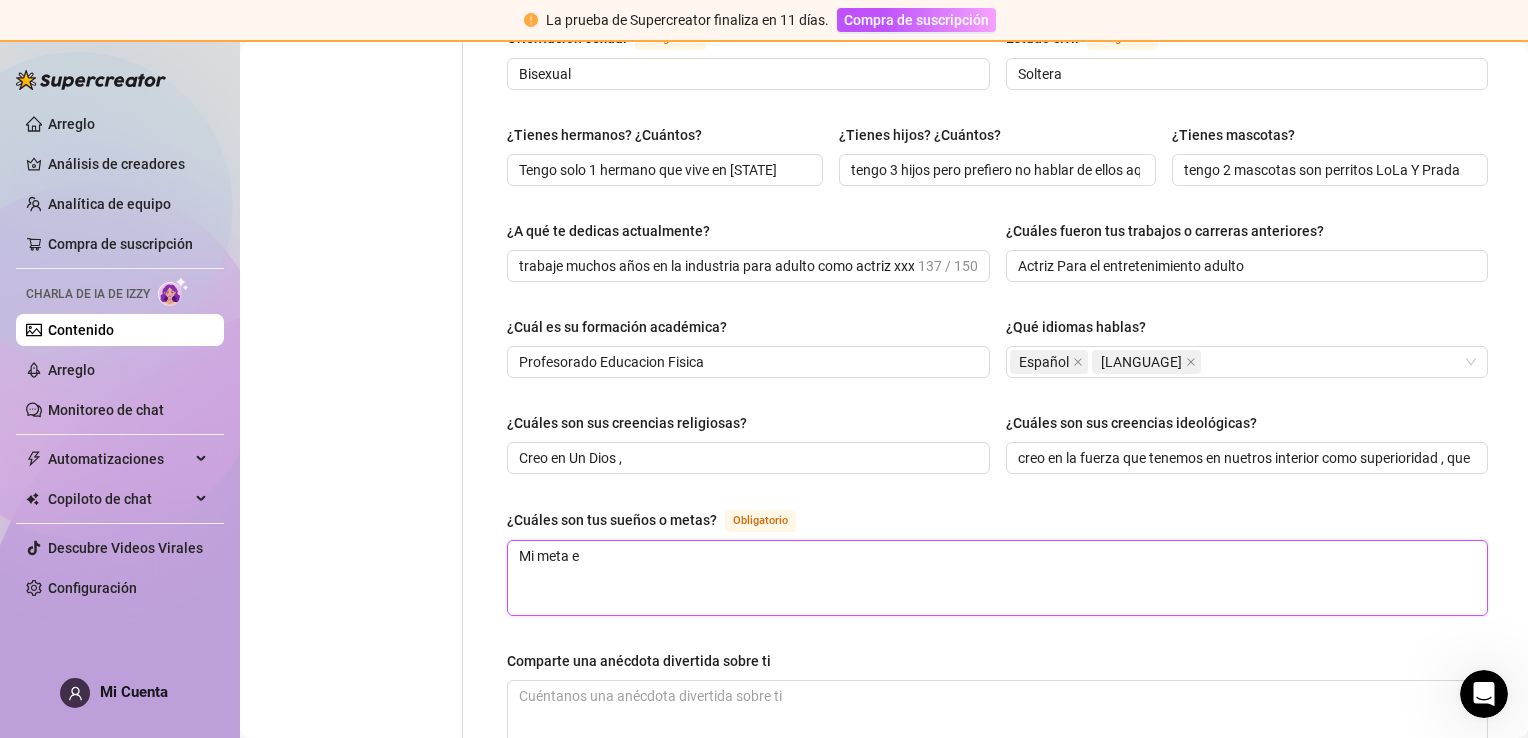 type 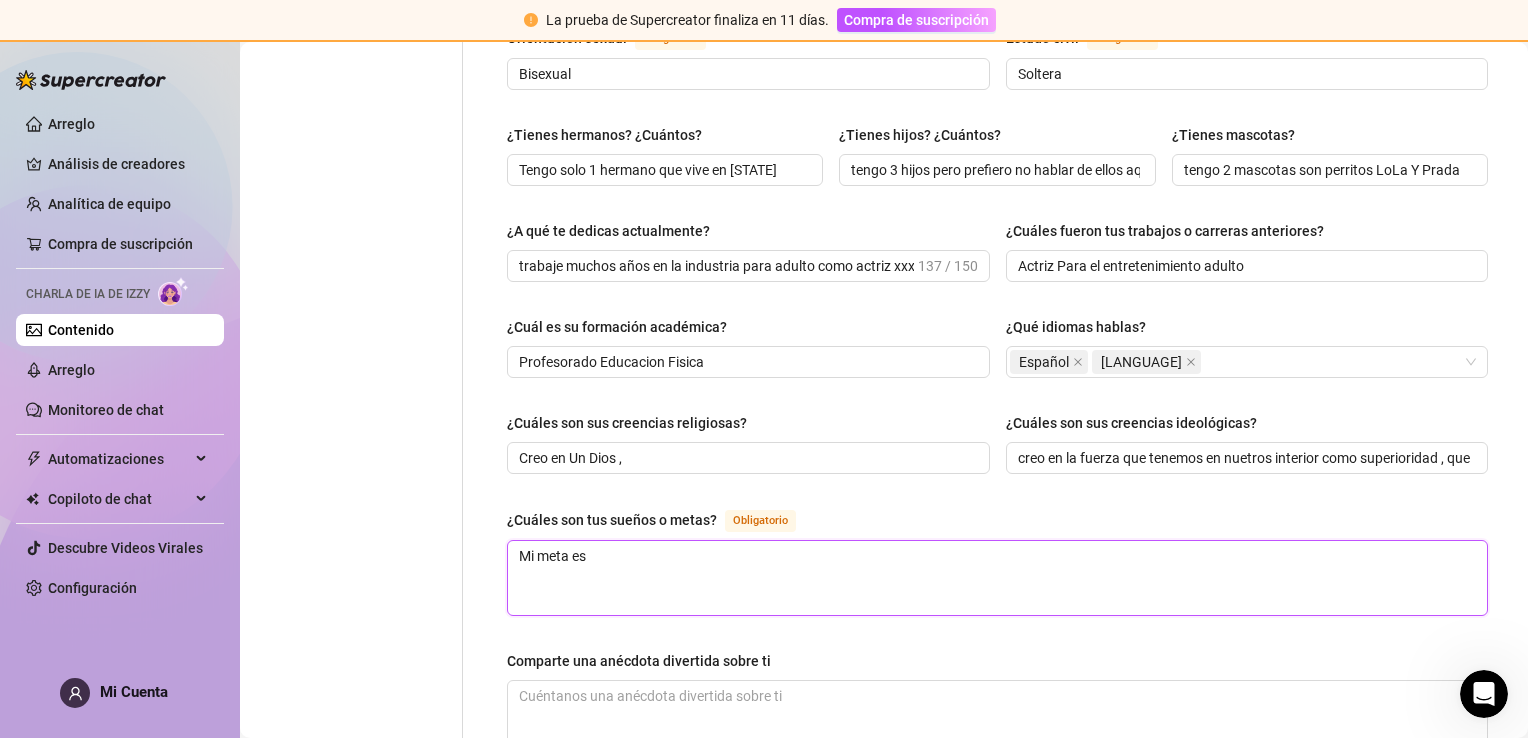type 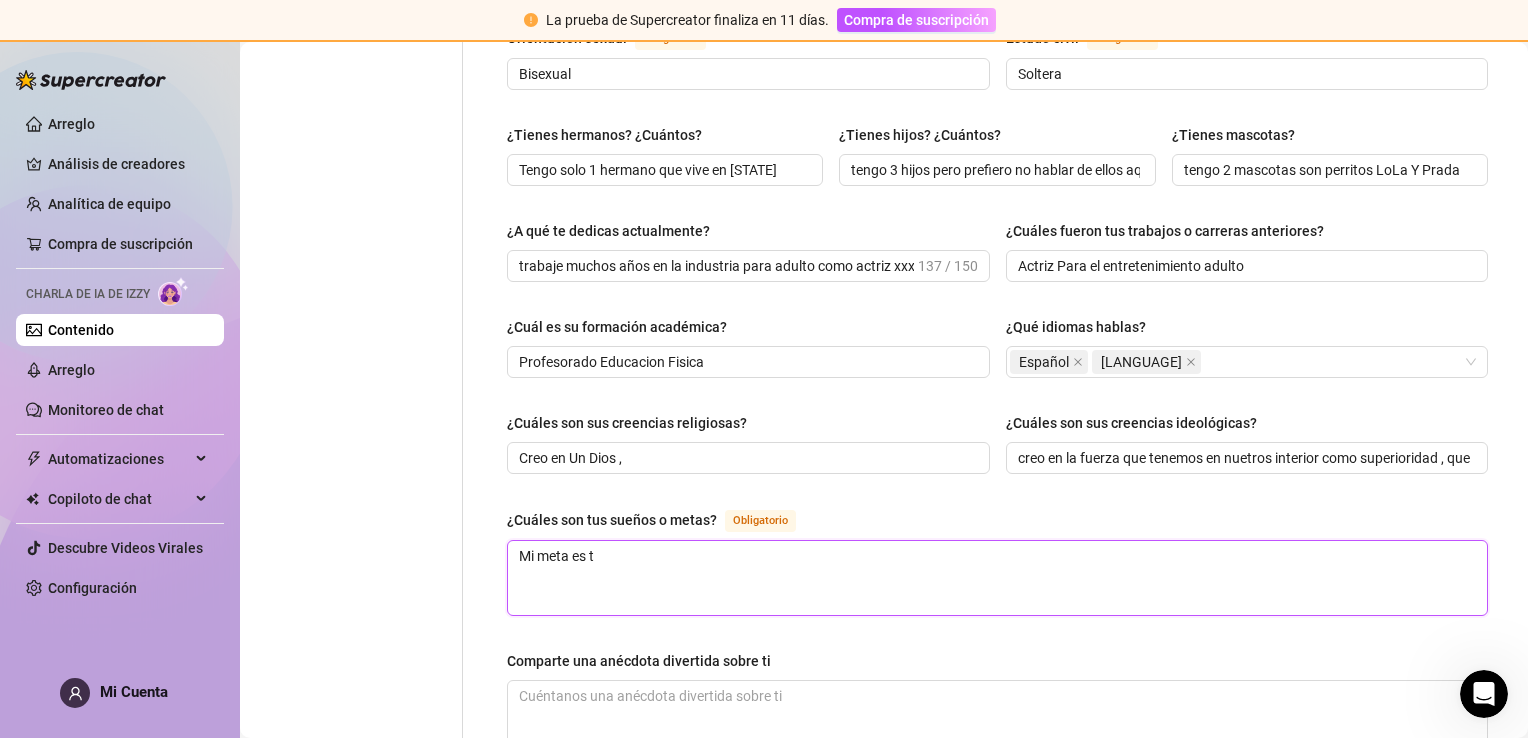 type 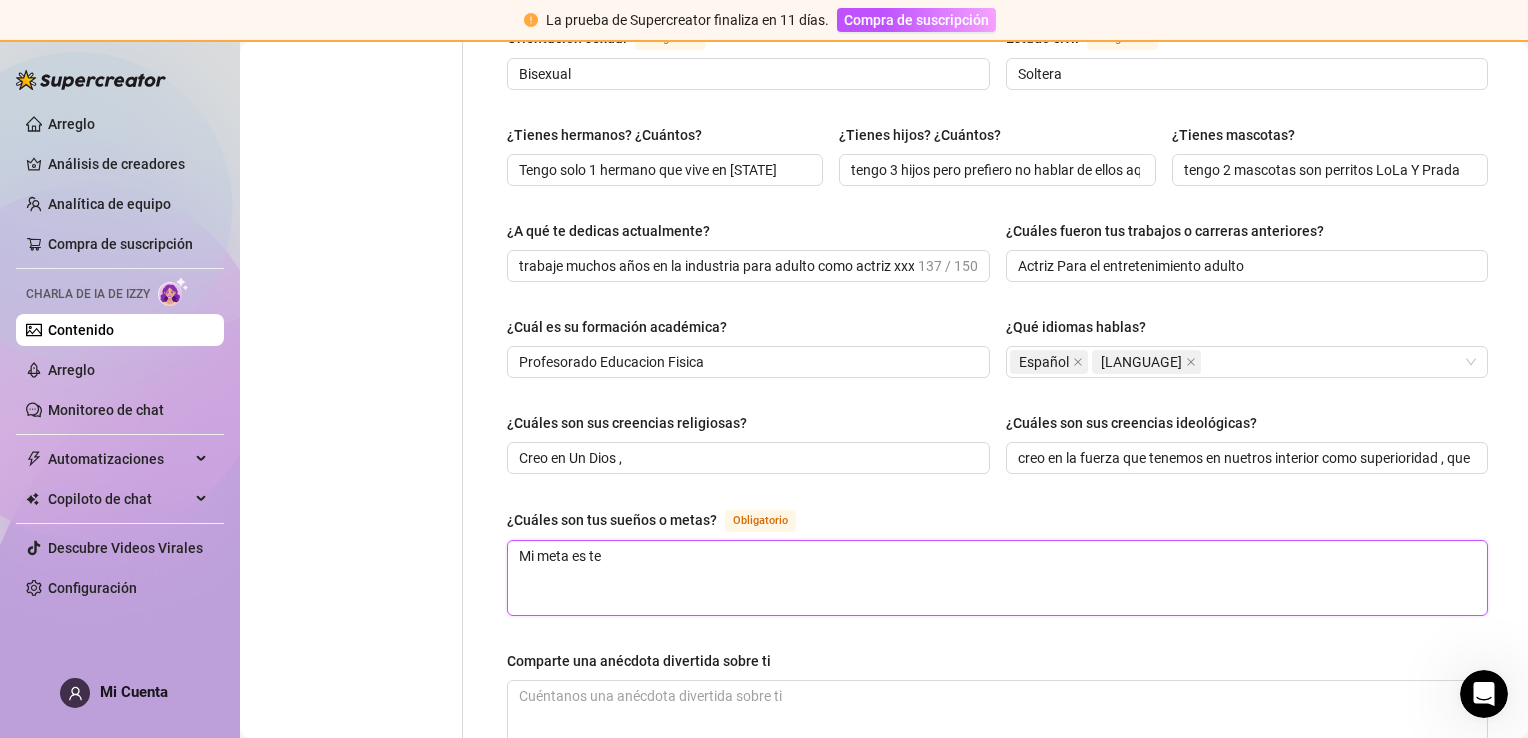 type 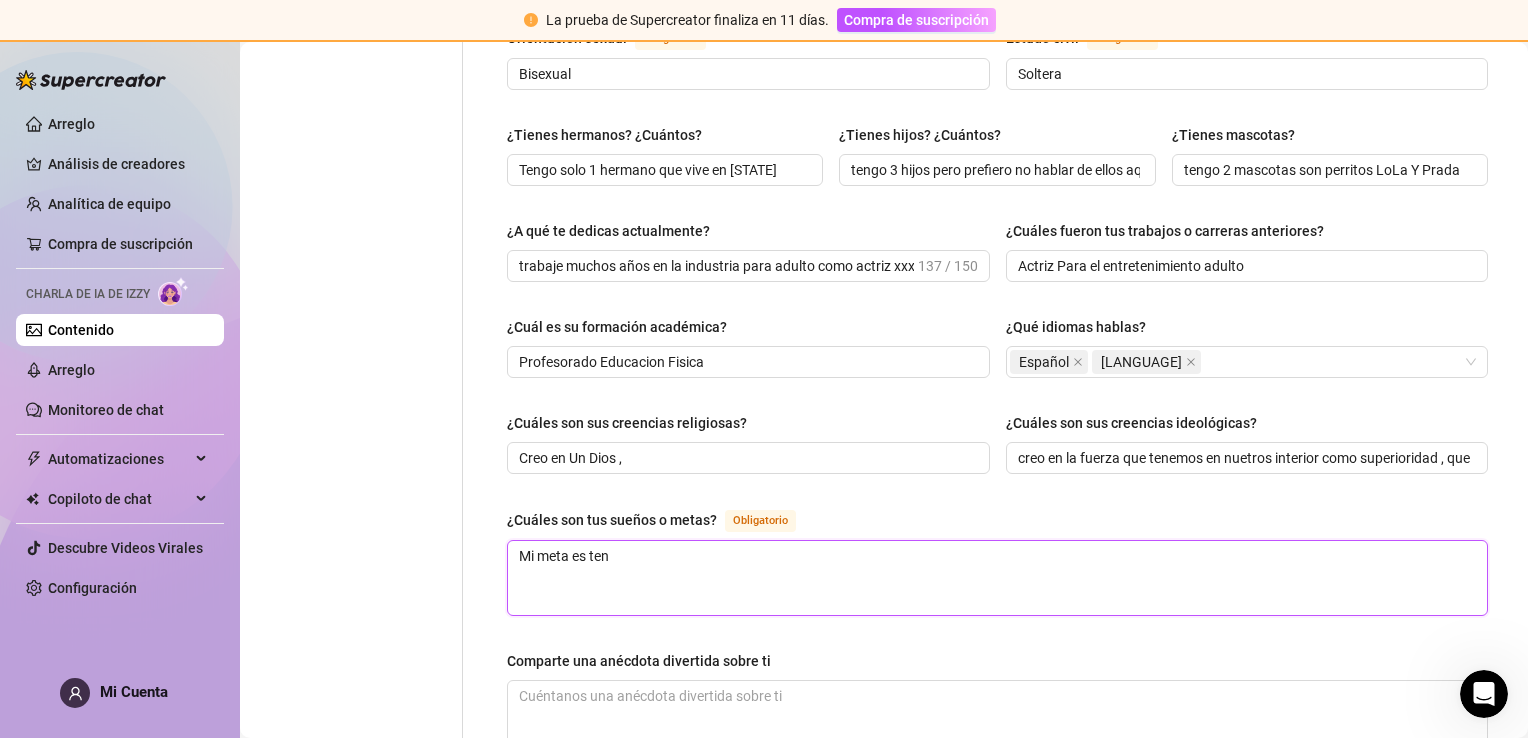 type 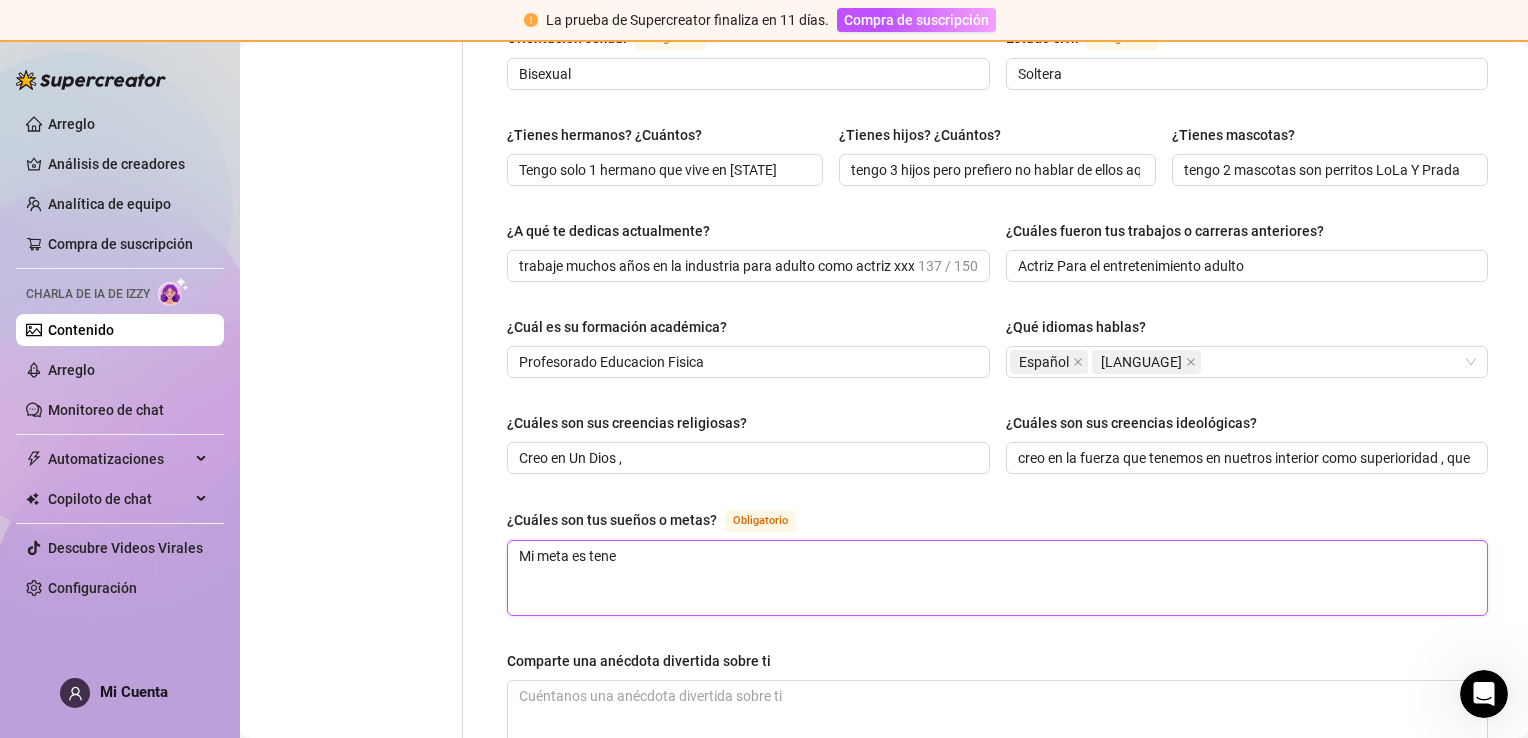 type 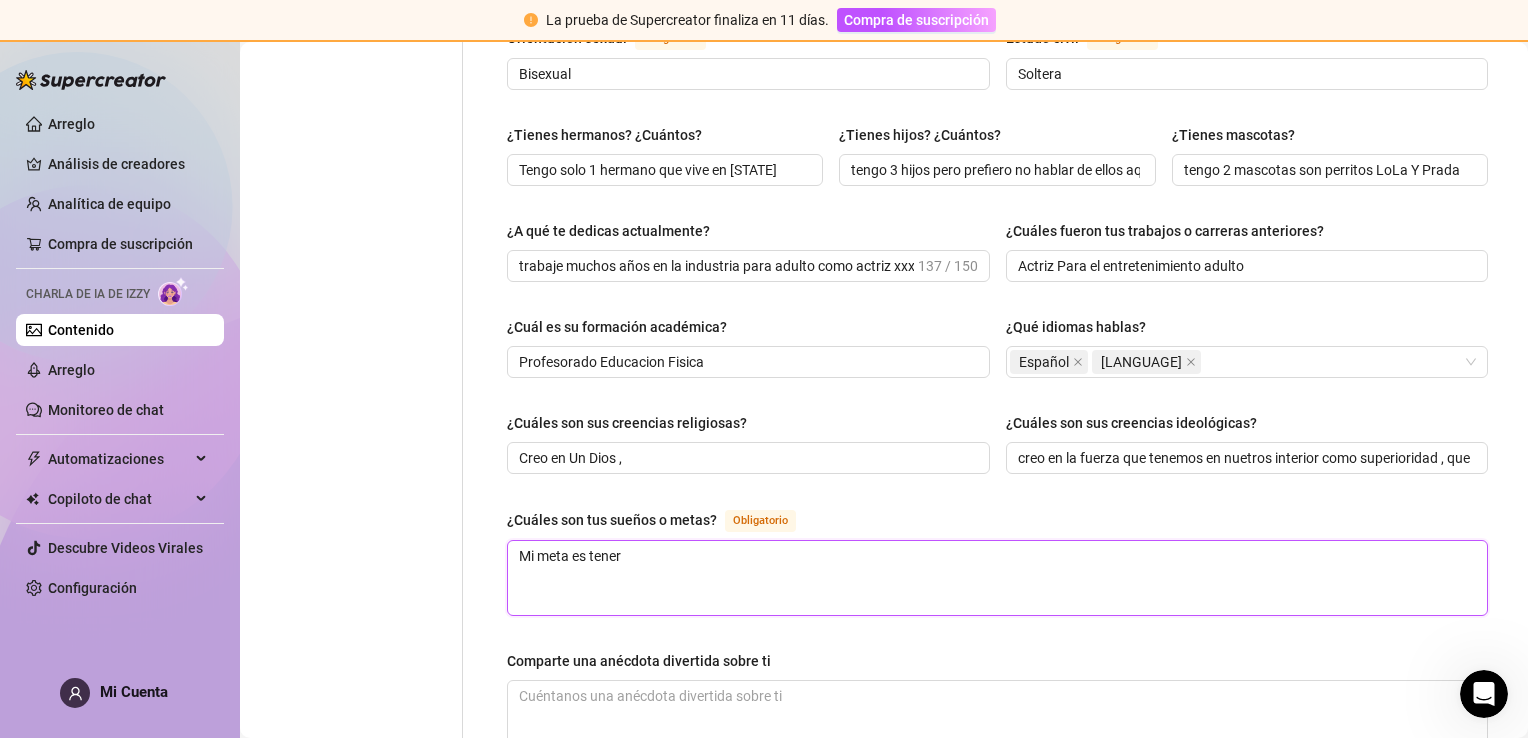 type 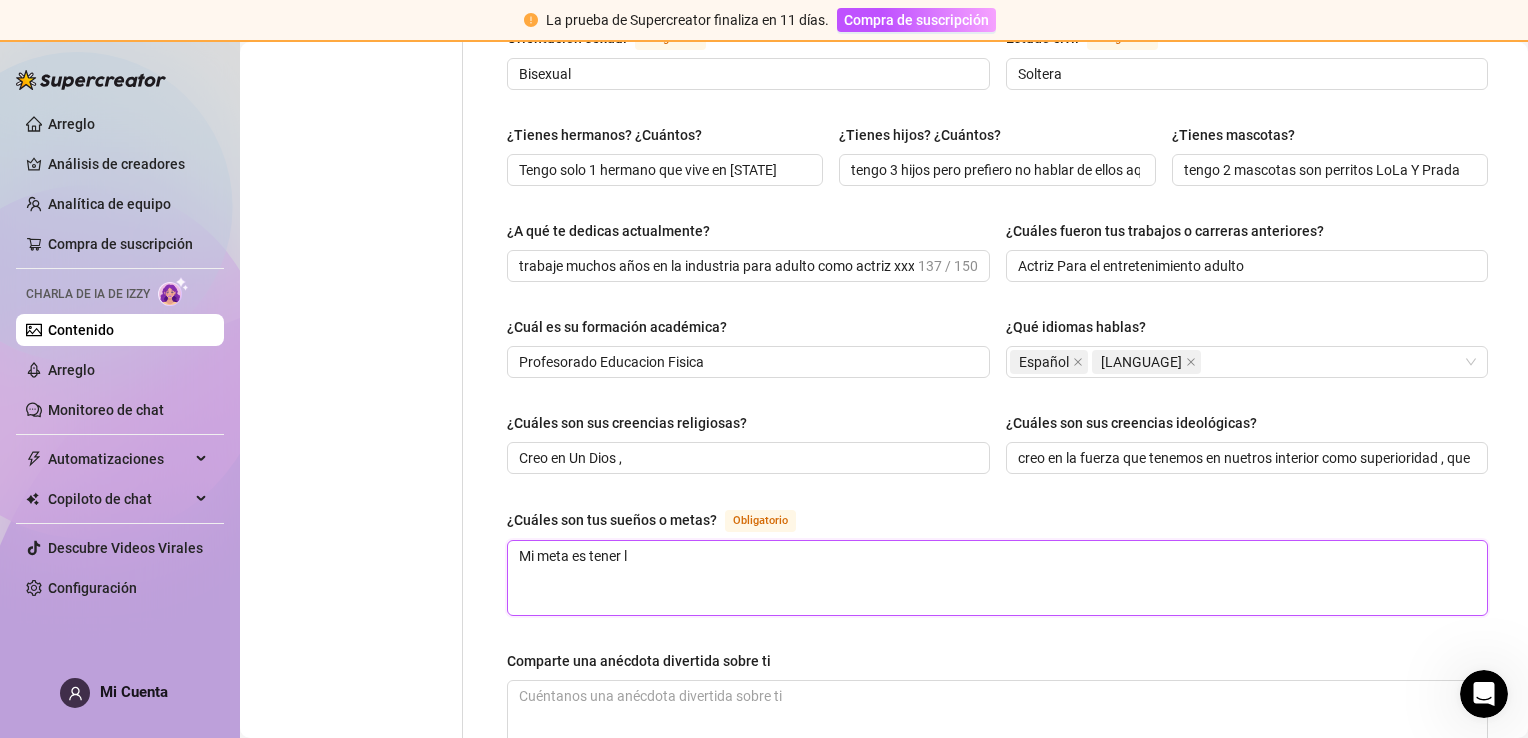 type 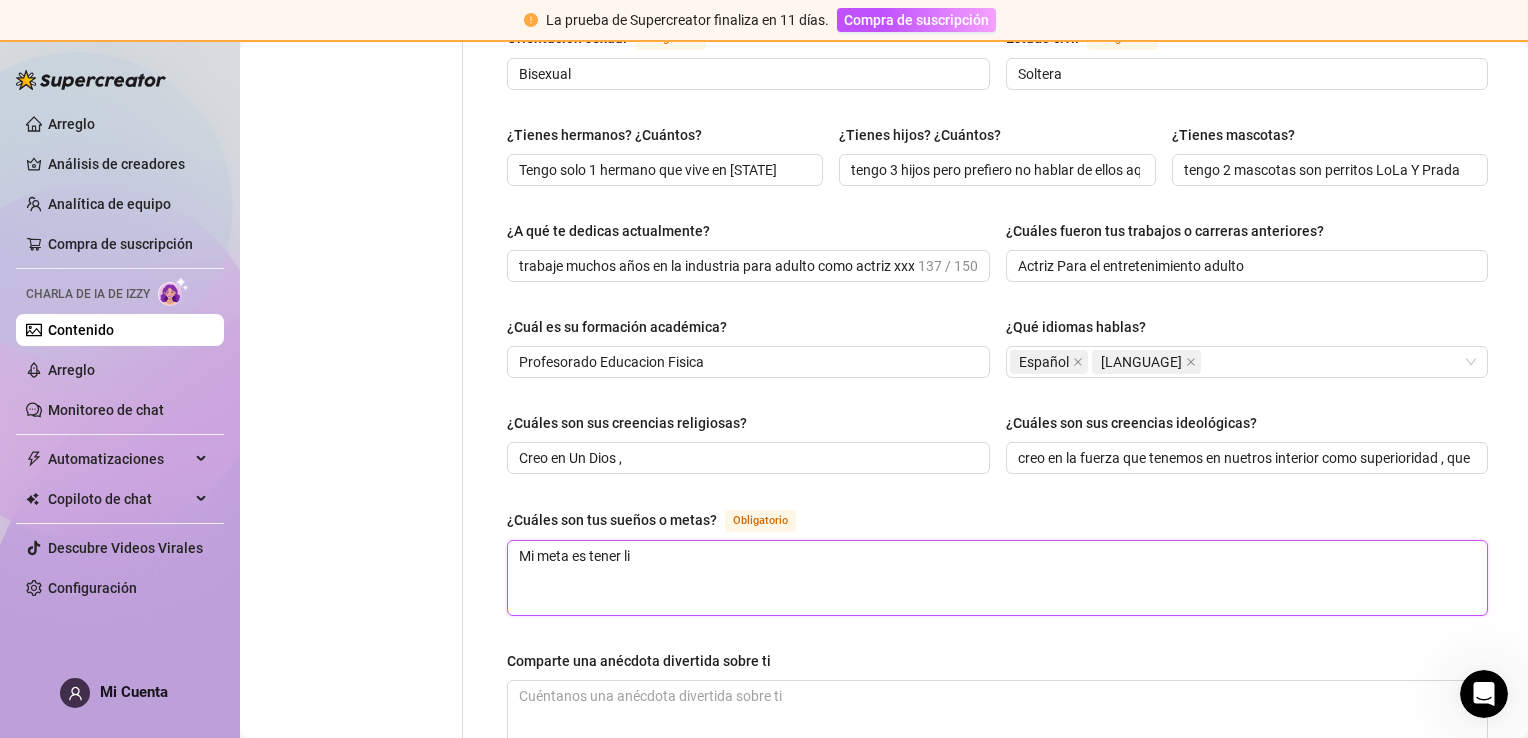 type 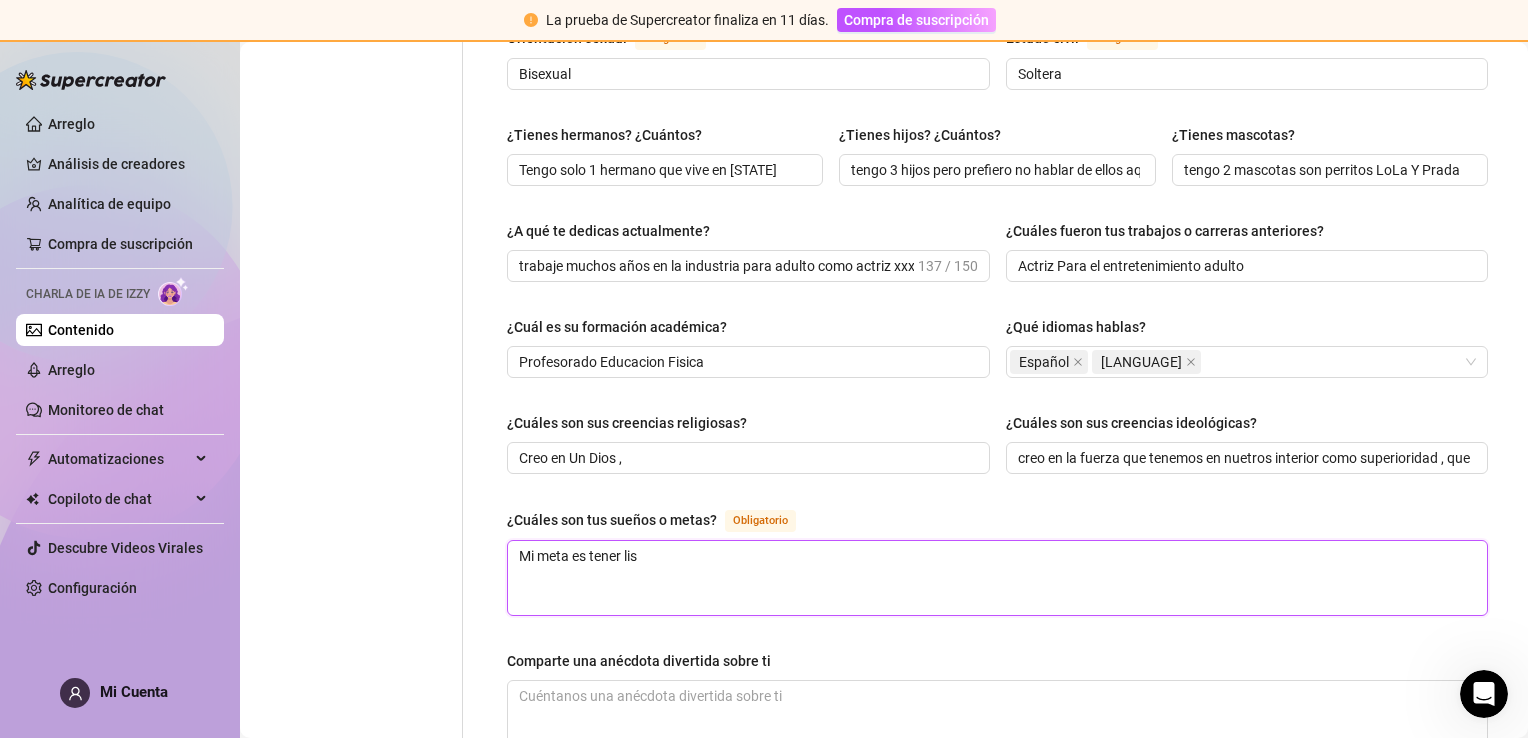 type 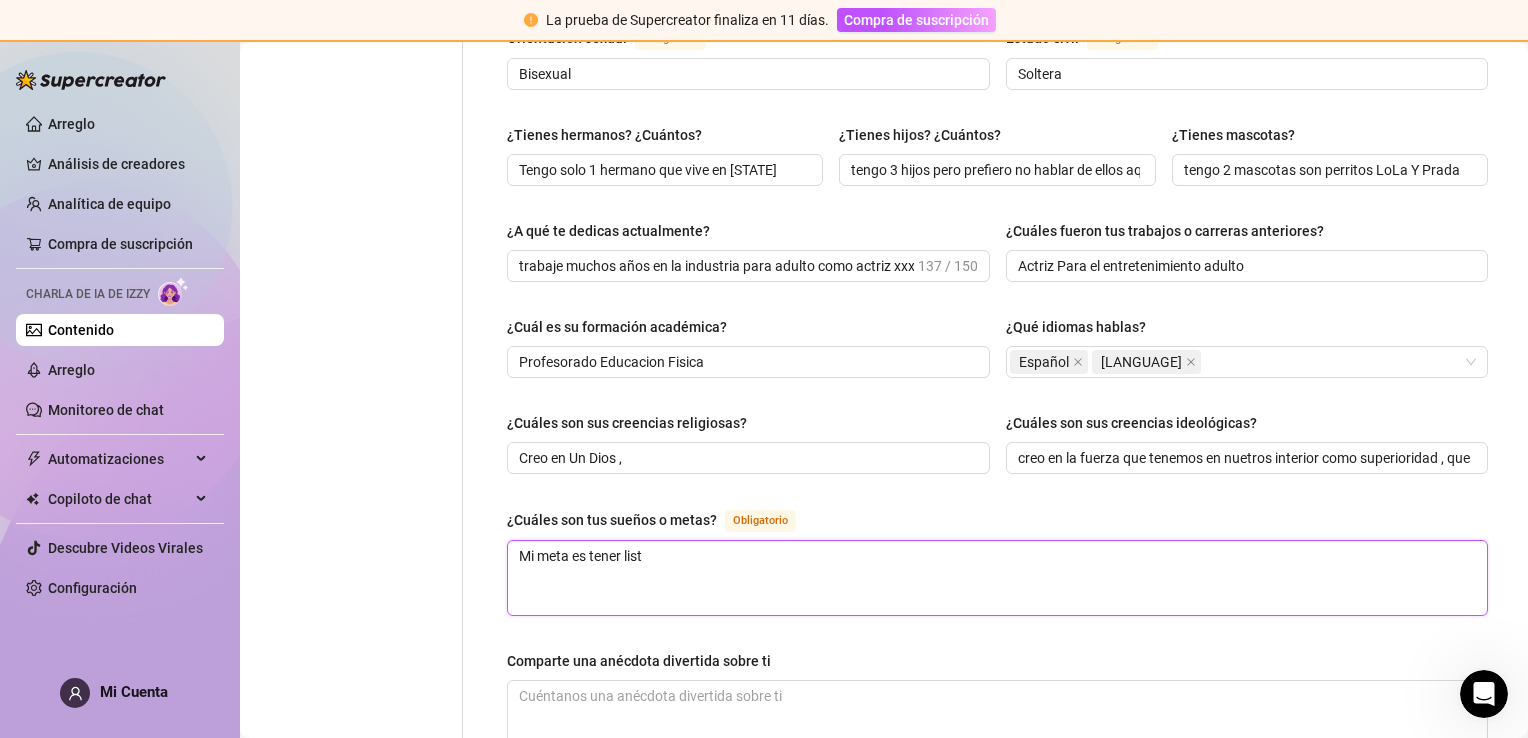 type 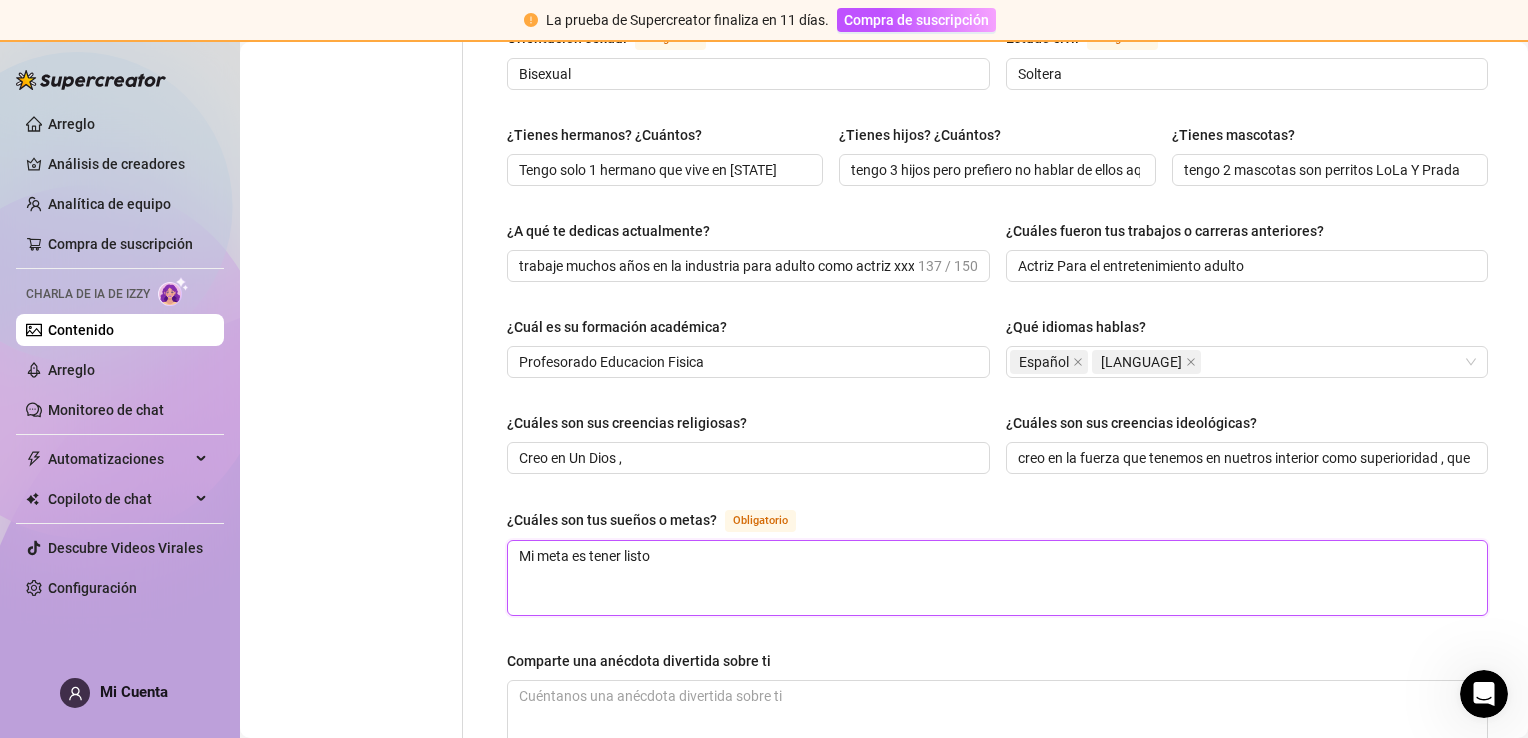 type 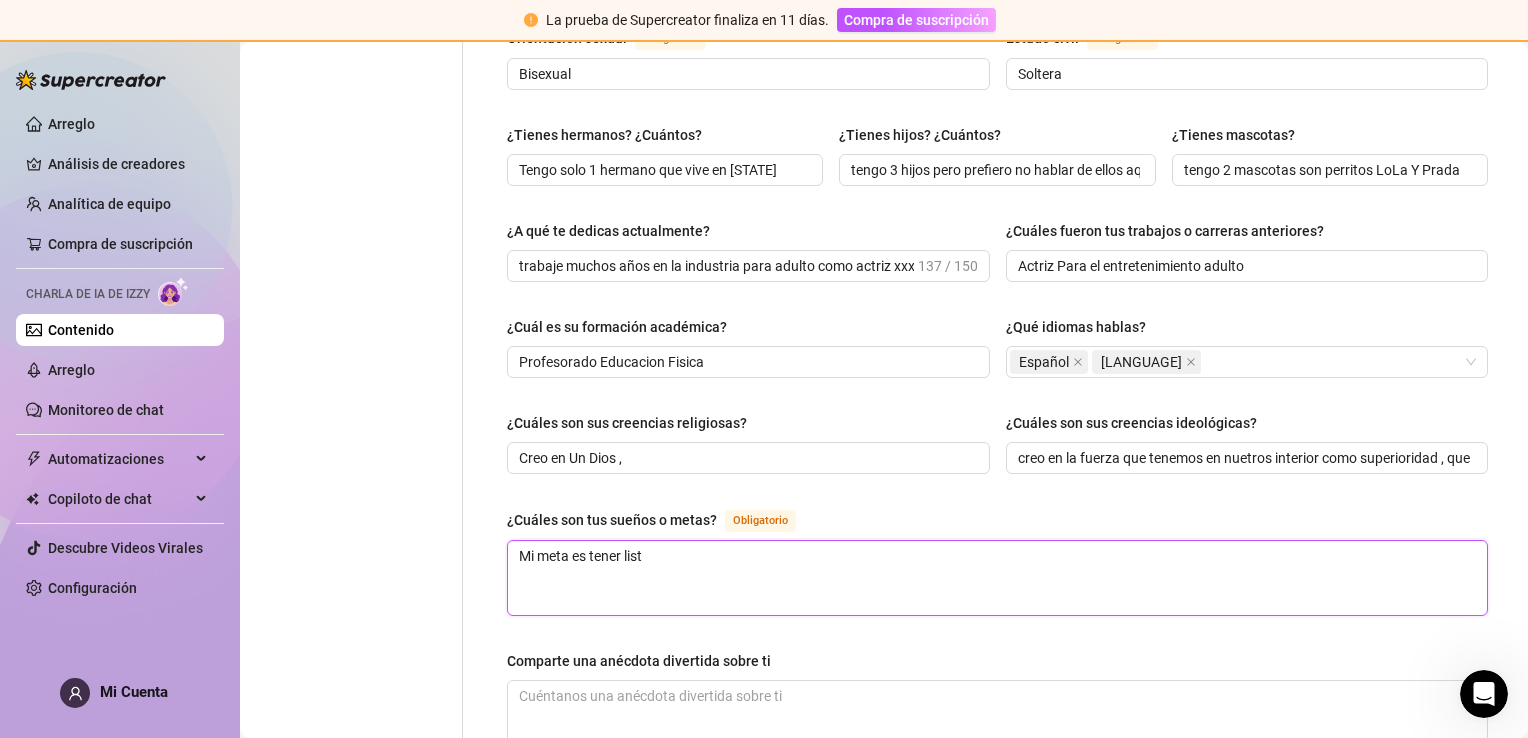 type 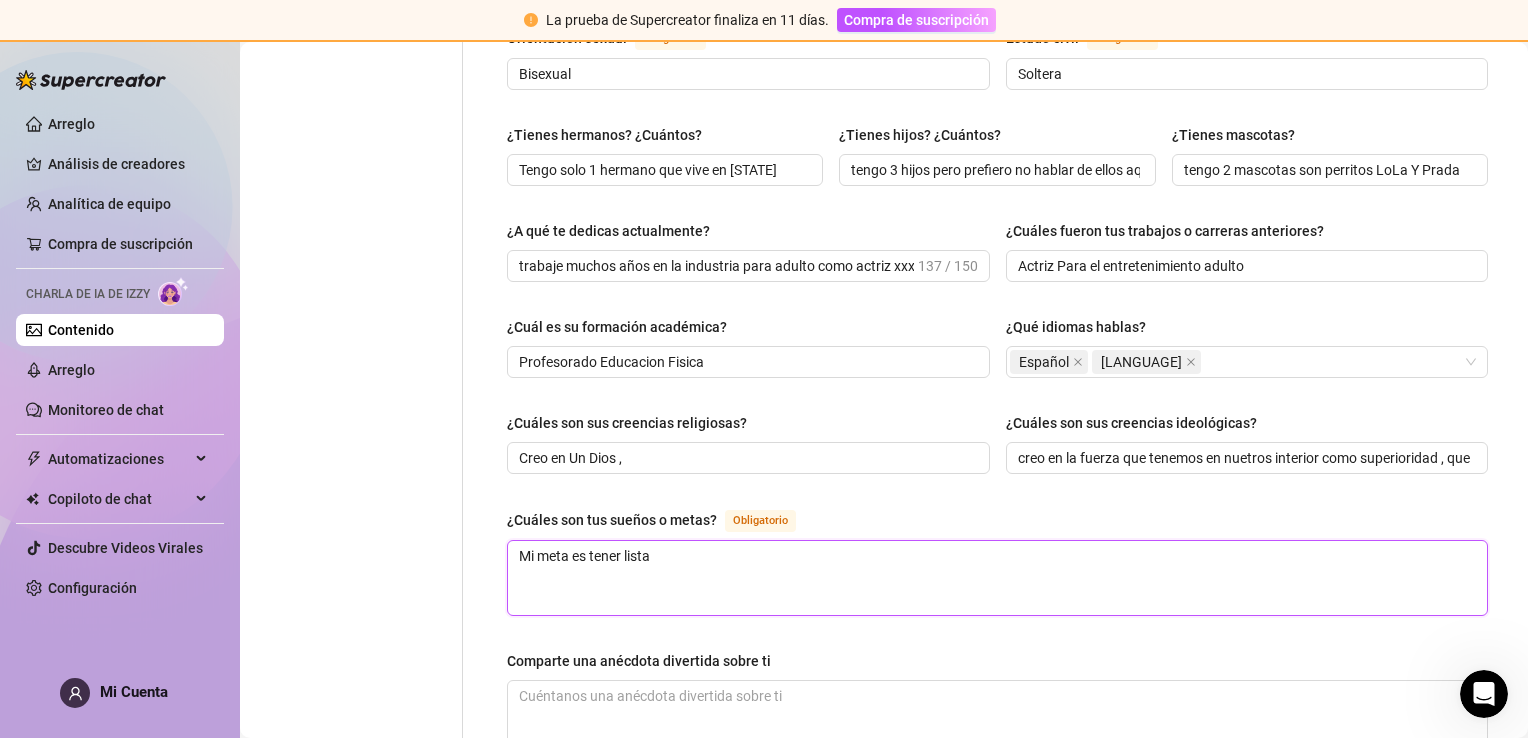 type 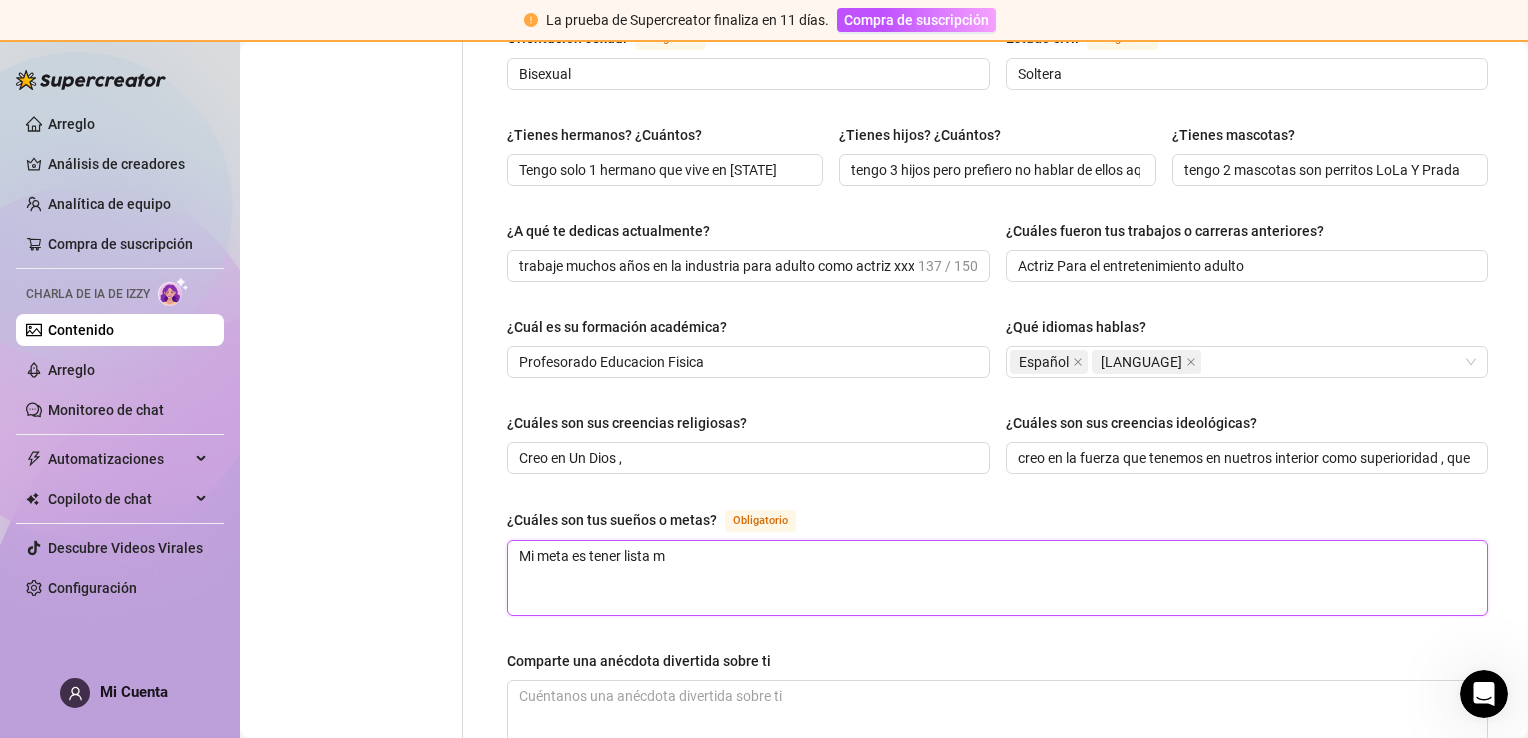 type 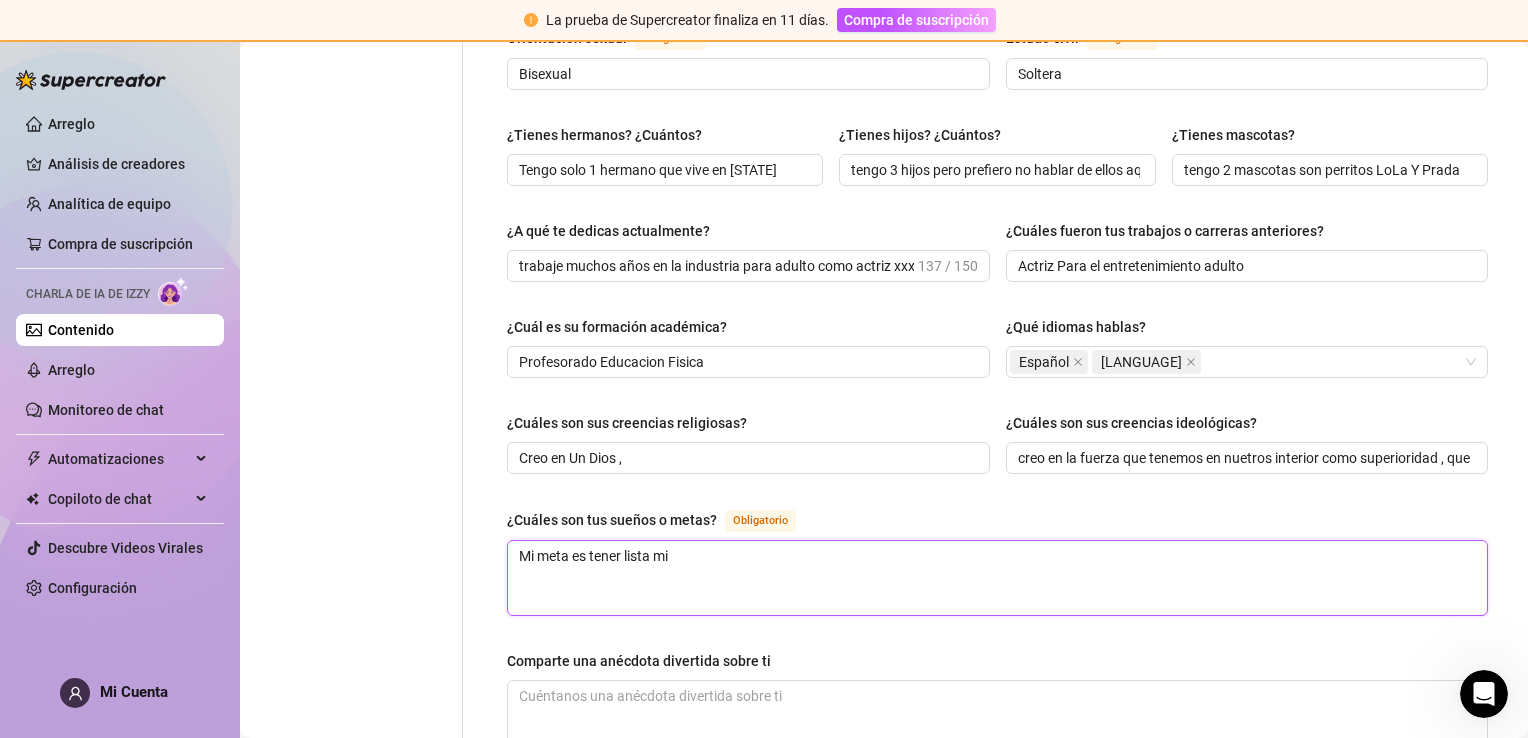type 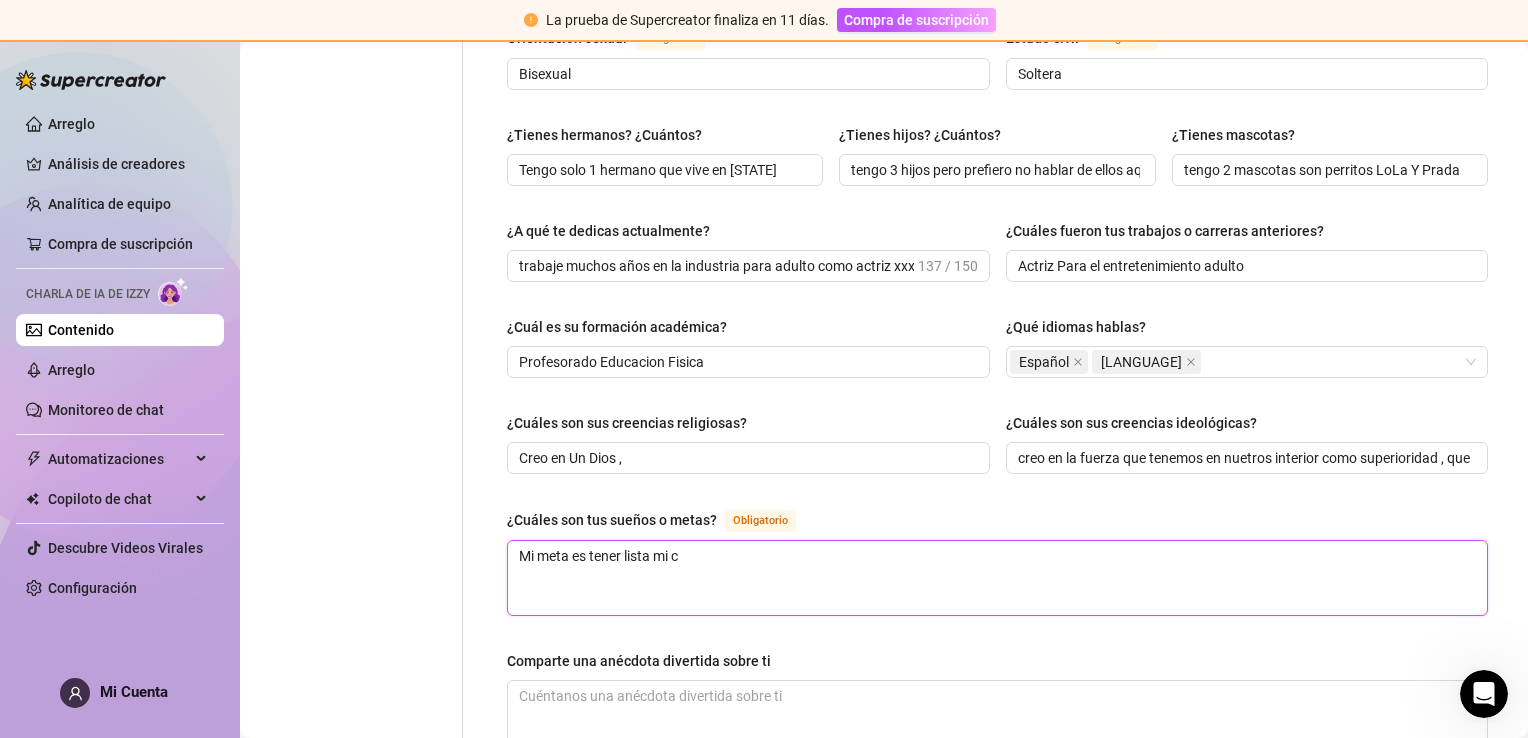 type 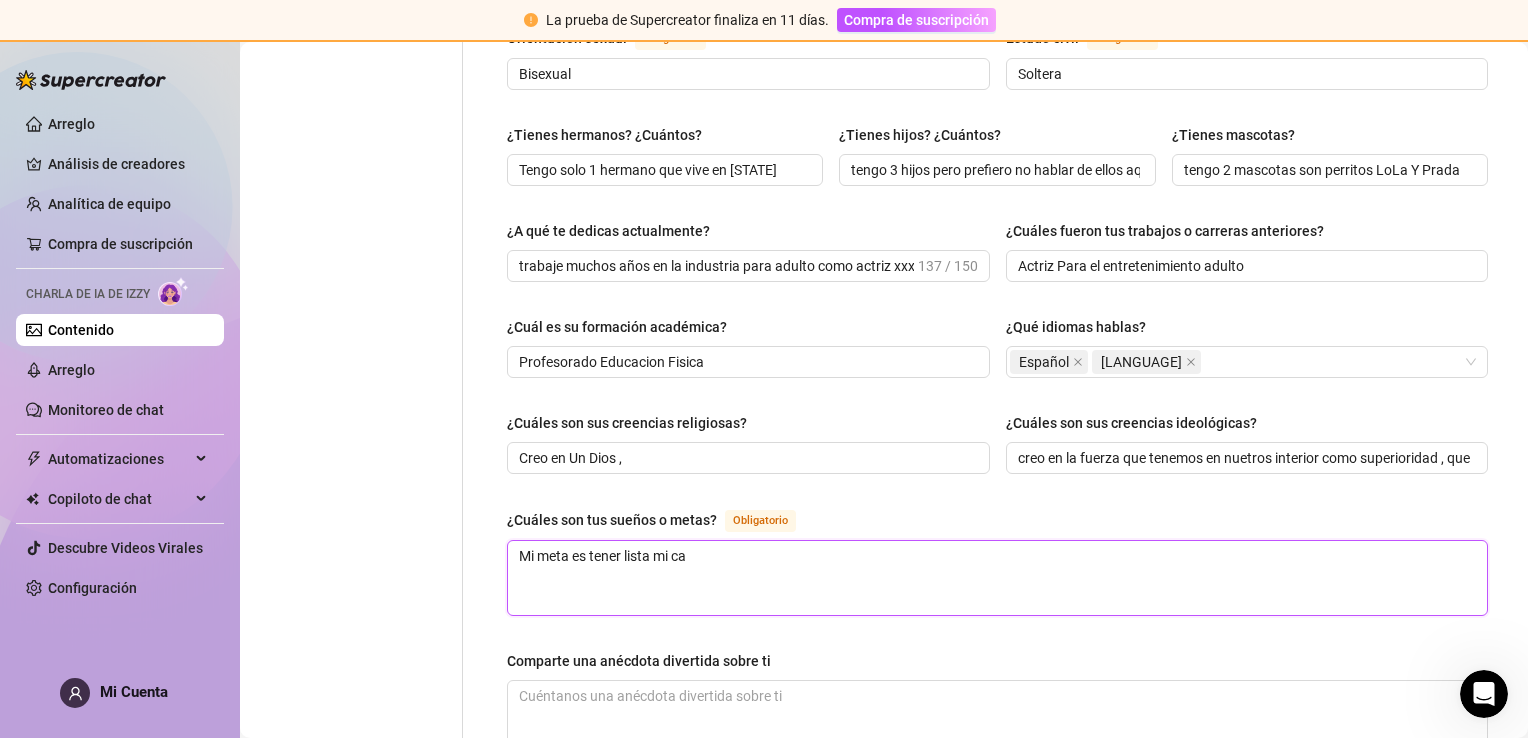 type 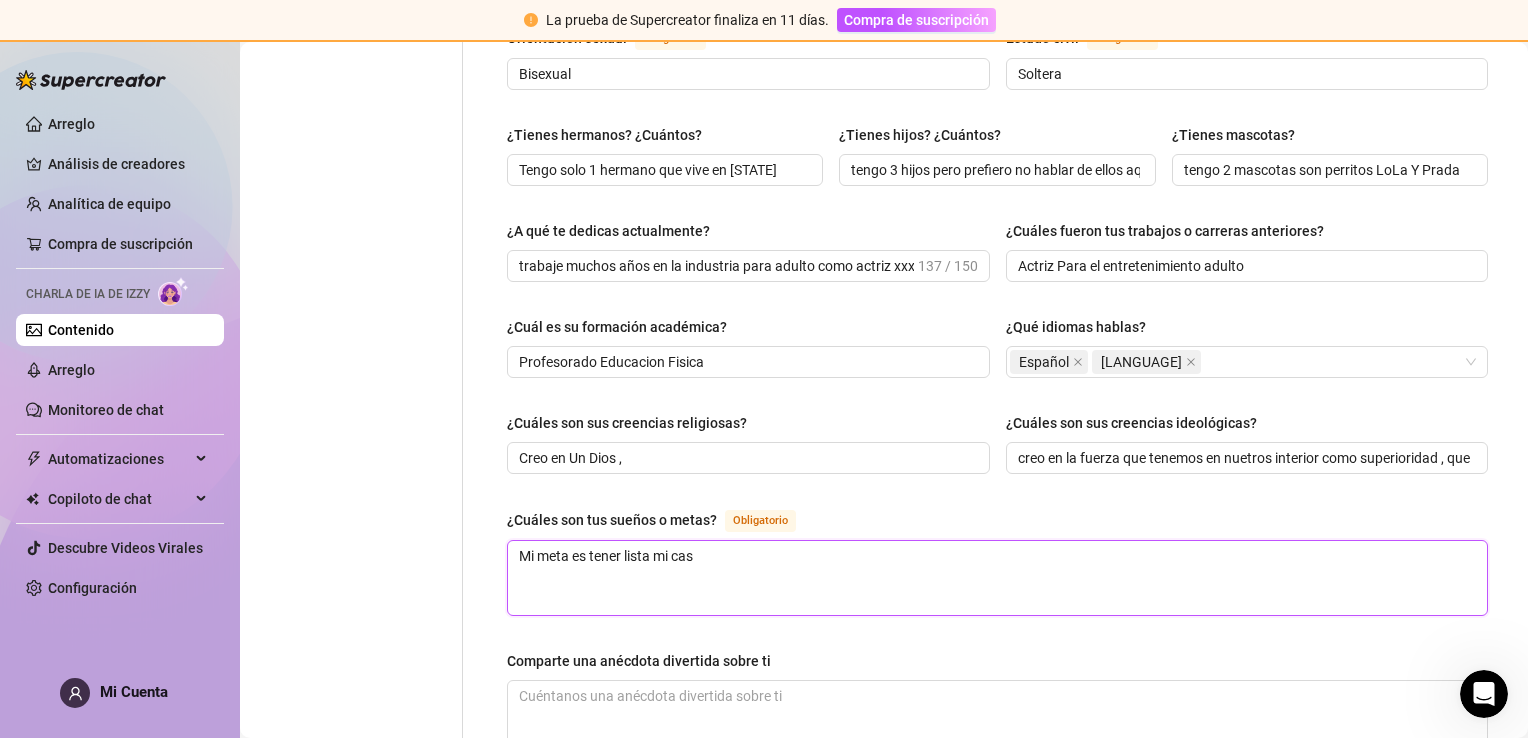 type 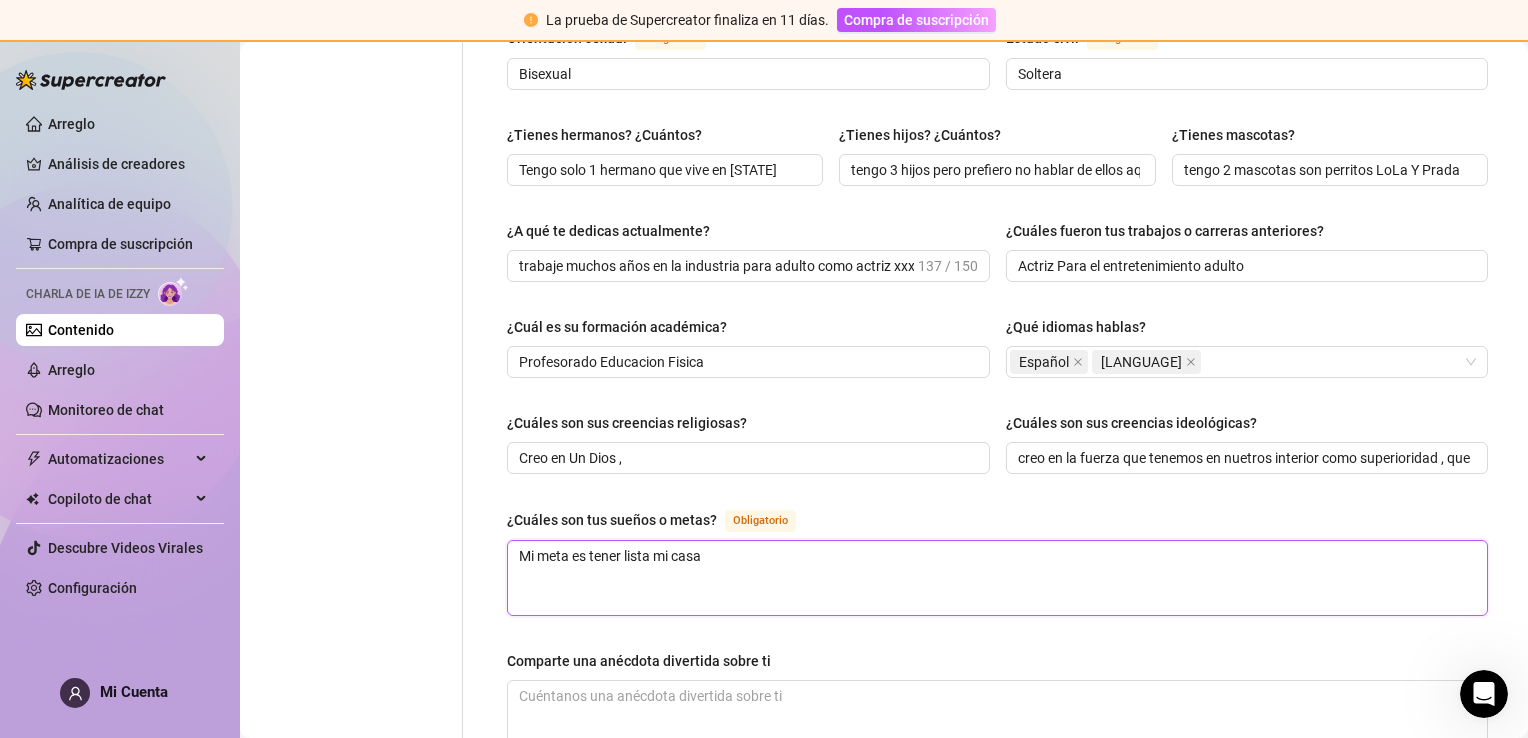 type 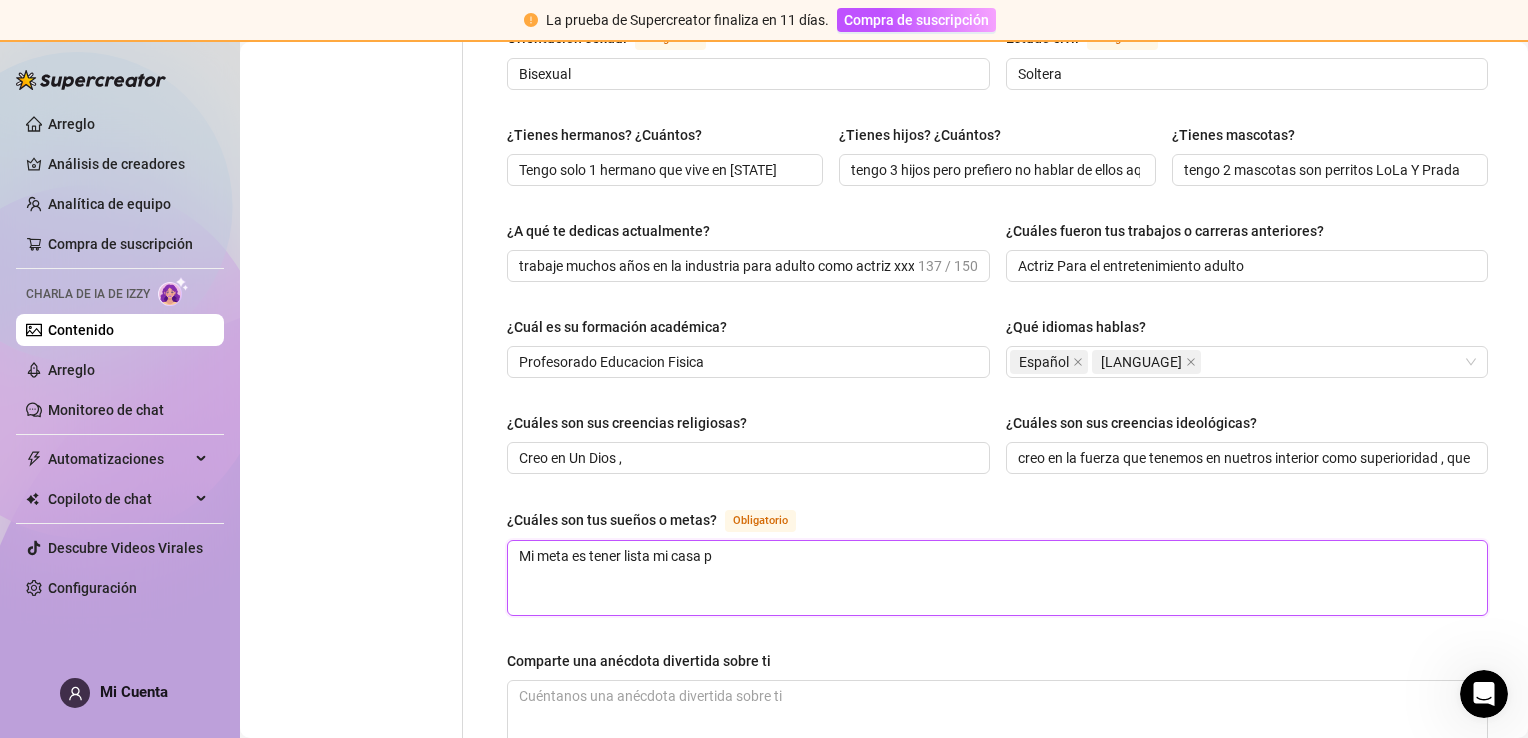 type 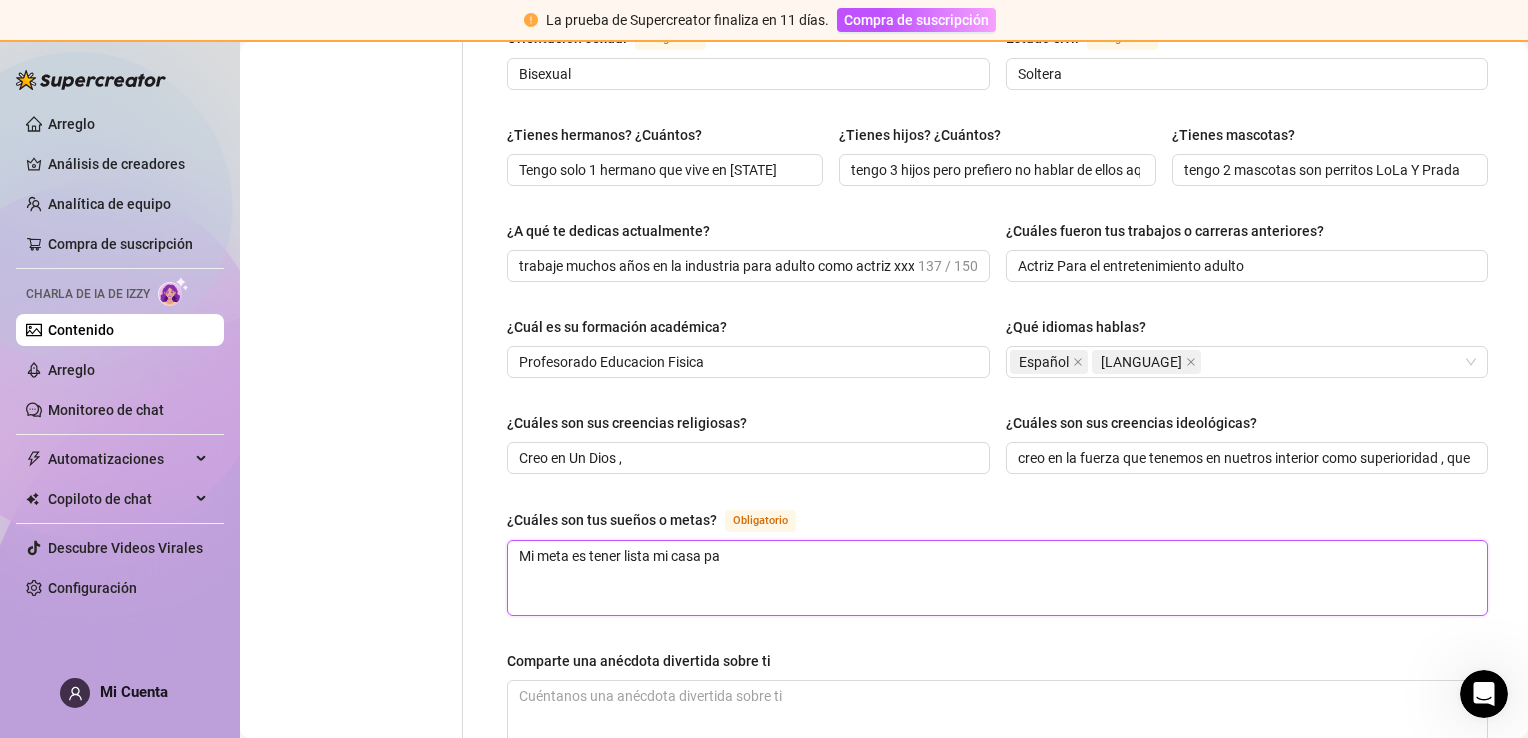type 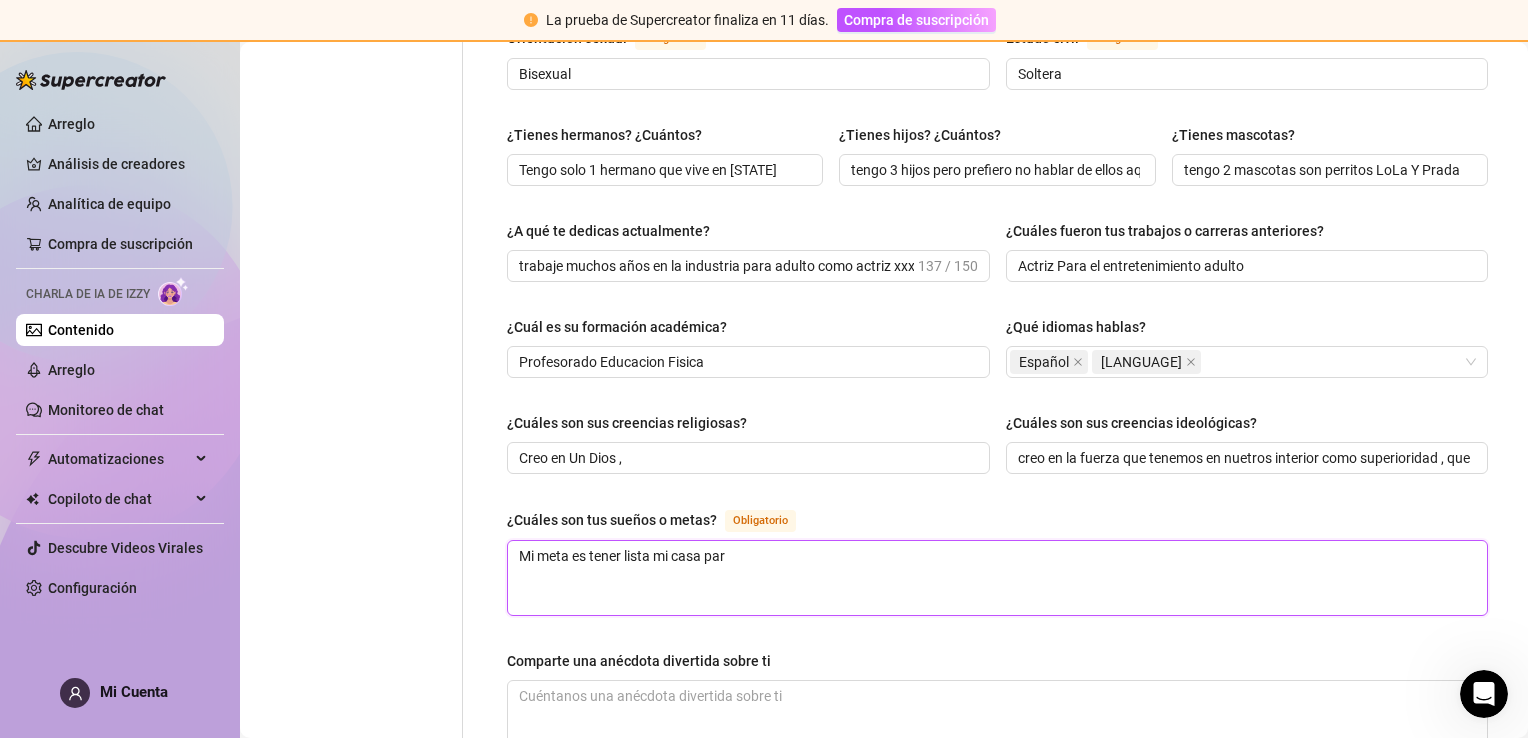 type 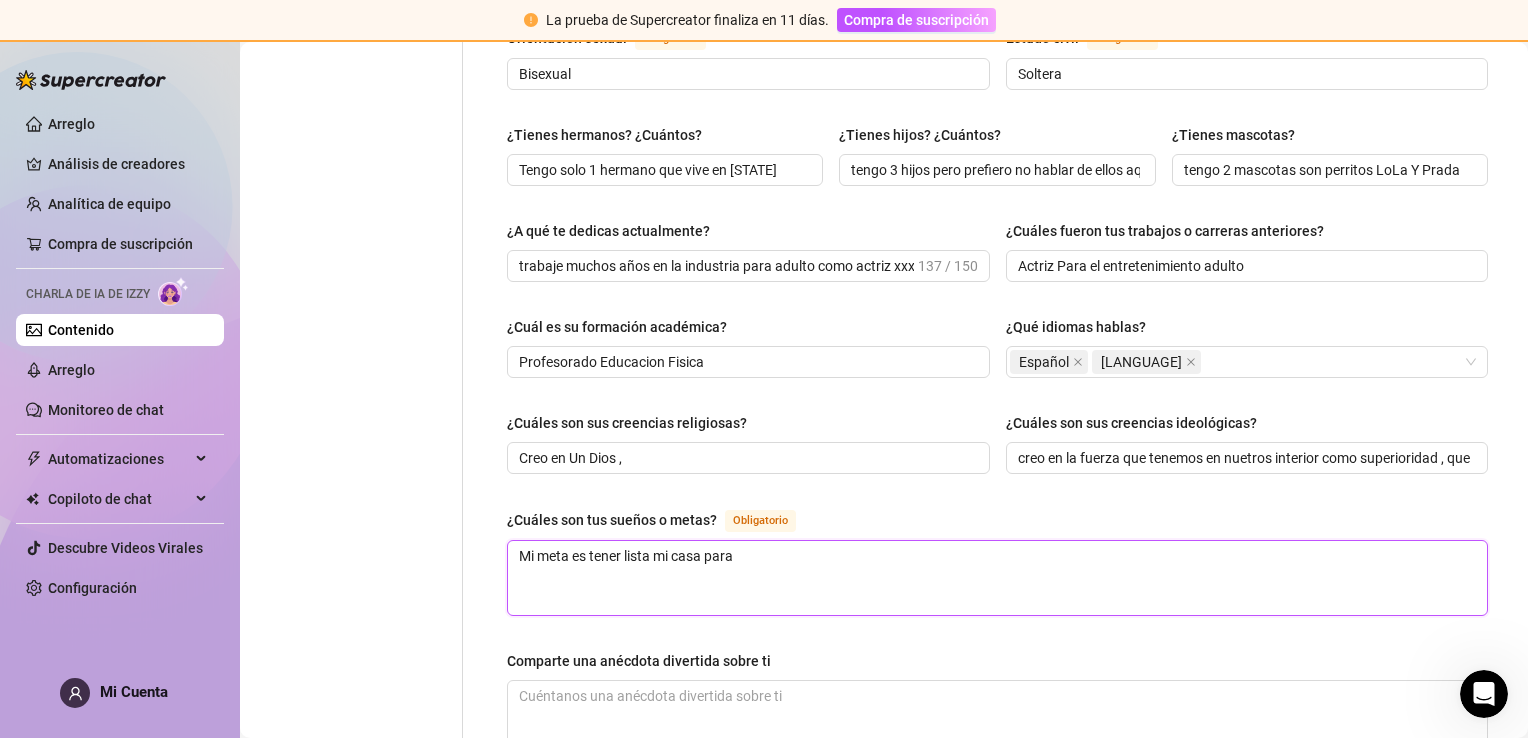 type 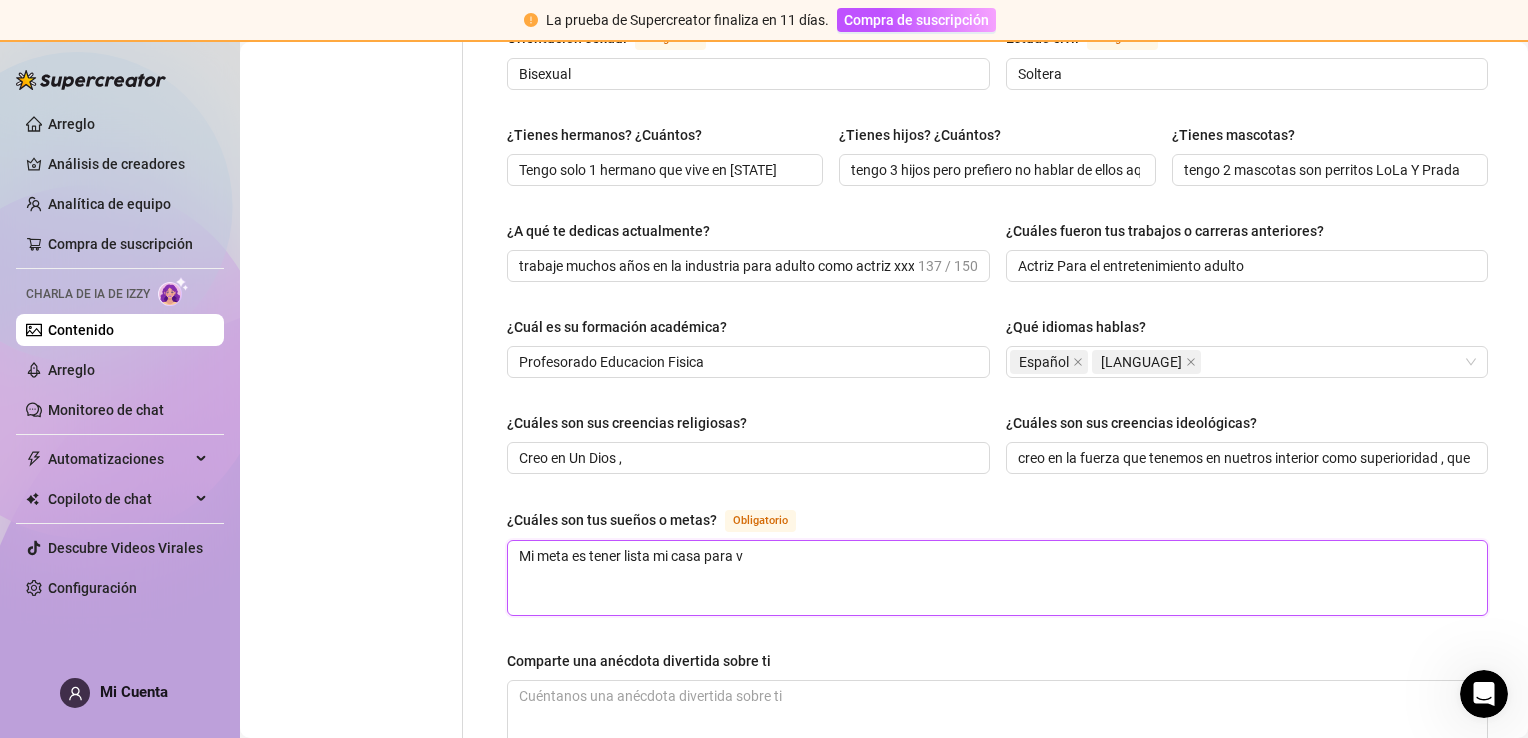 type 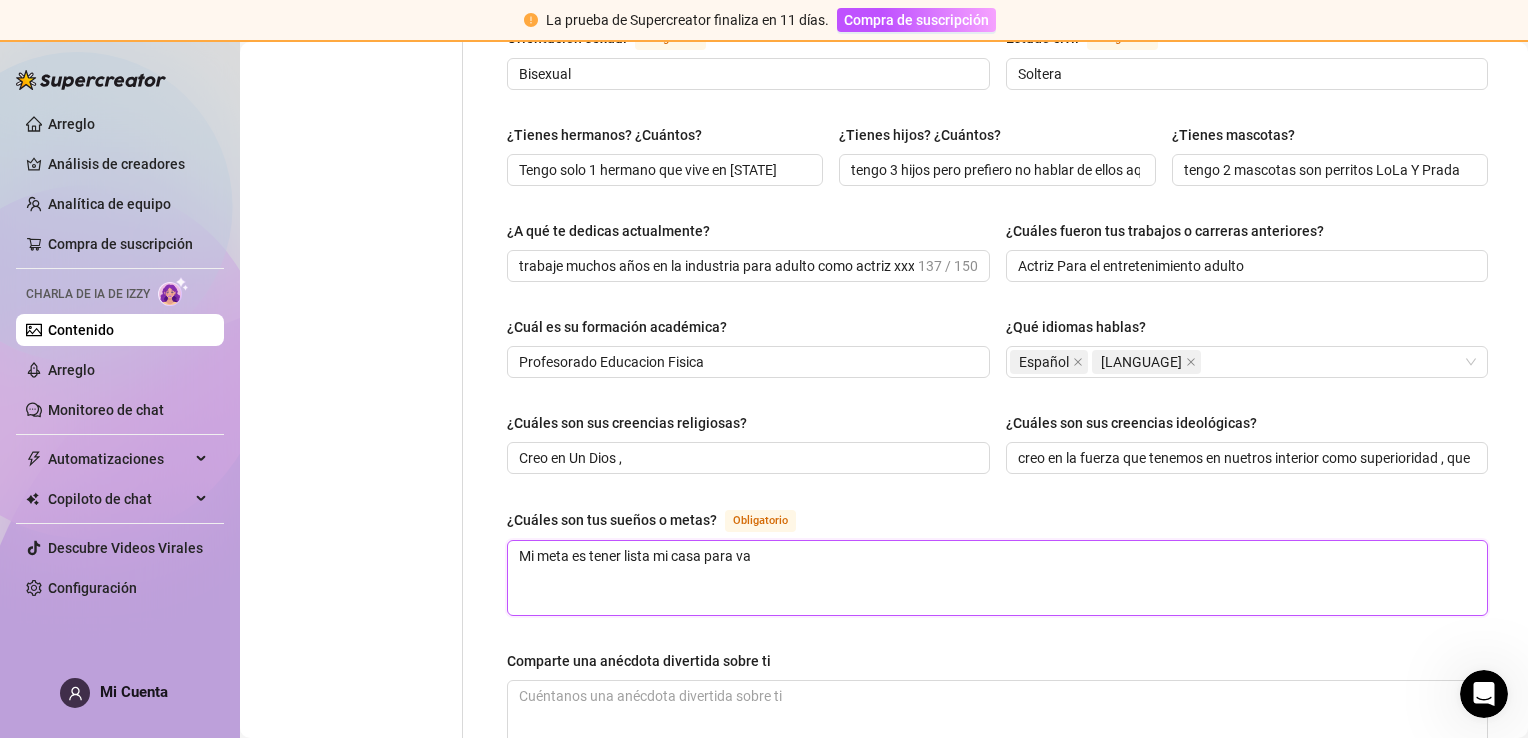type 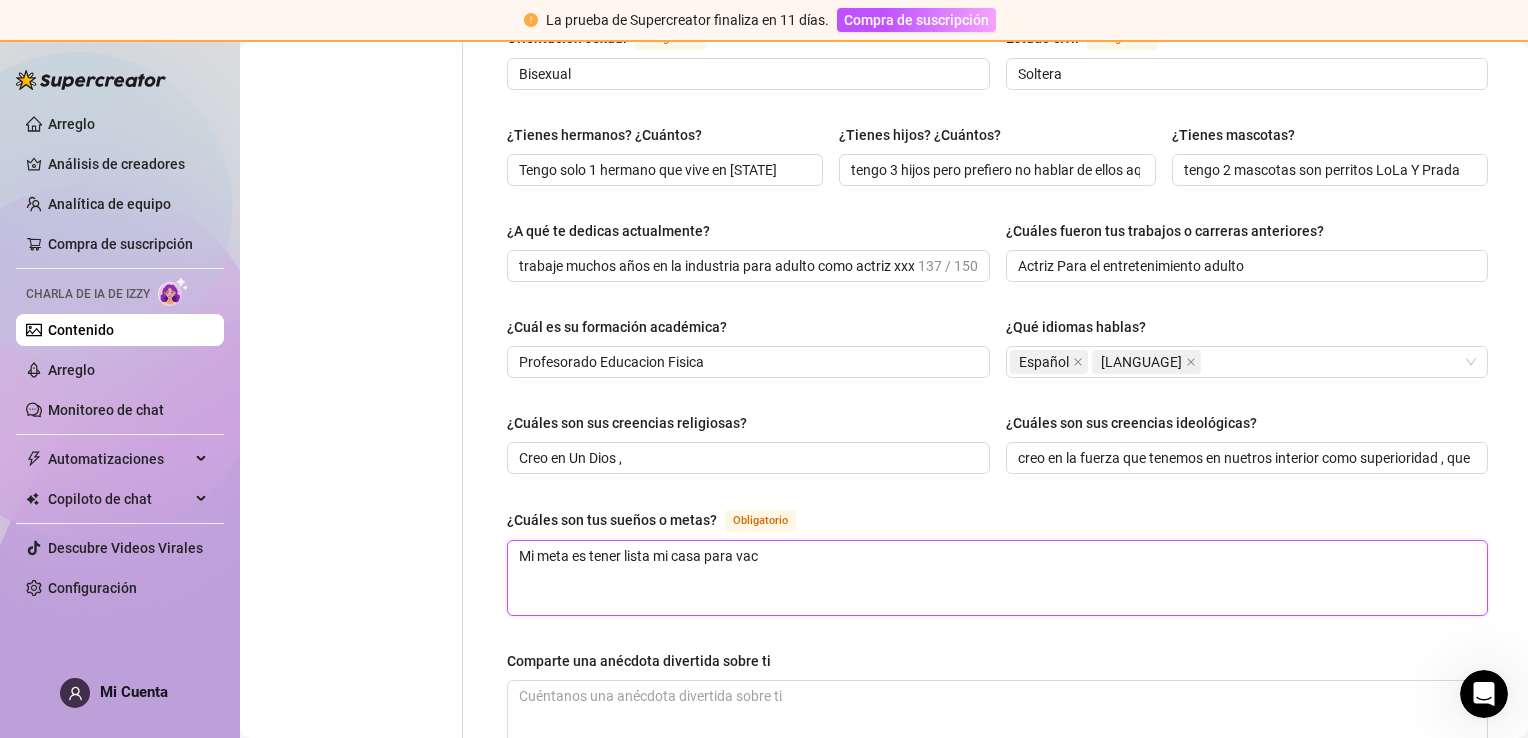 type 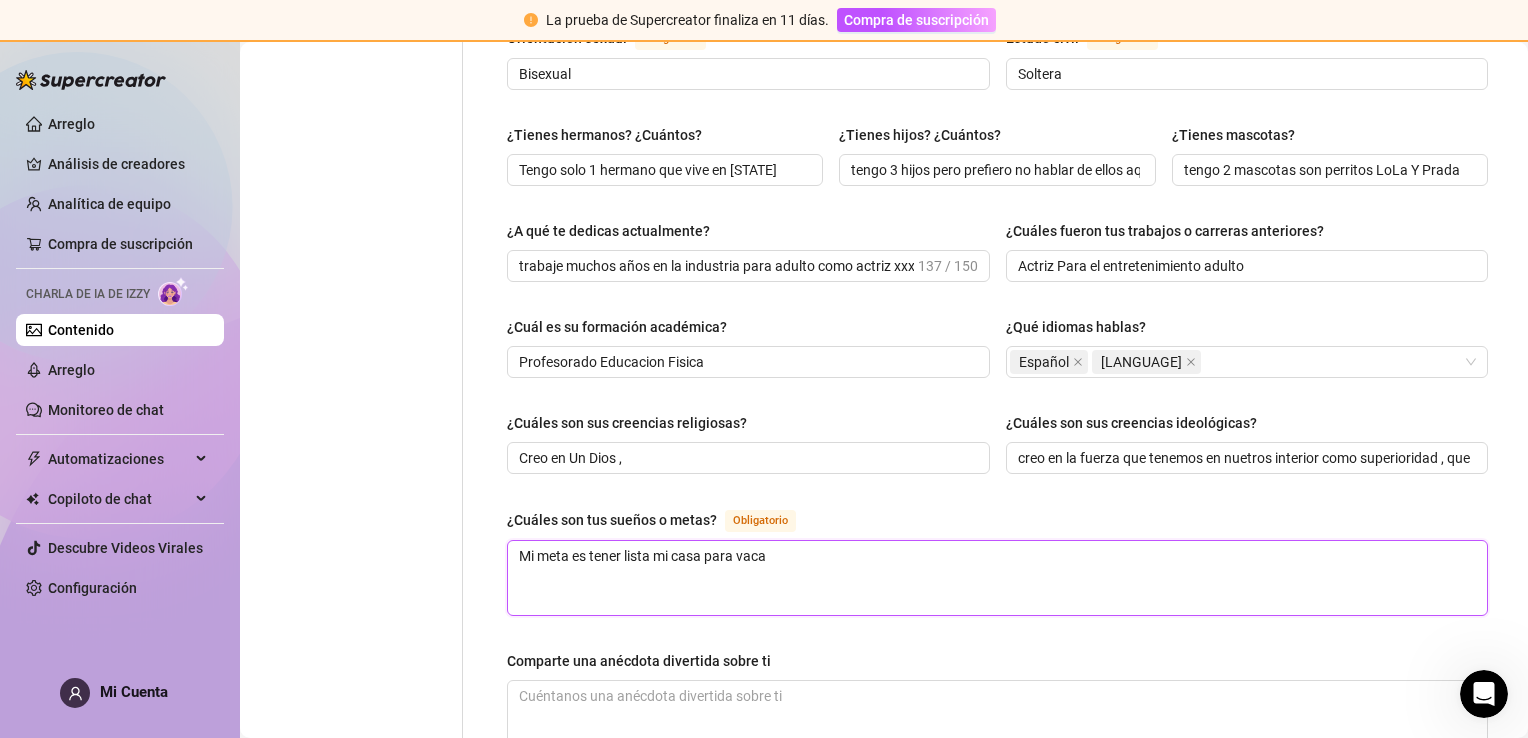 type 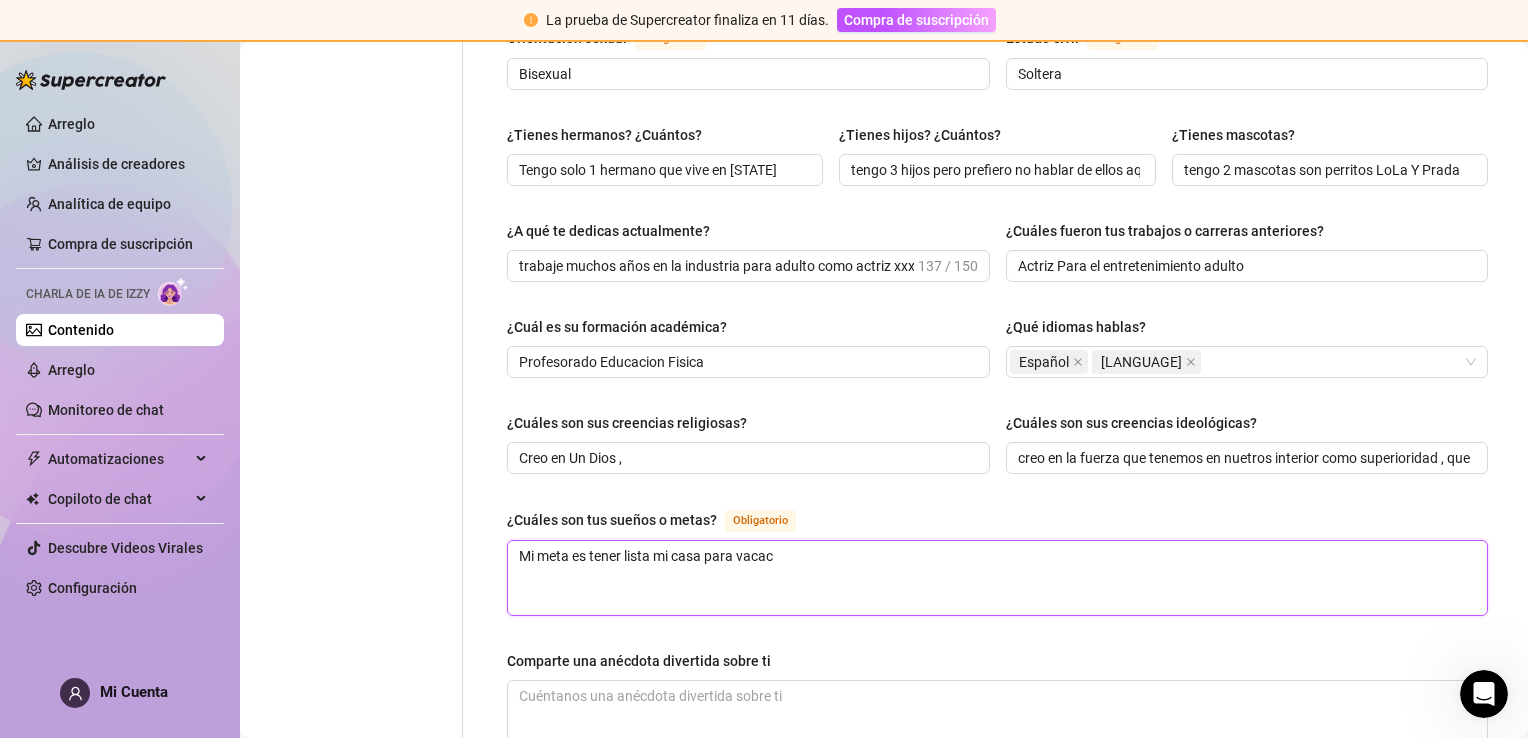 type 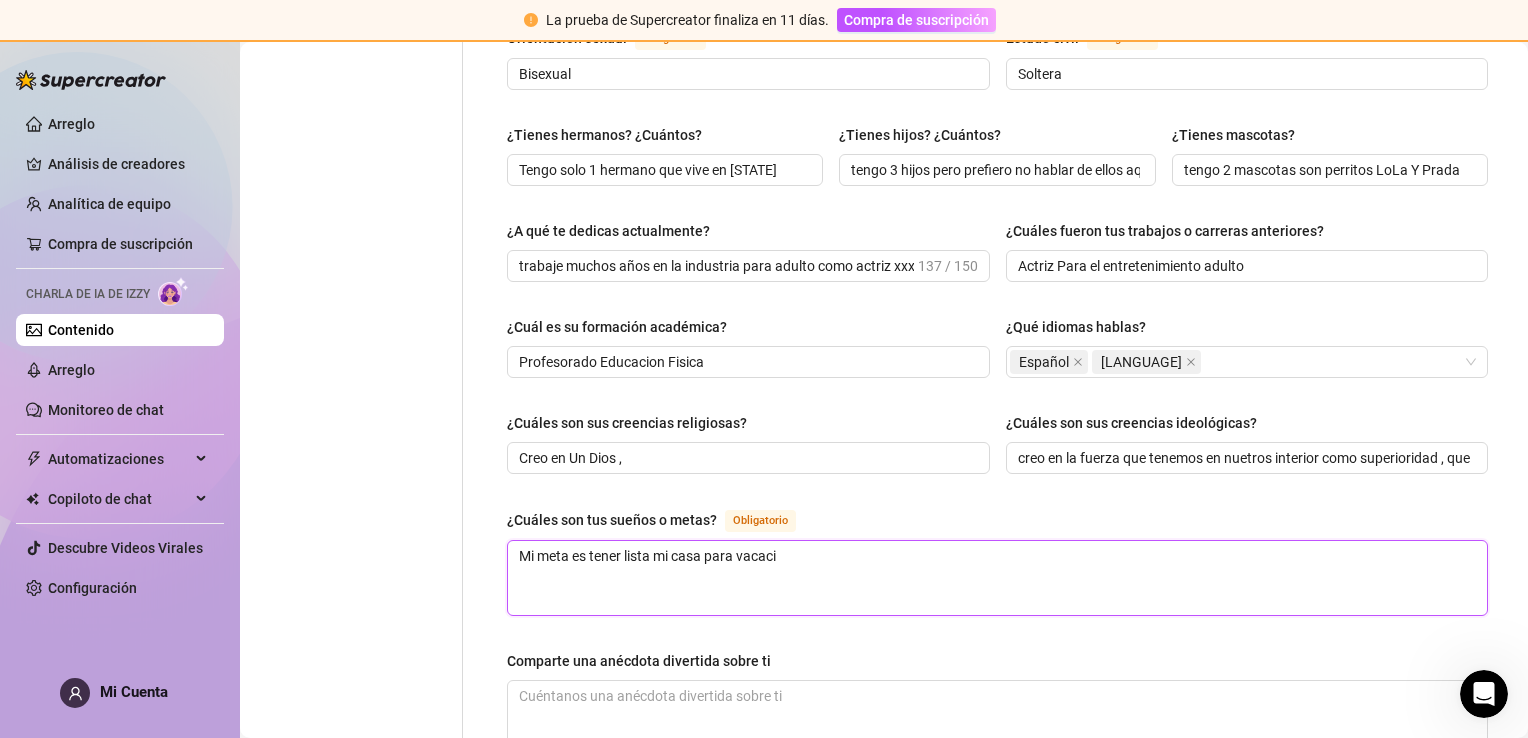 type 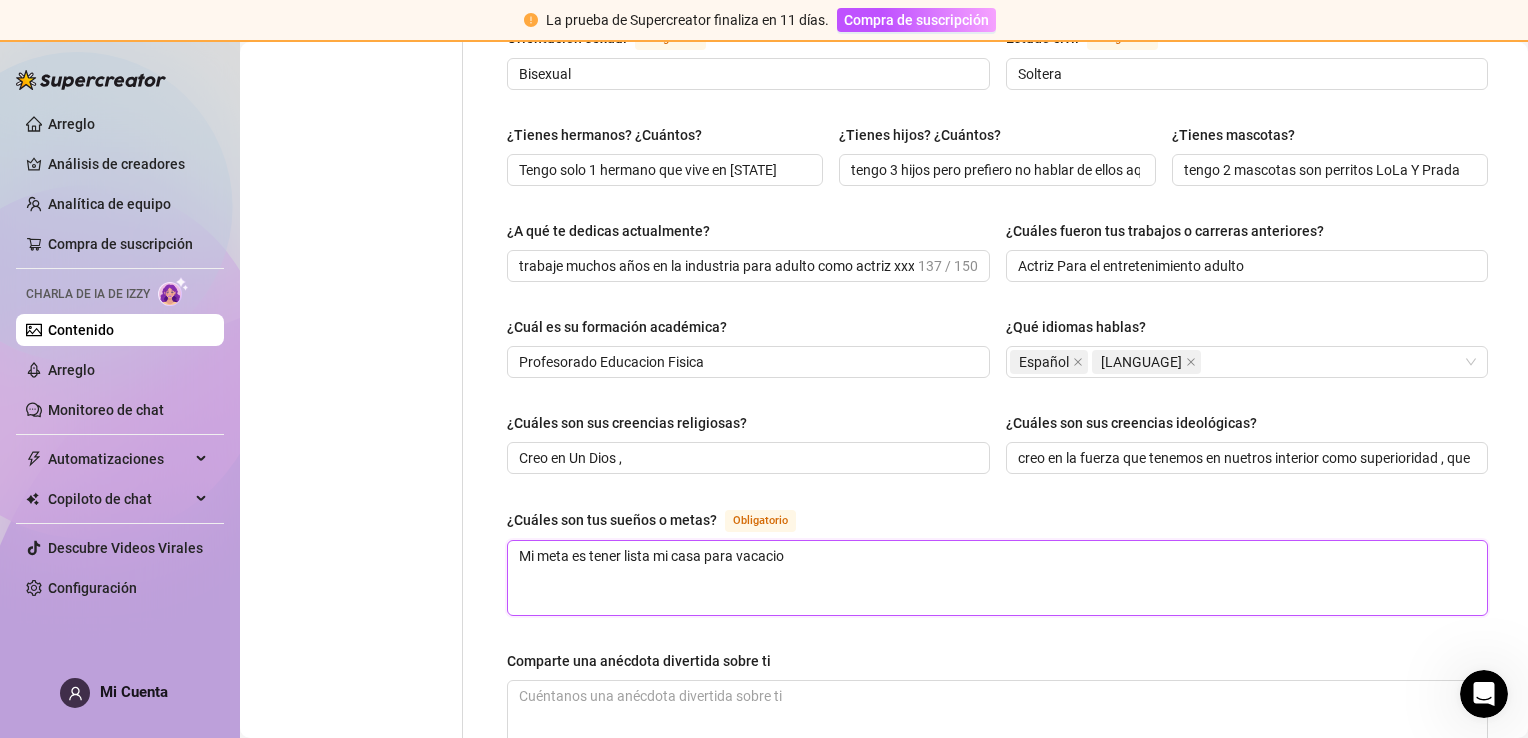 type 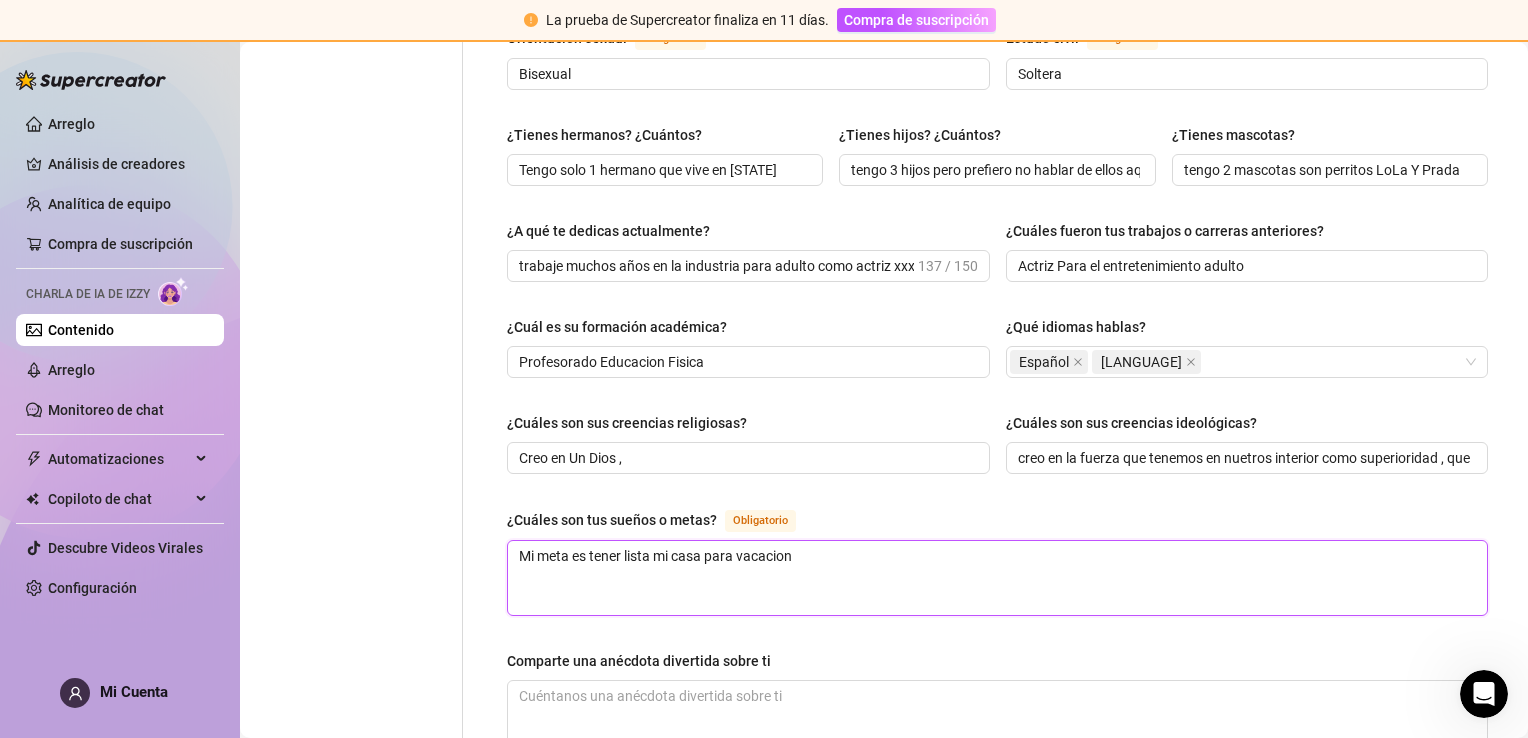 type 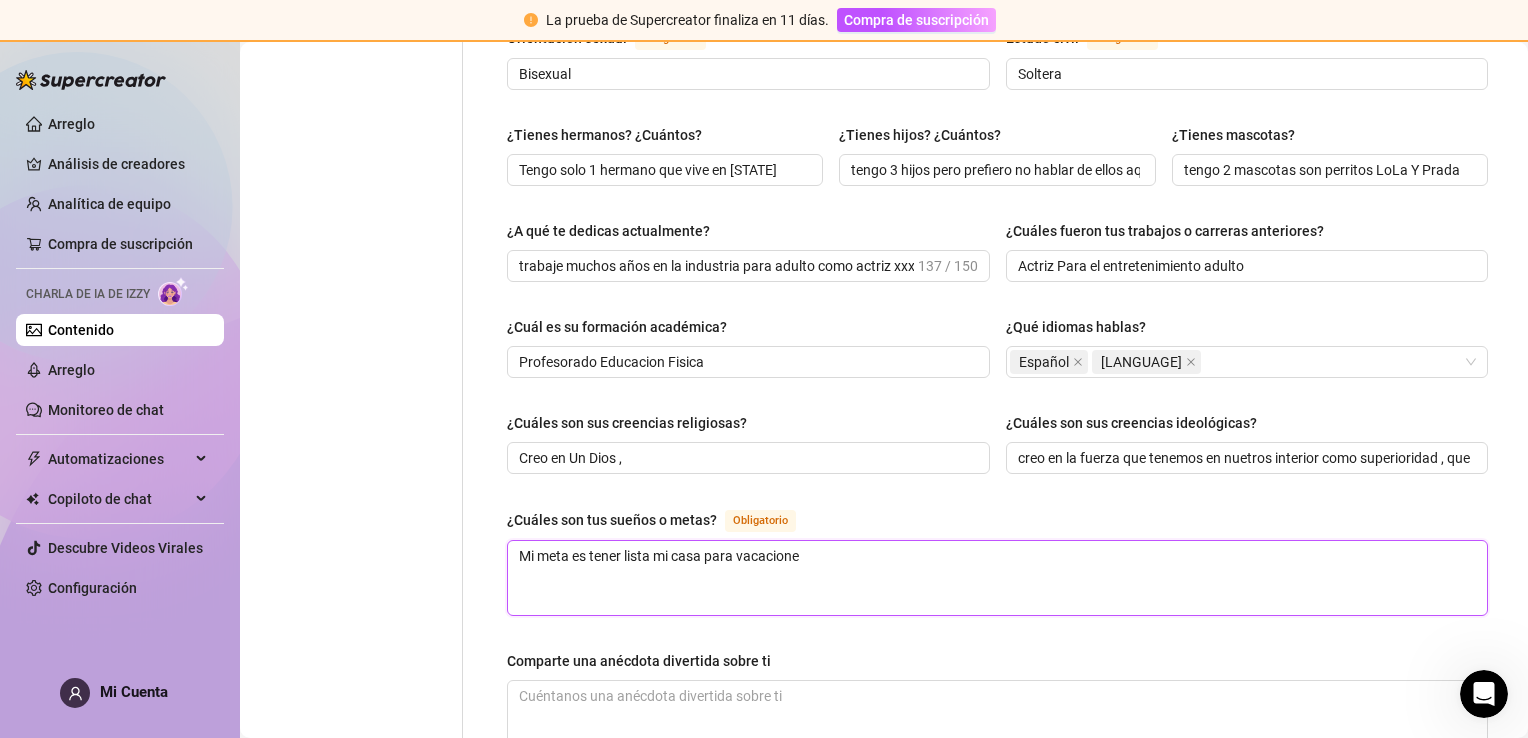 type 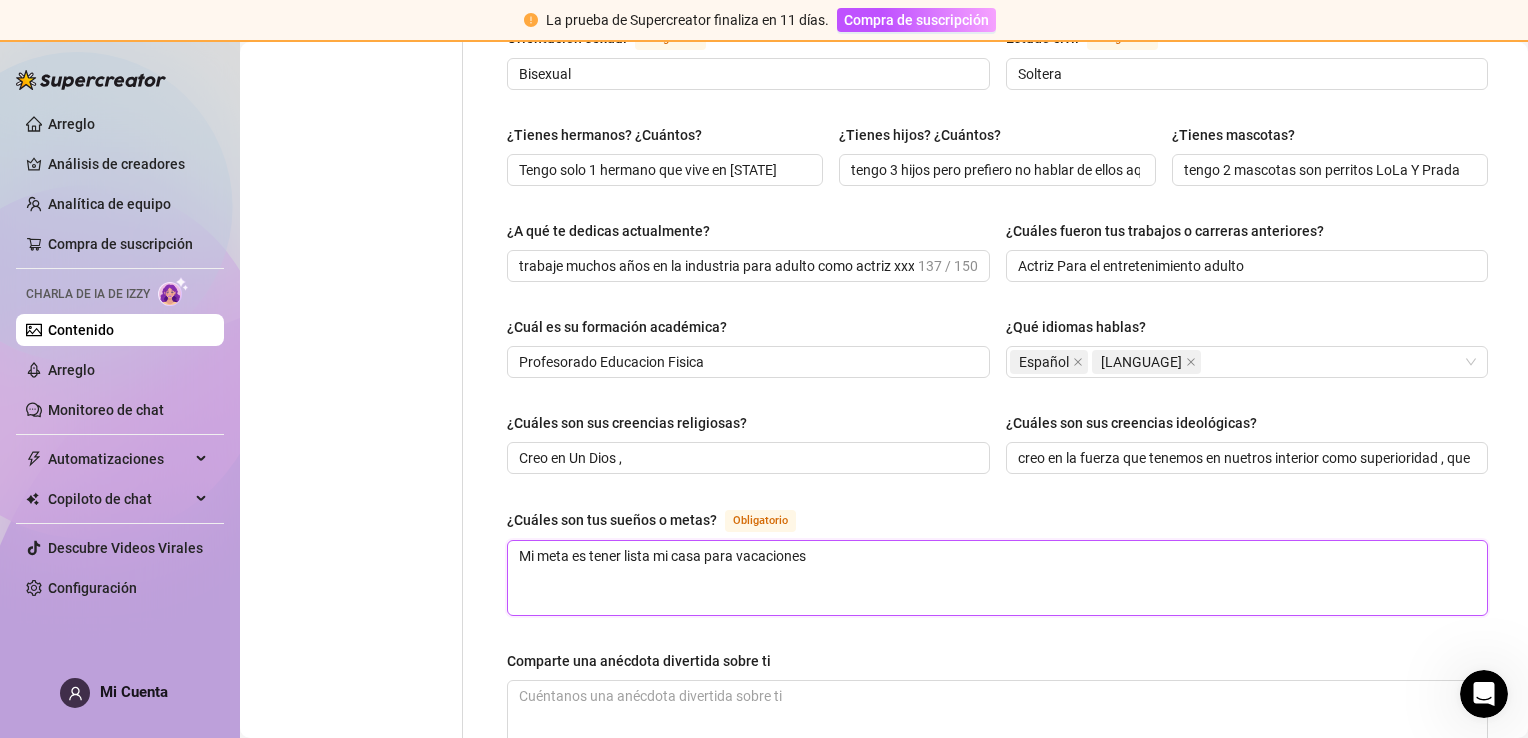 type 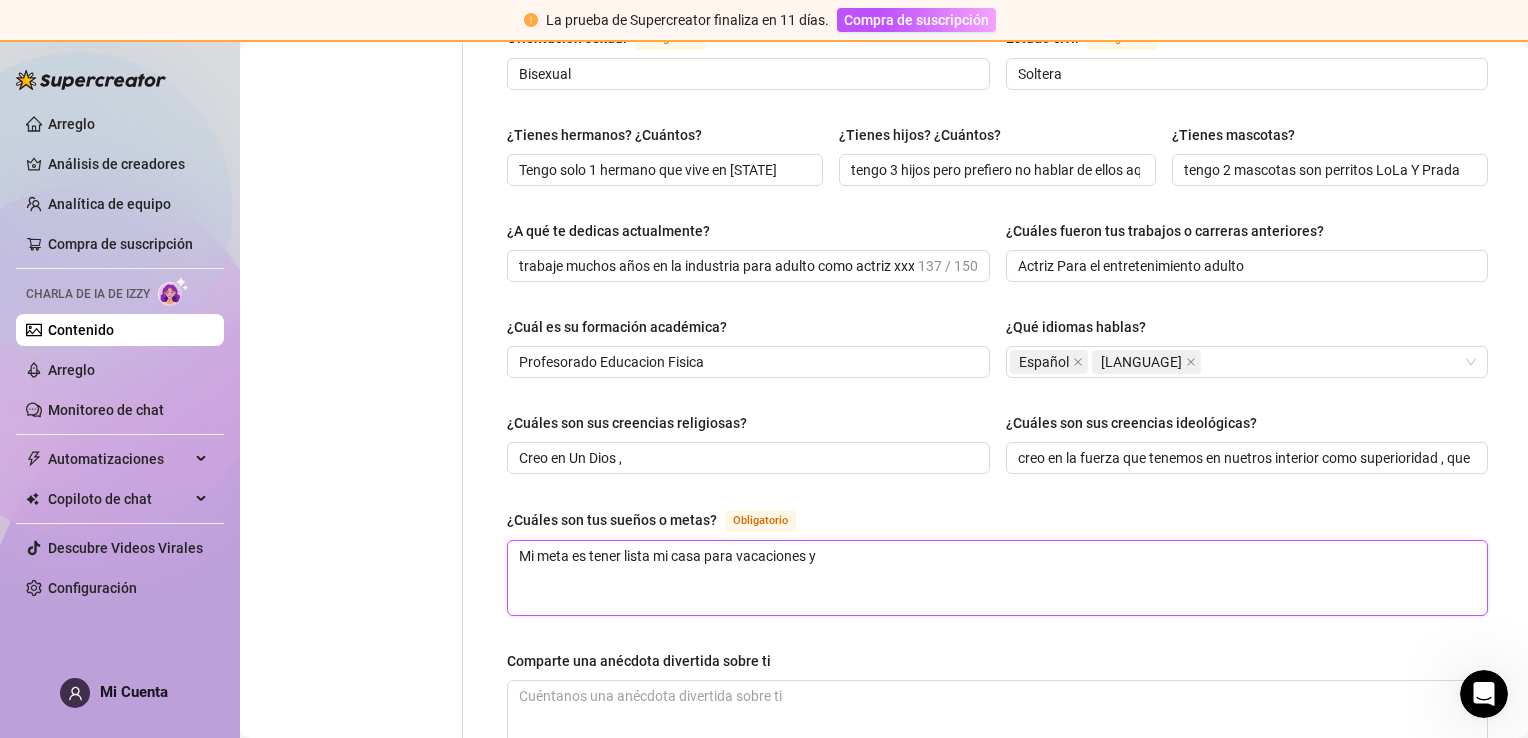 type 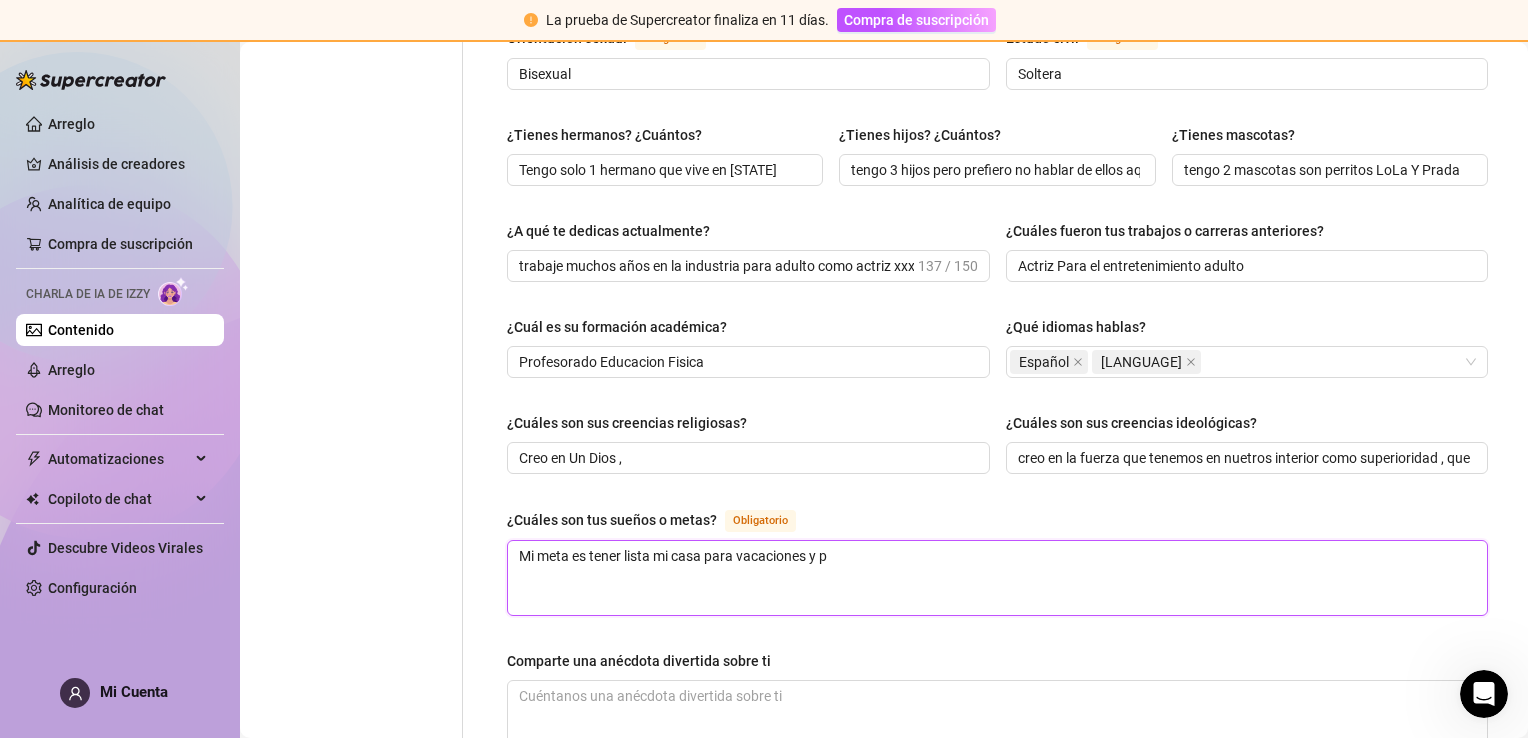 type 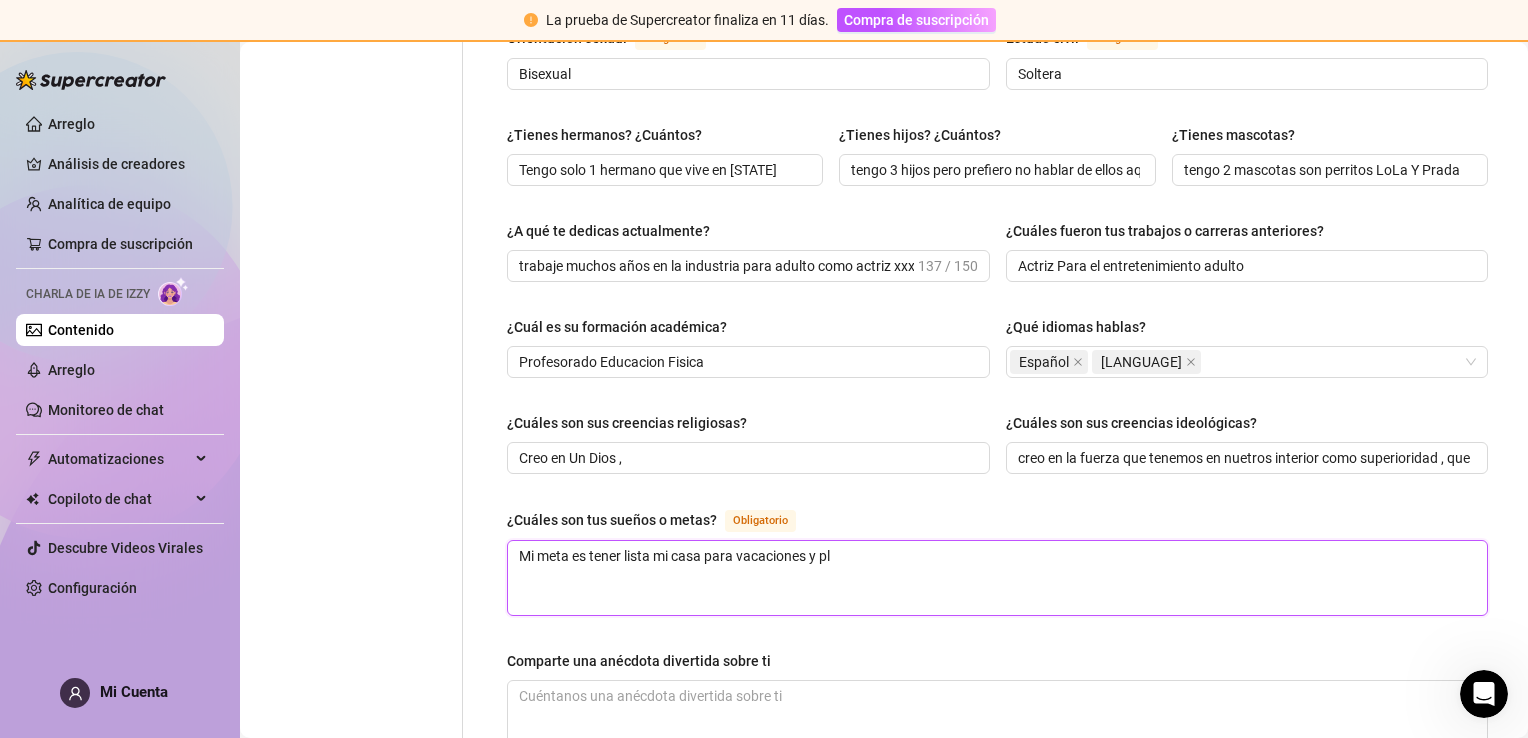 type 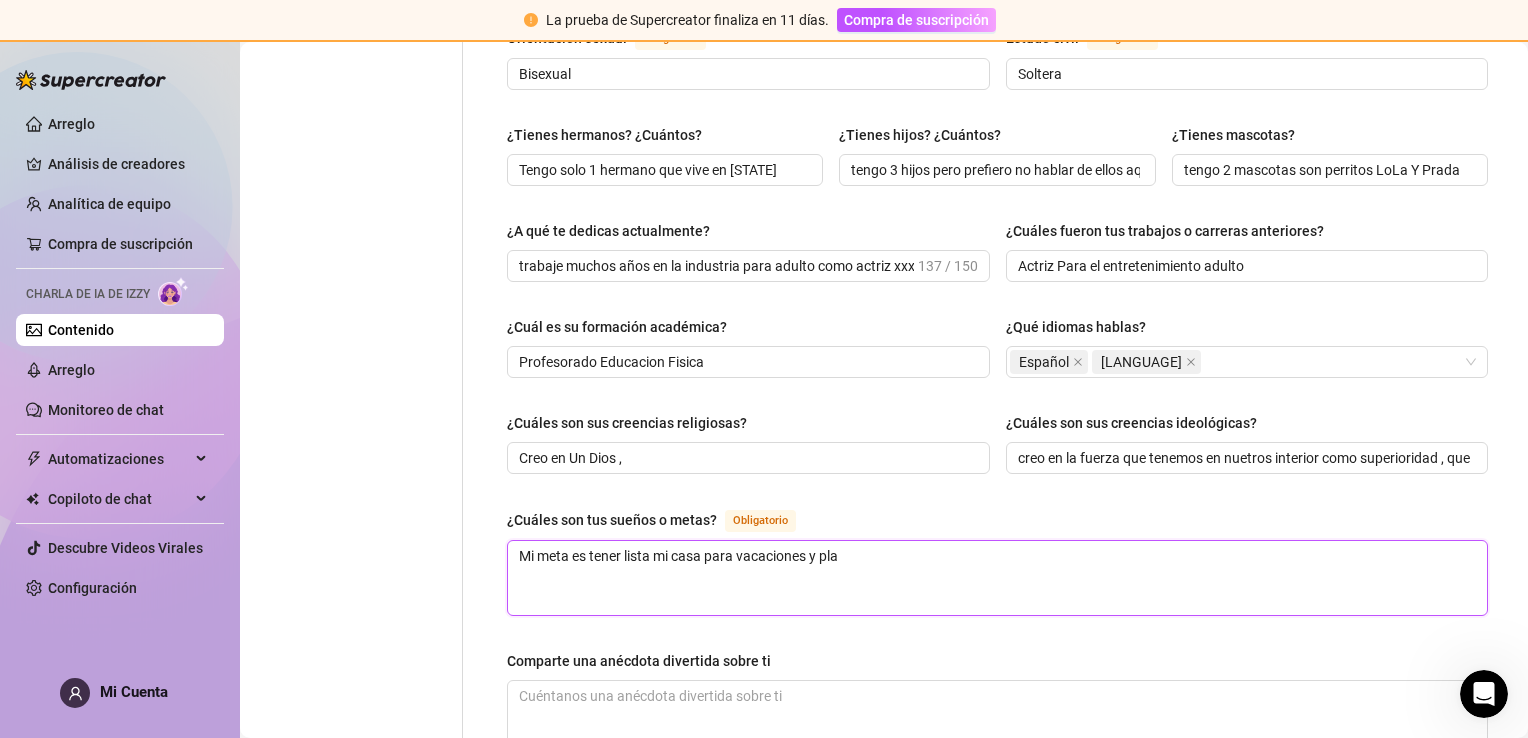 type 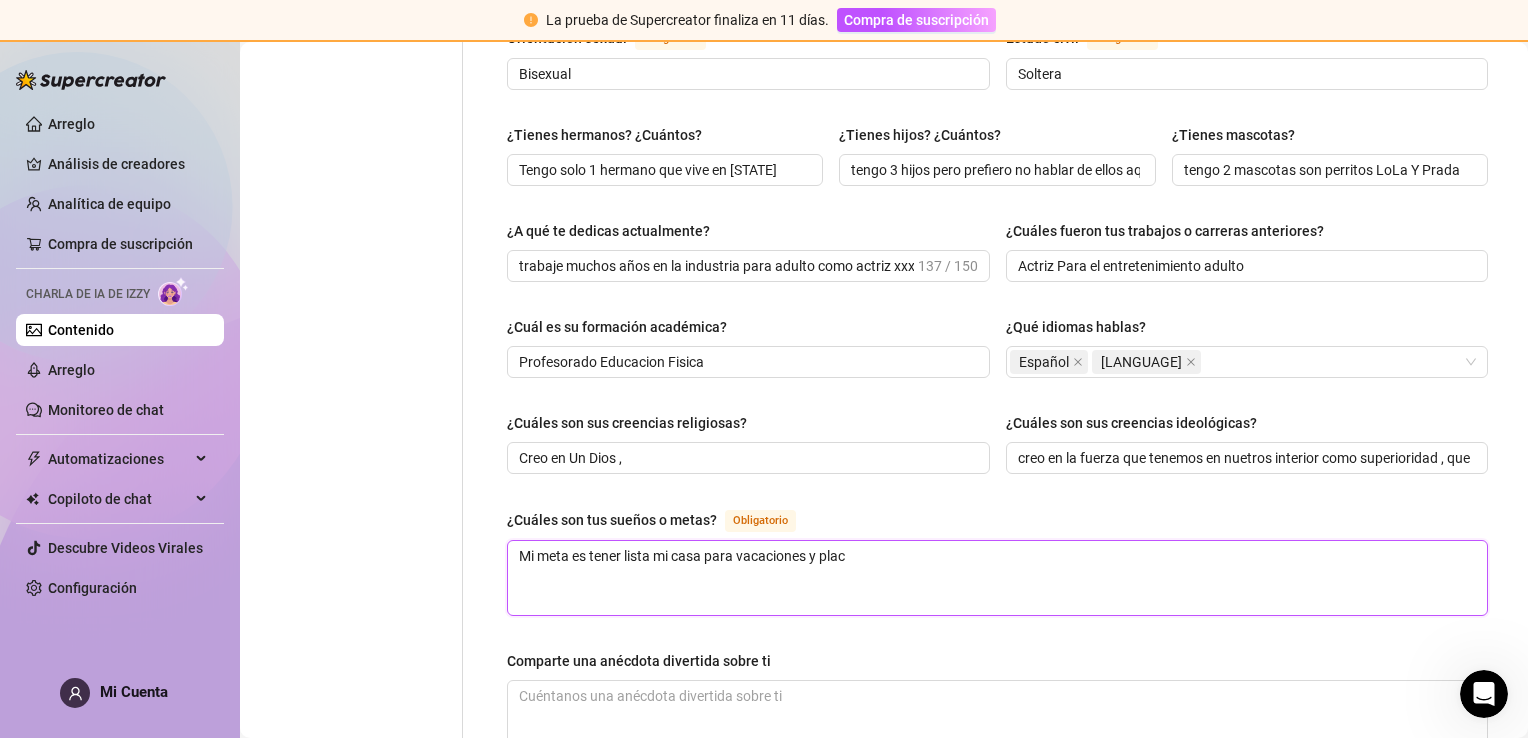 type 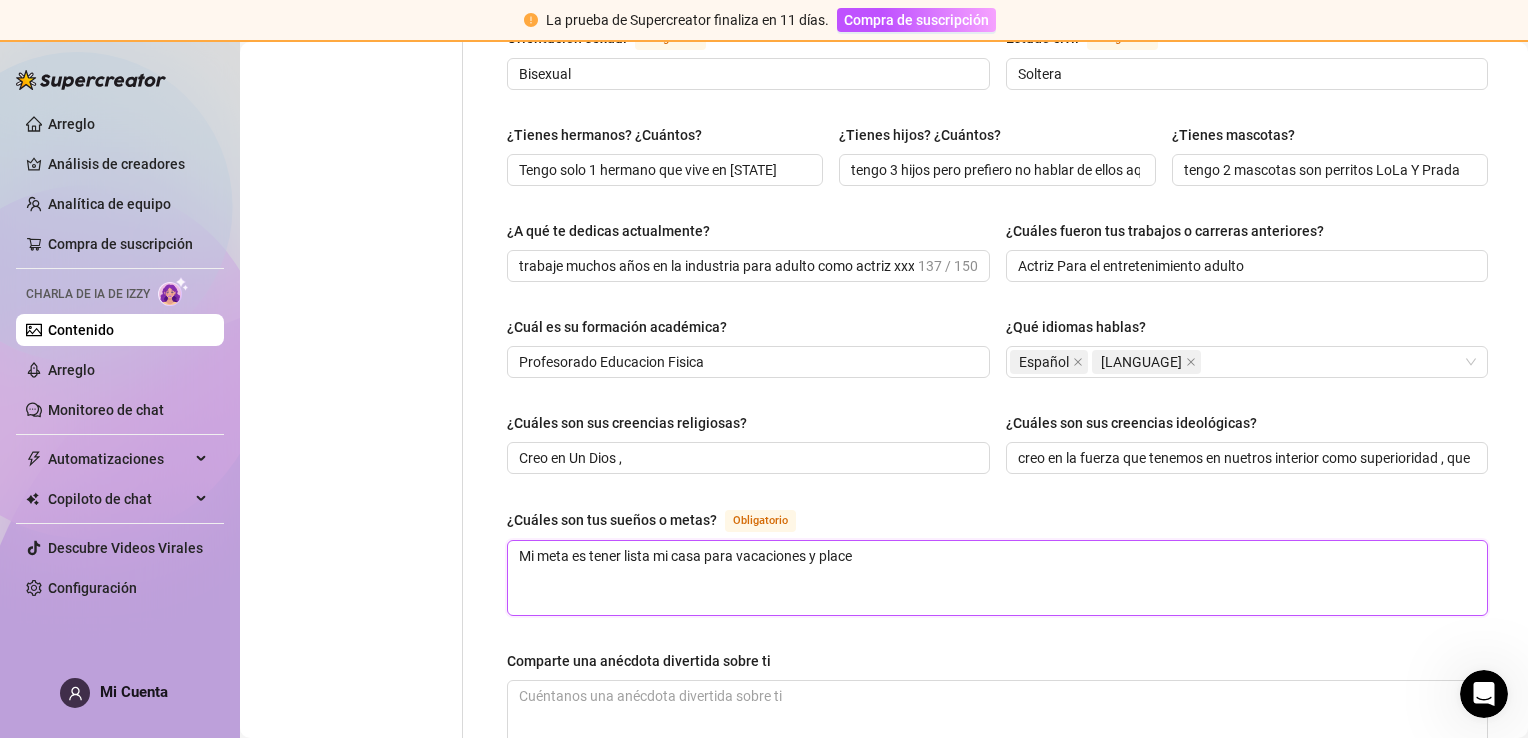 type 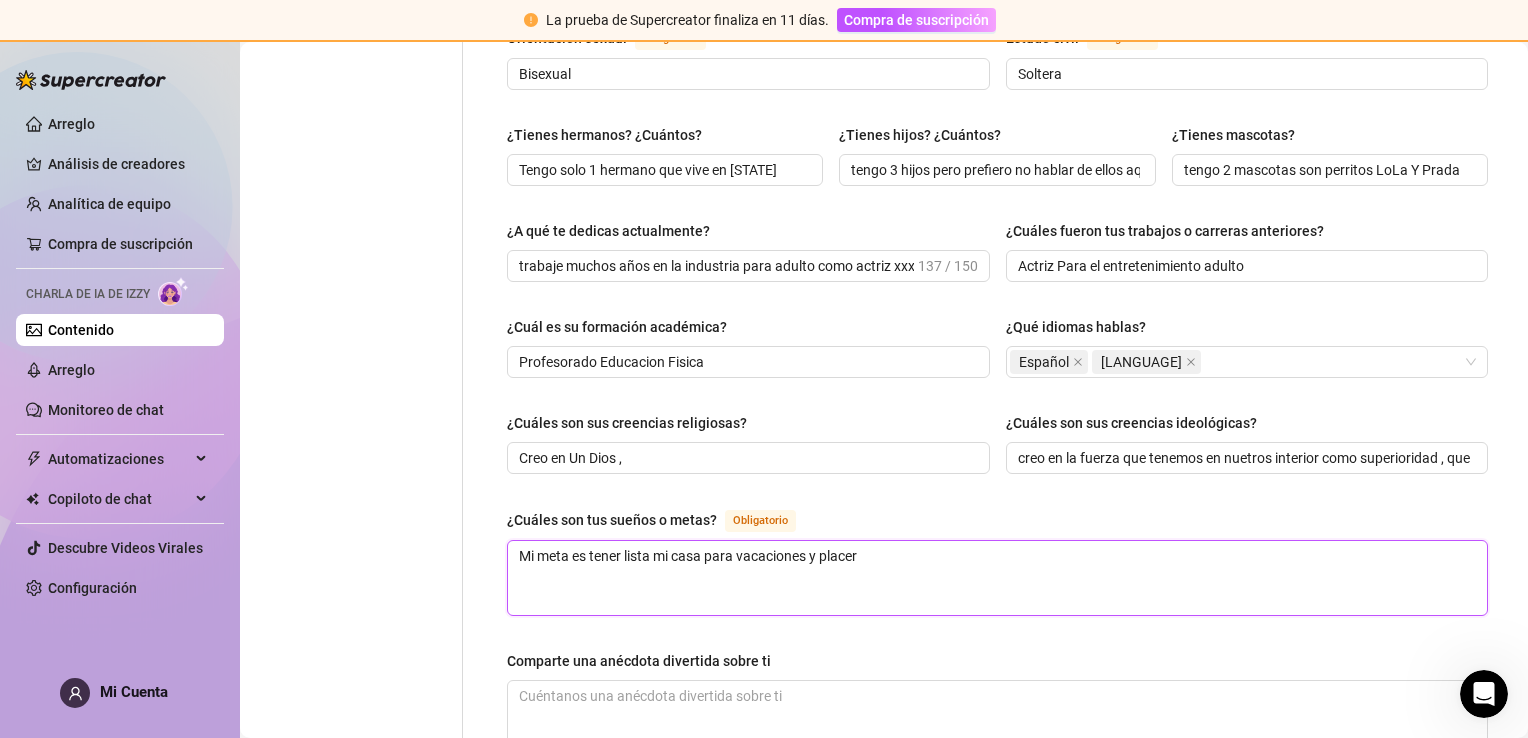 type 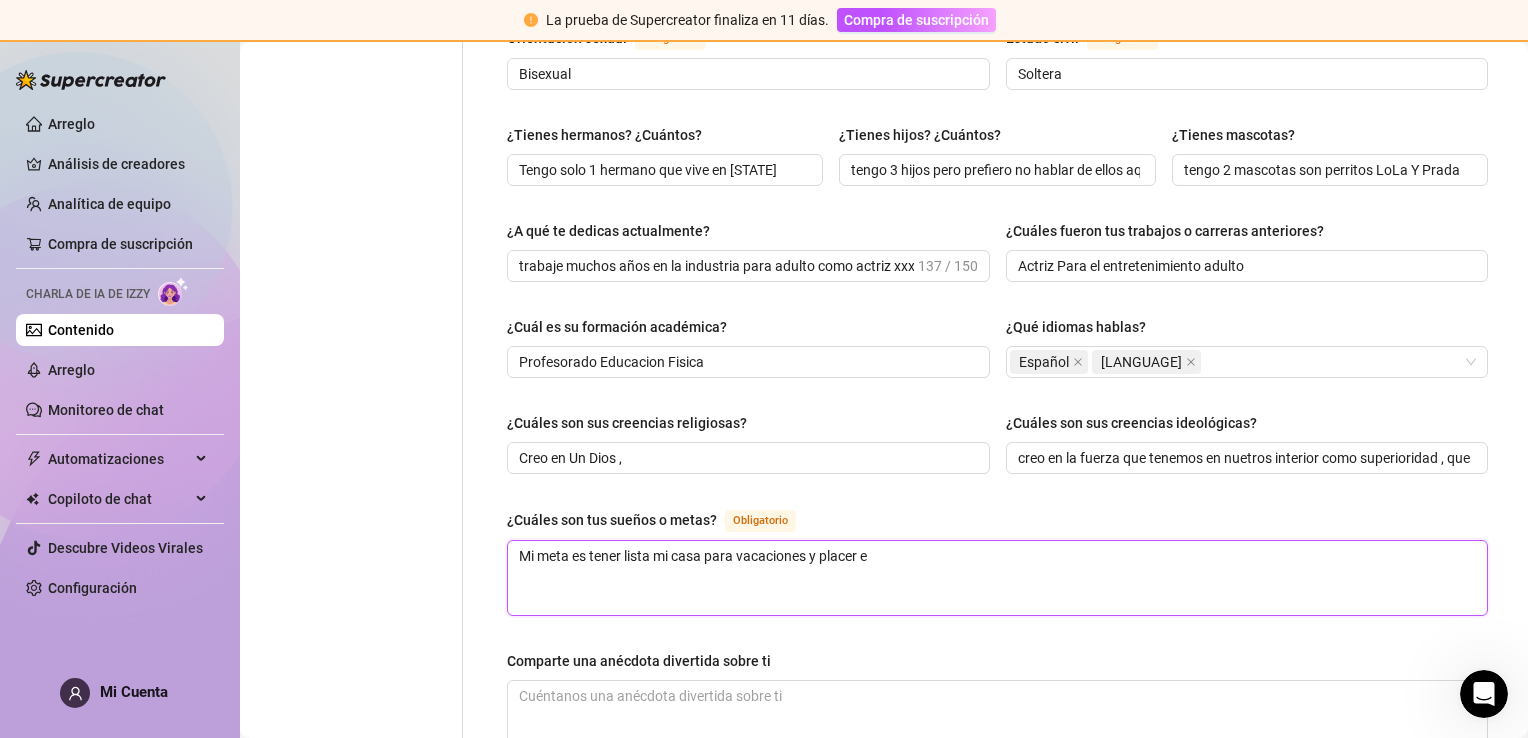 type 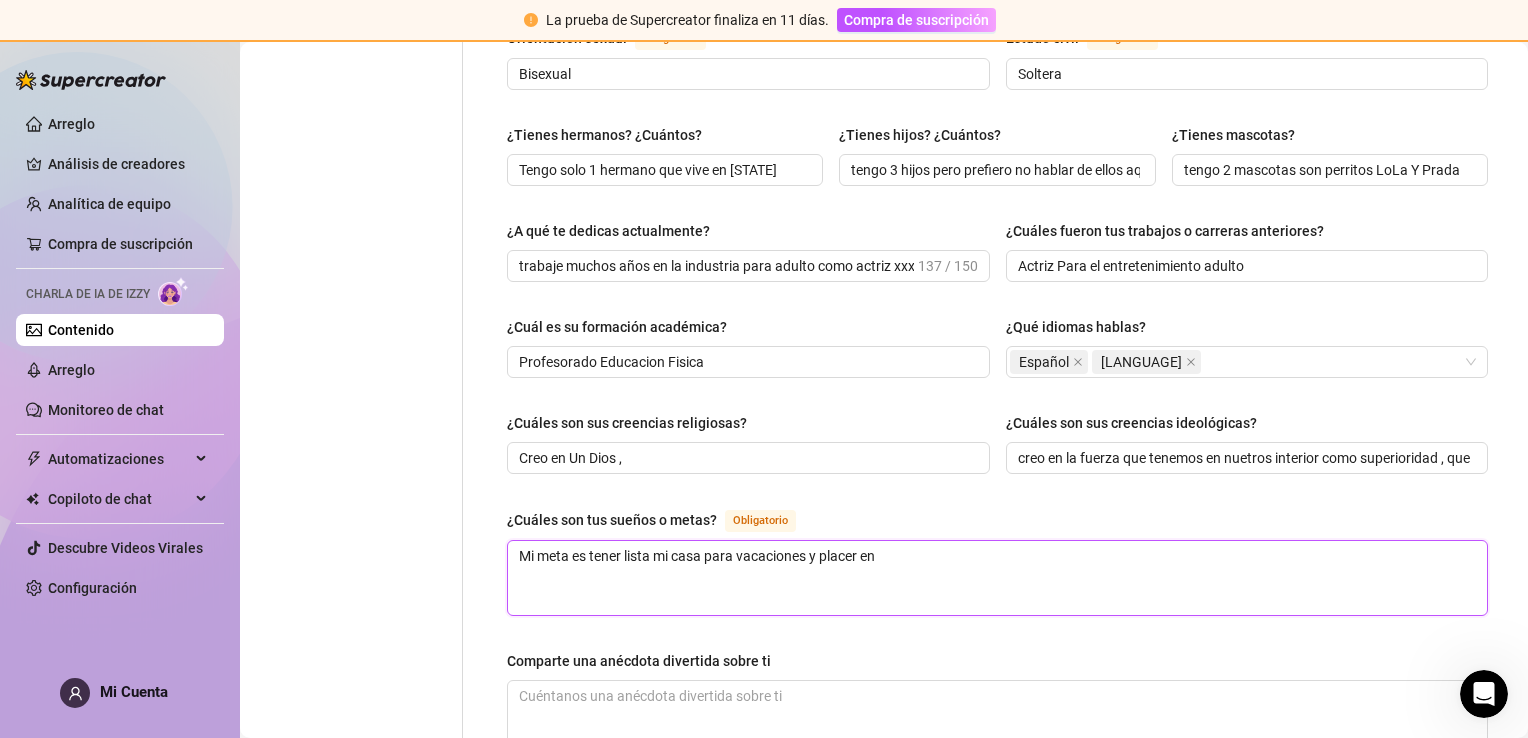 type 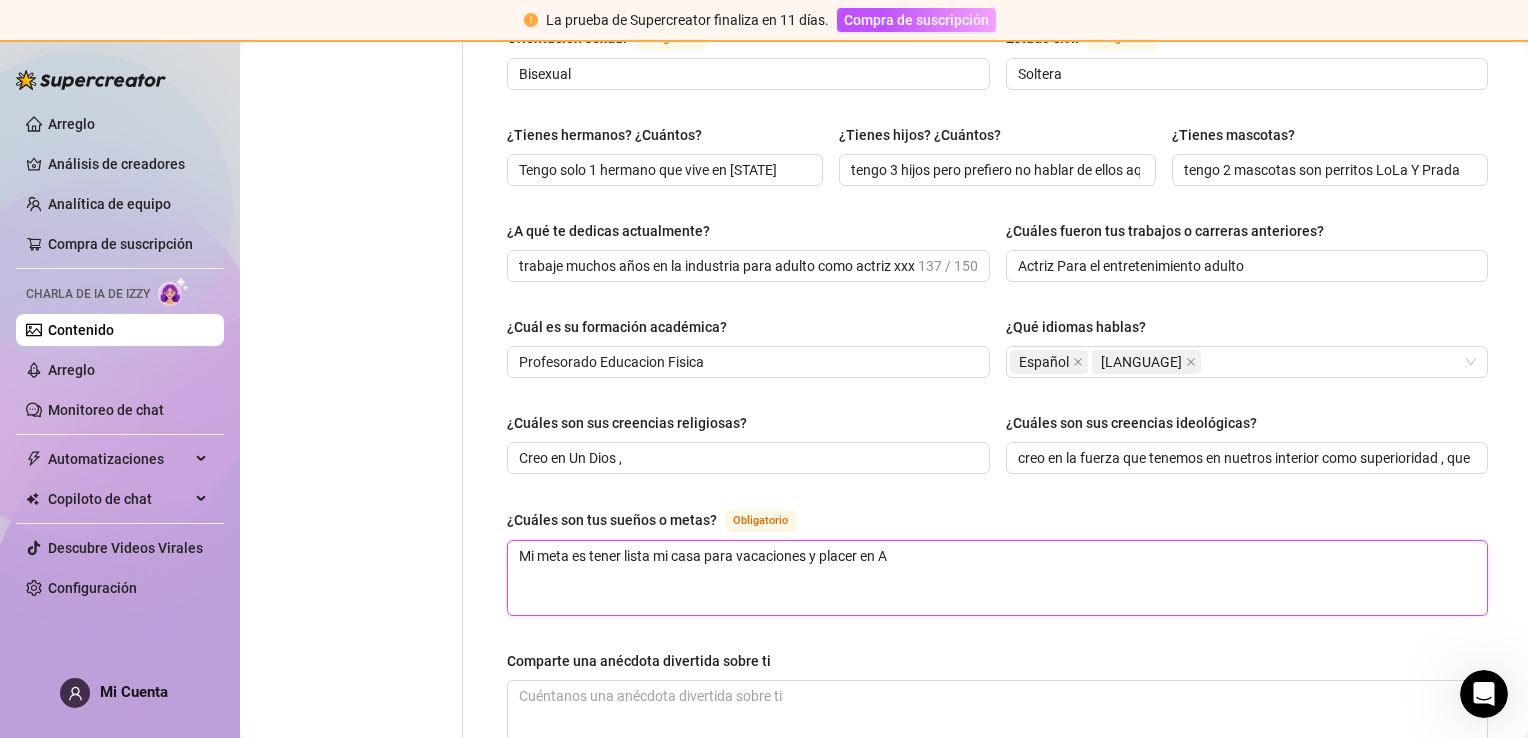 type 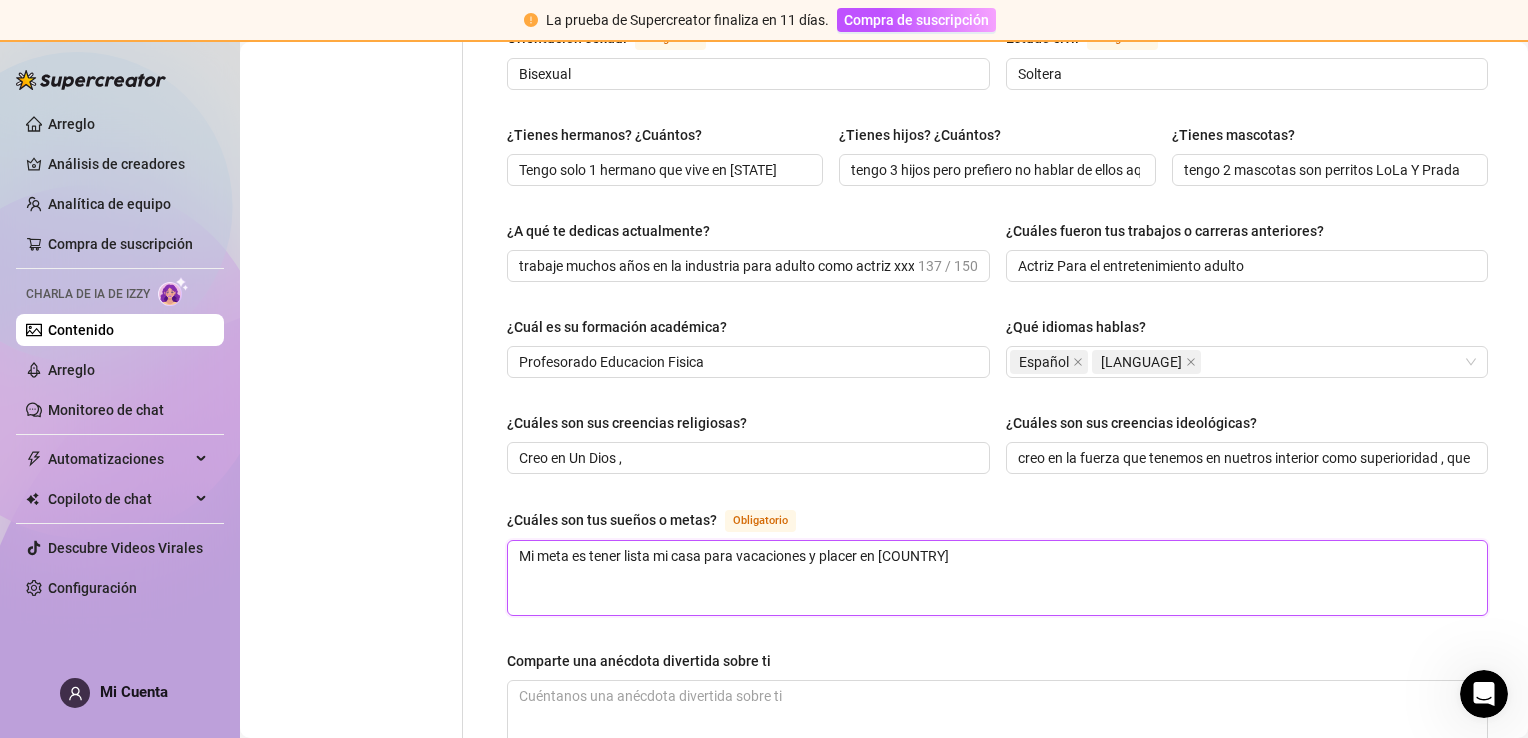 type 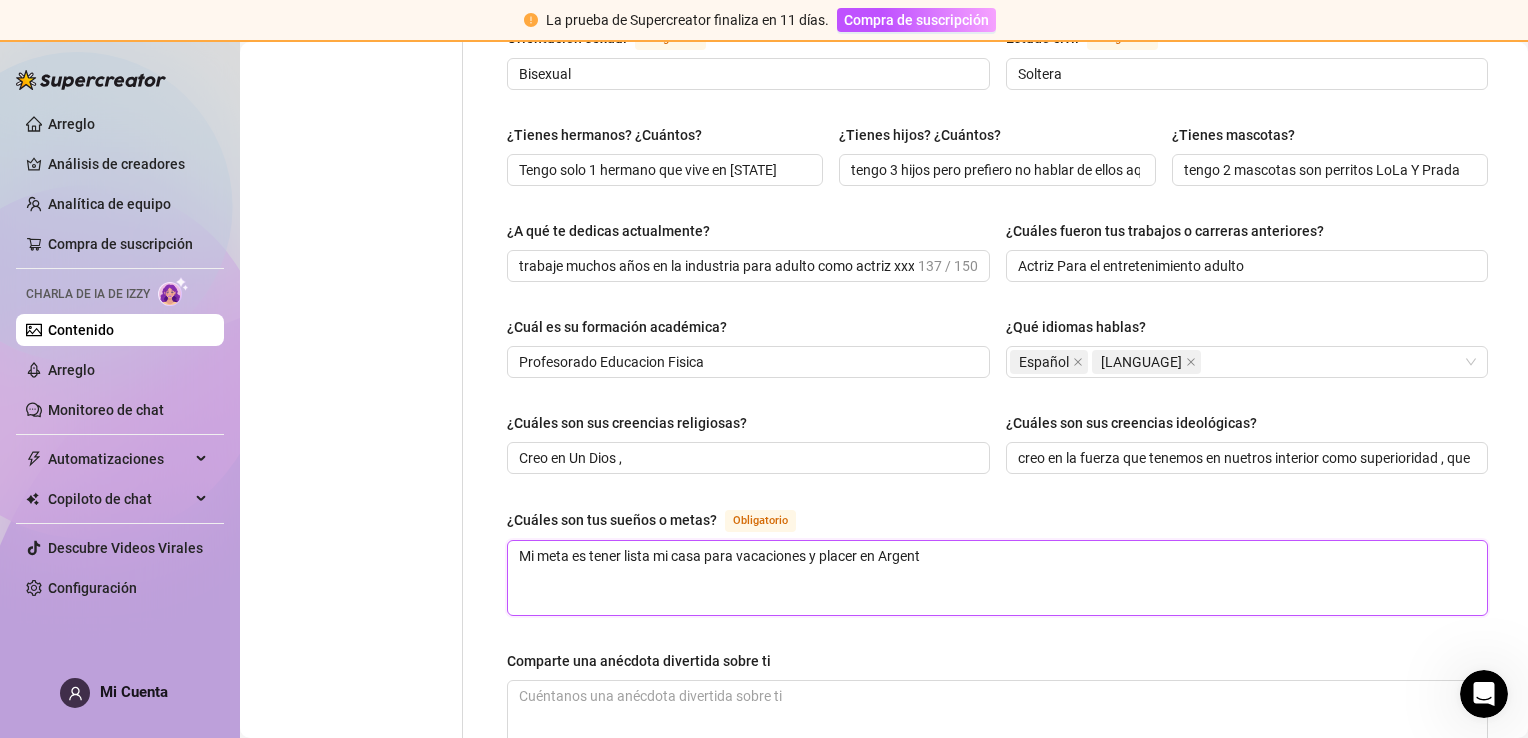 type 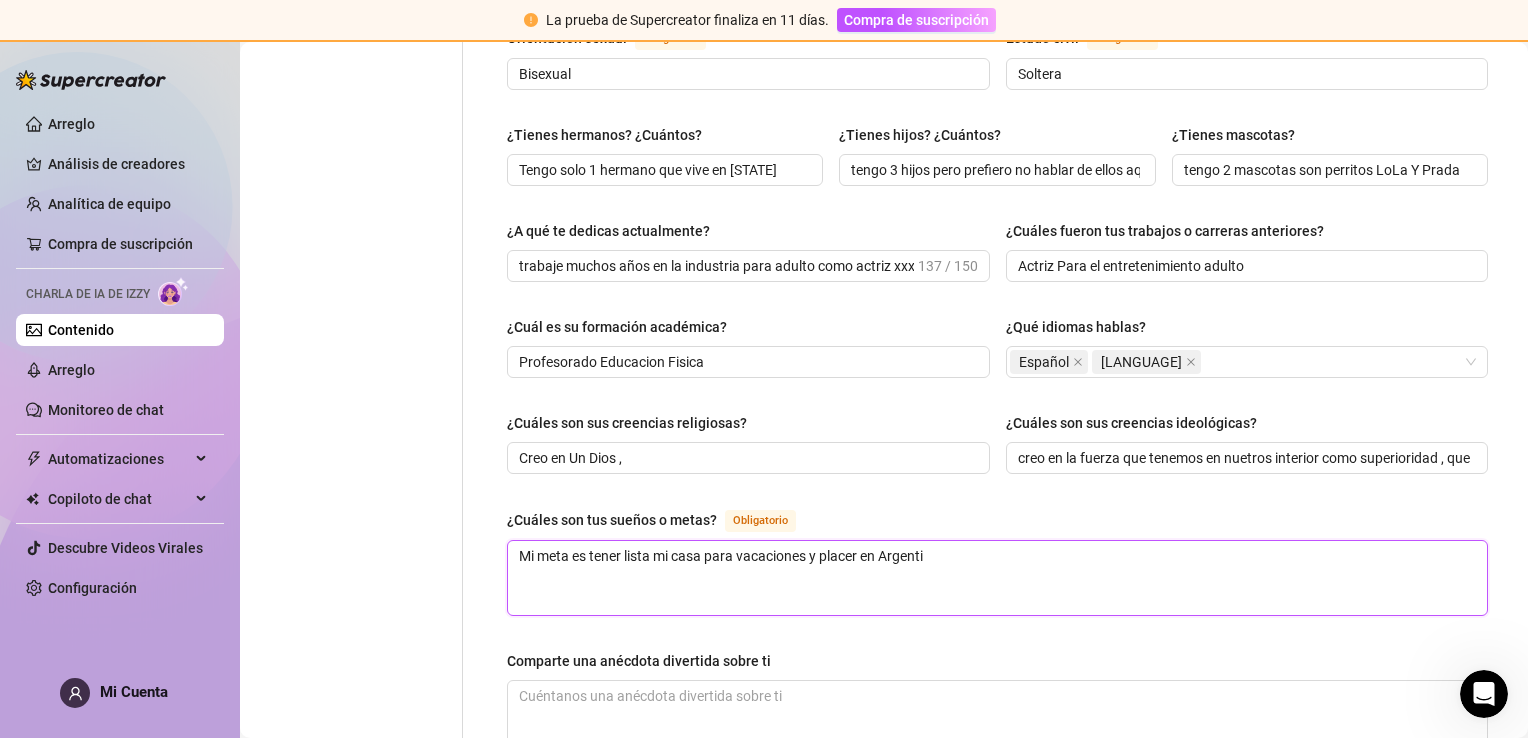 type 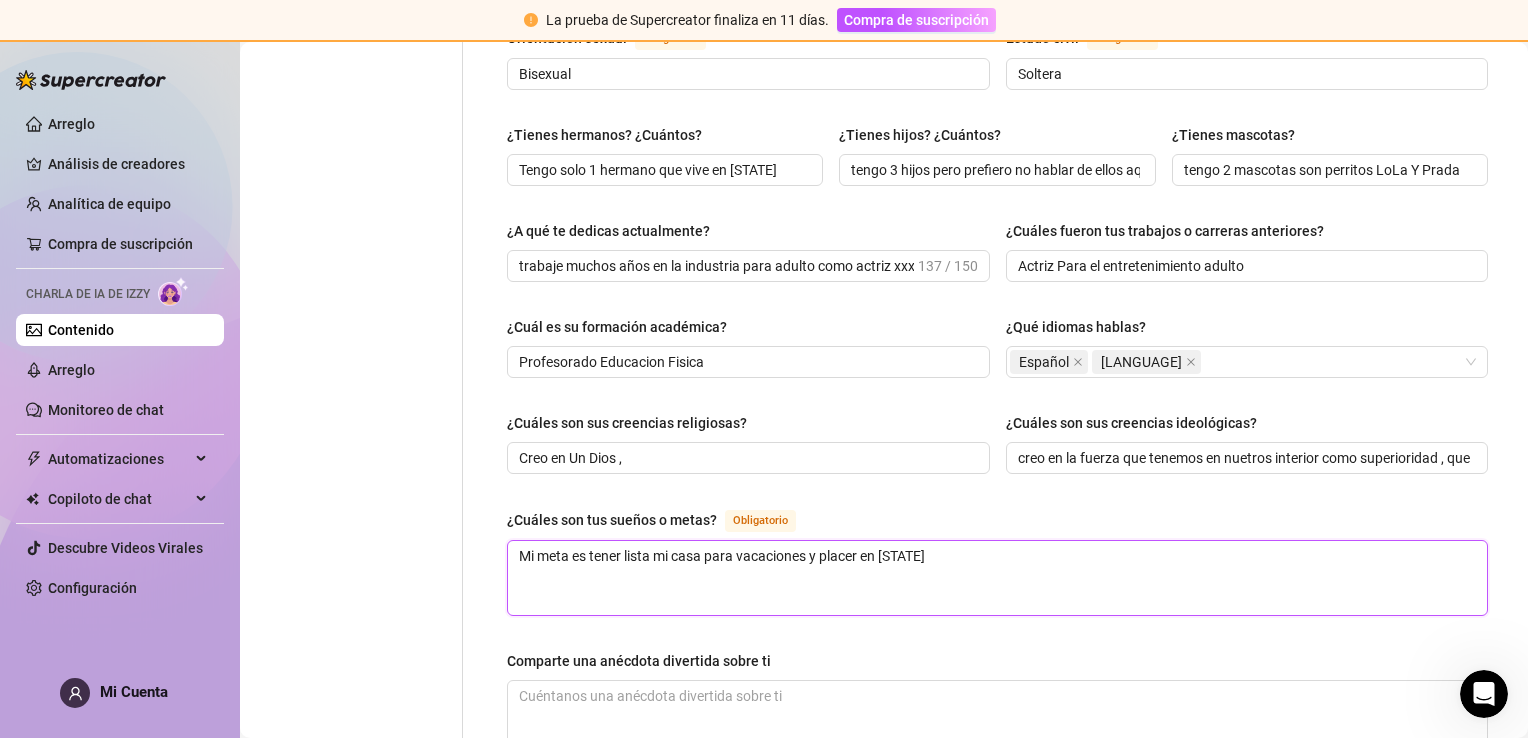 type 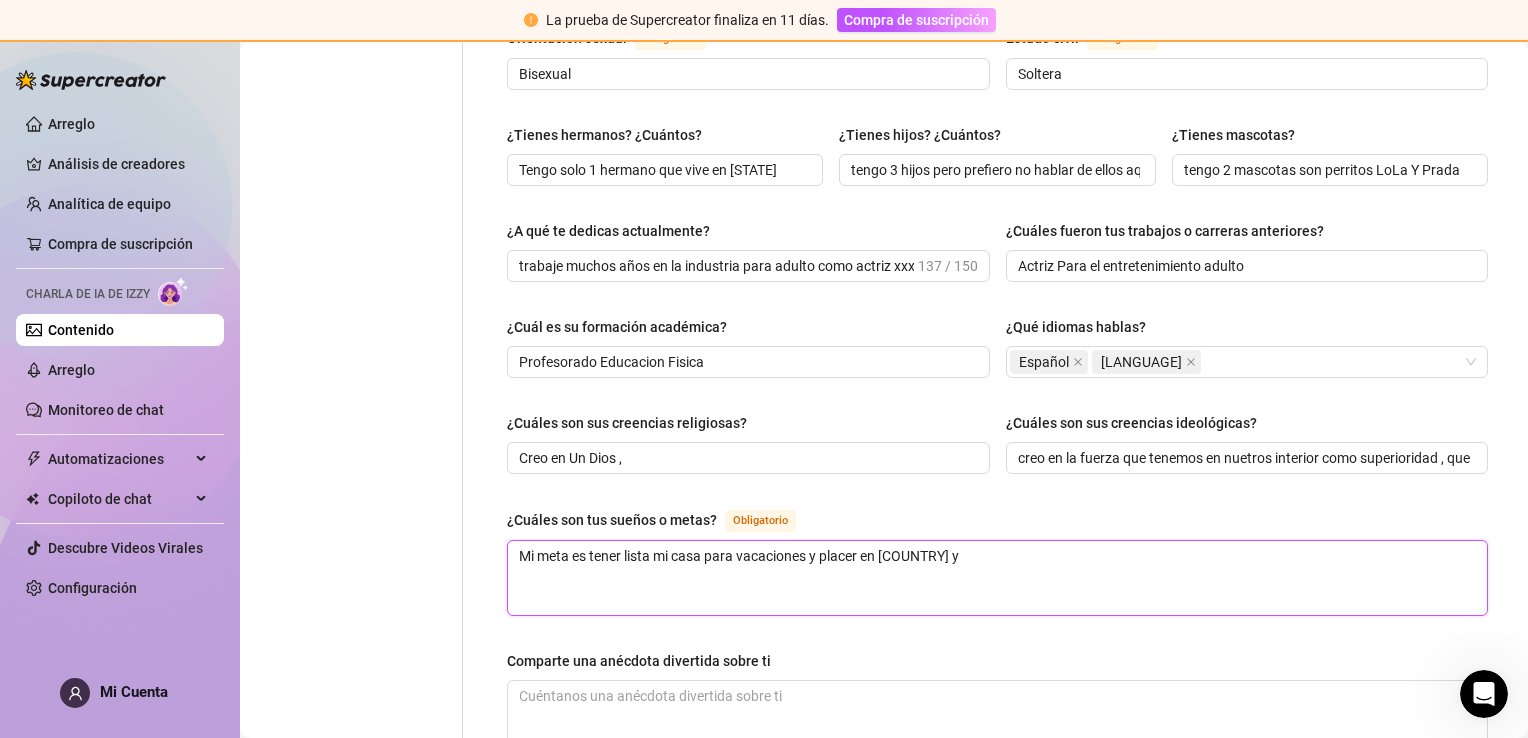type 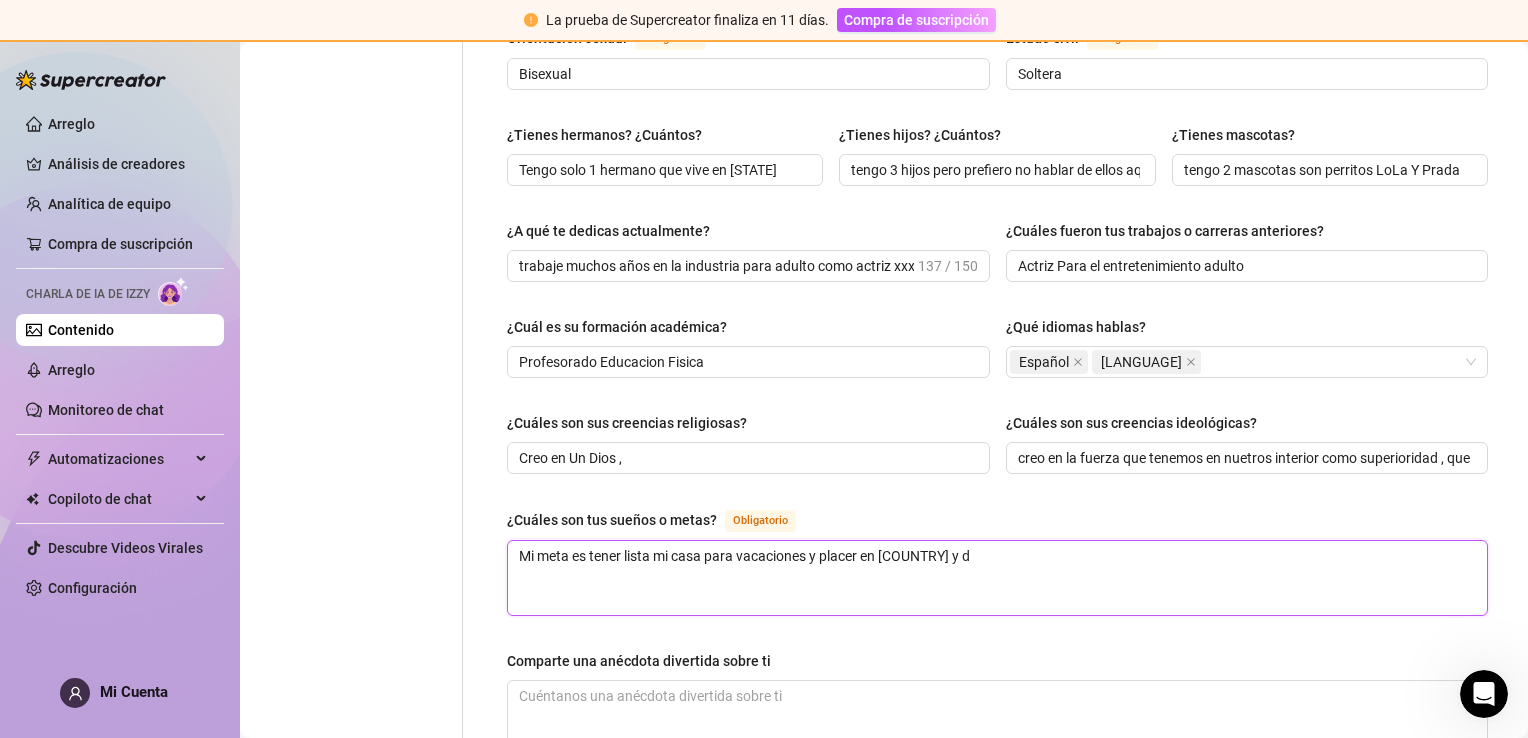 type 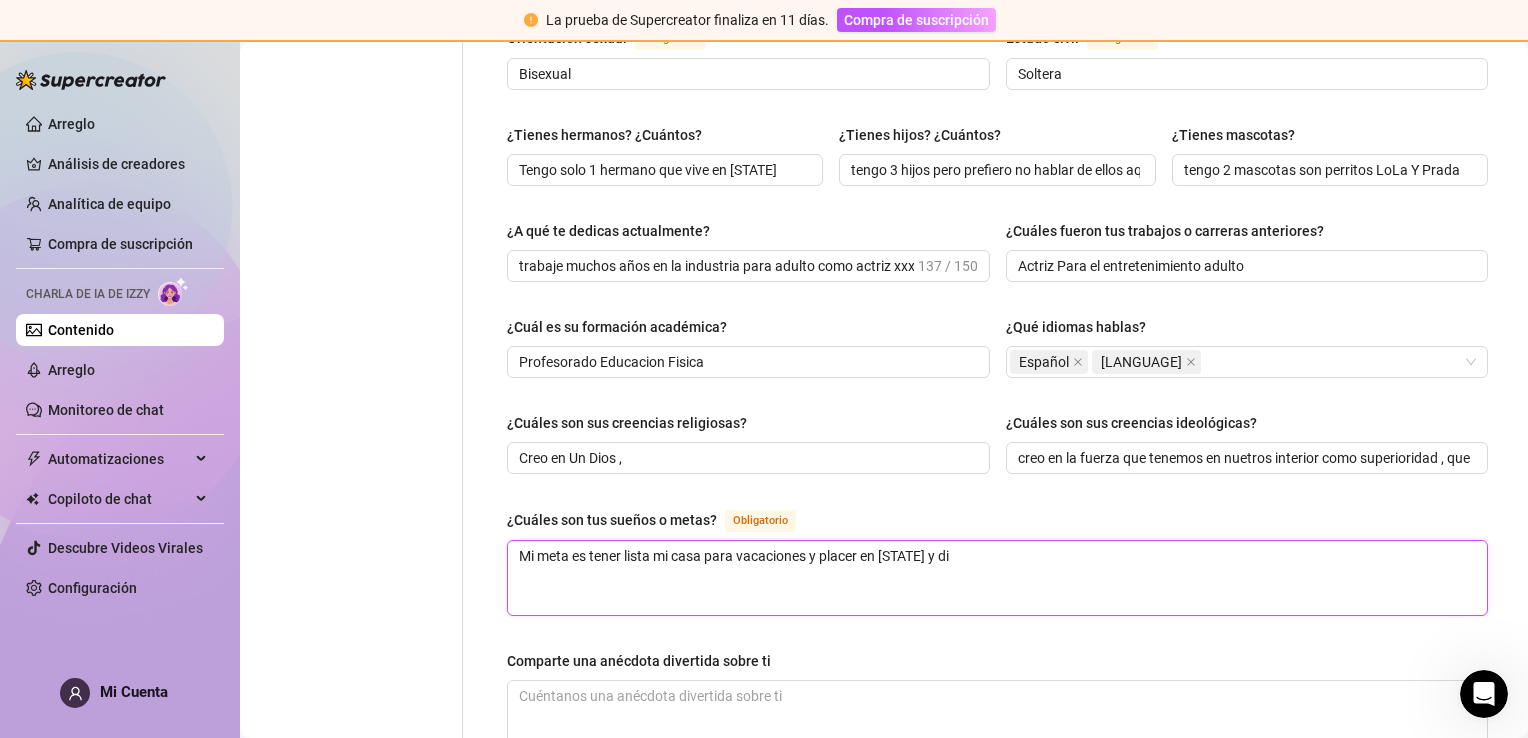 type 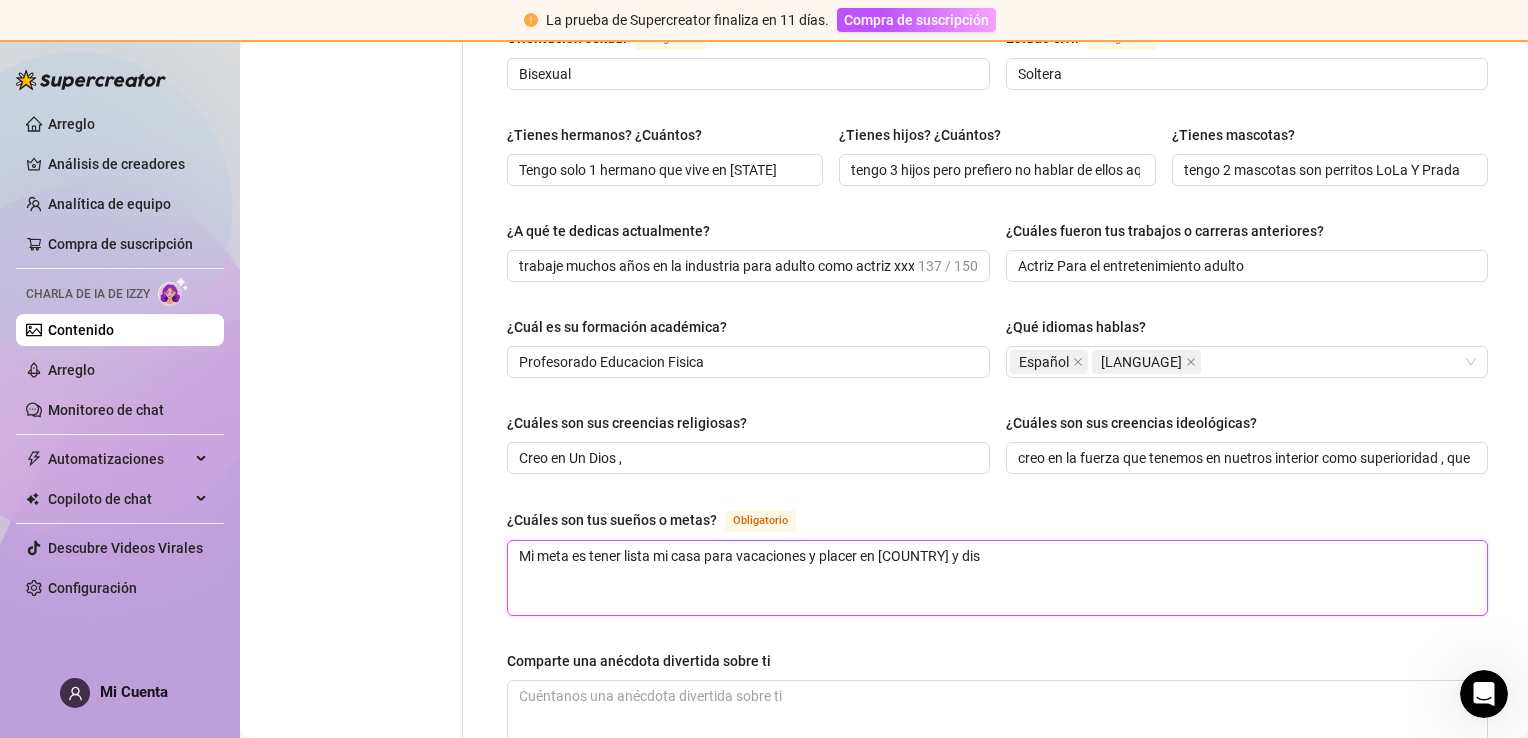 type 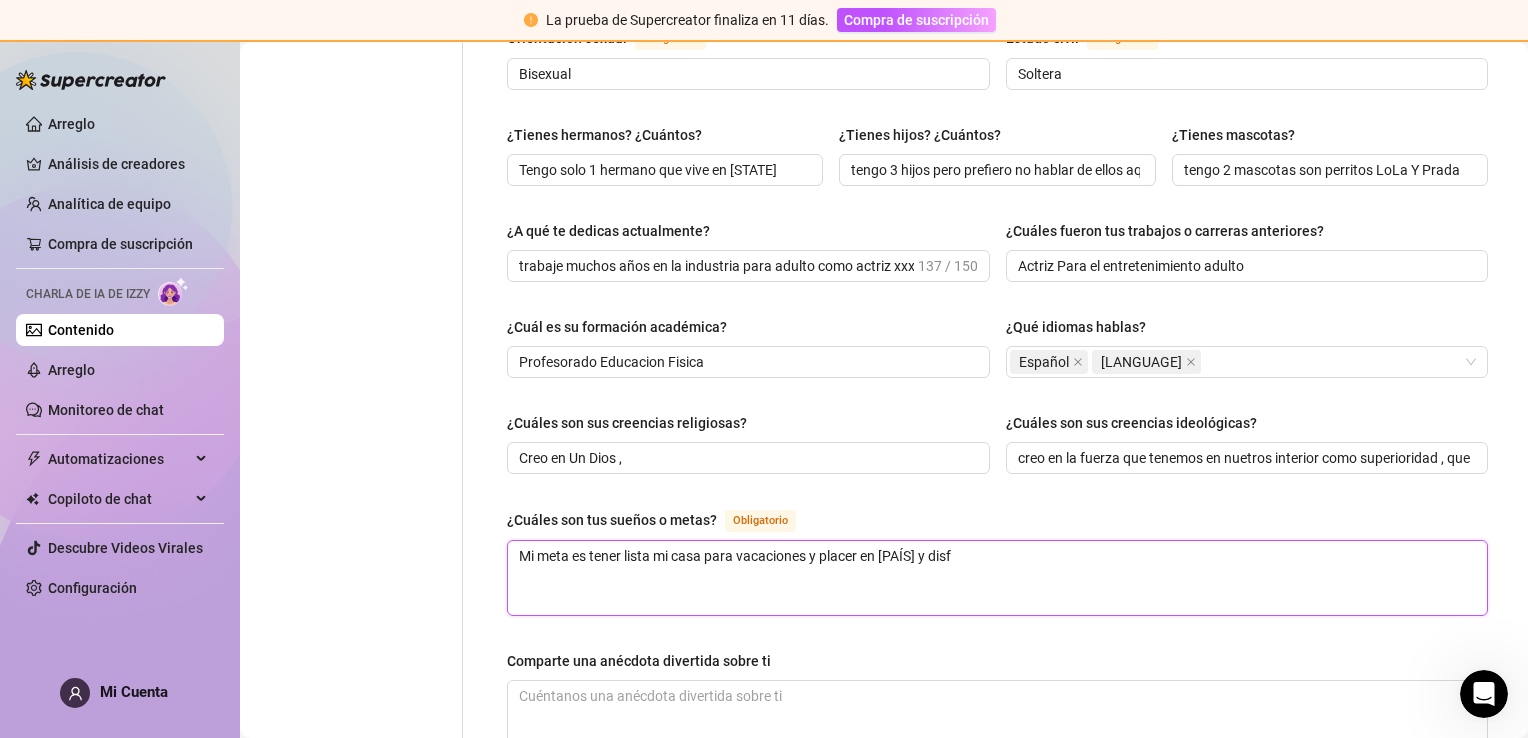 type 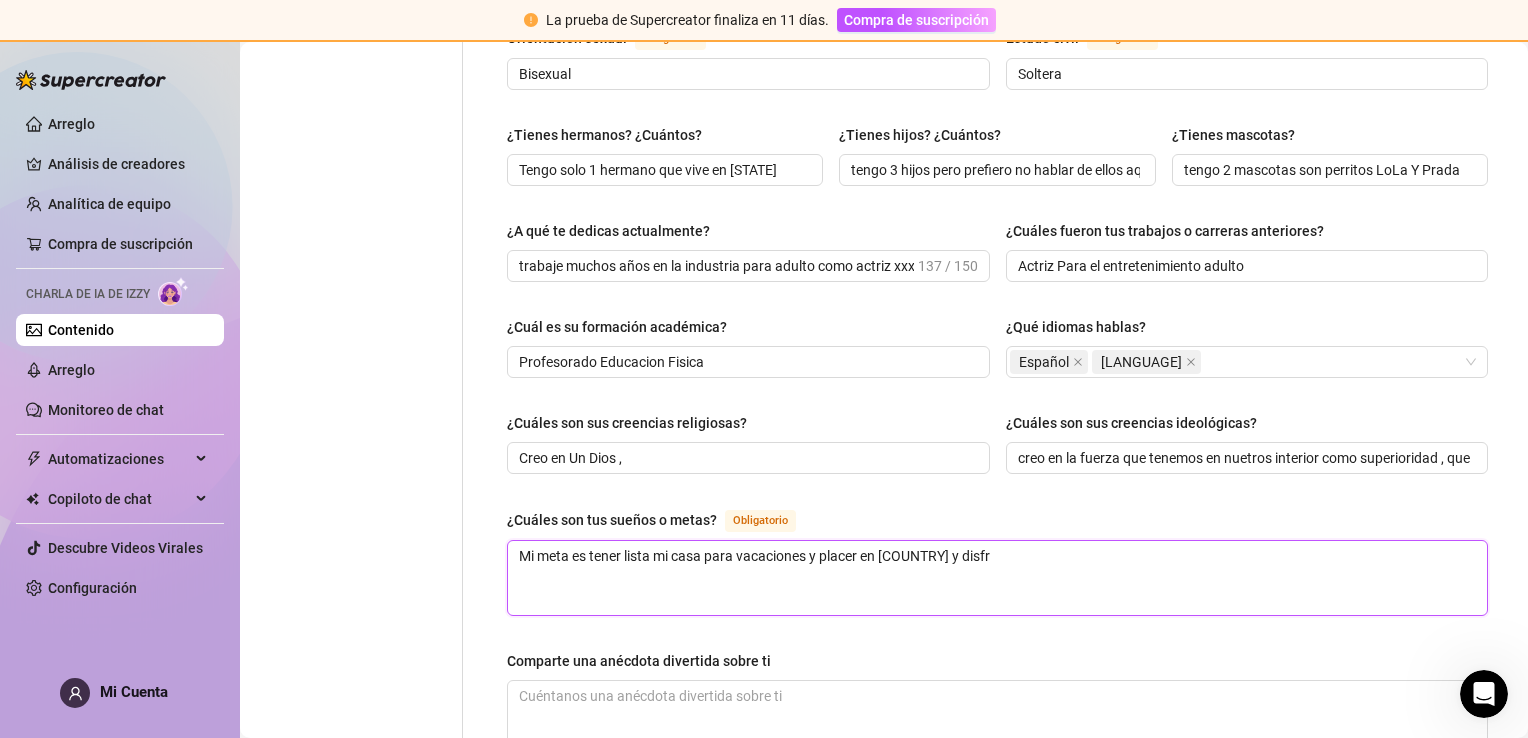 type 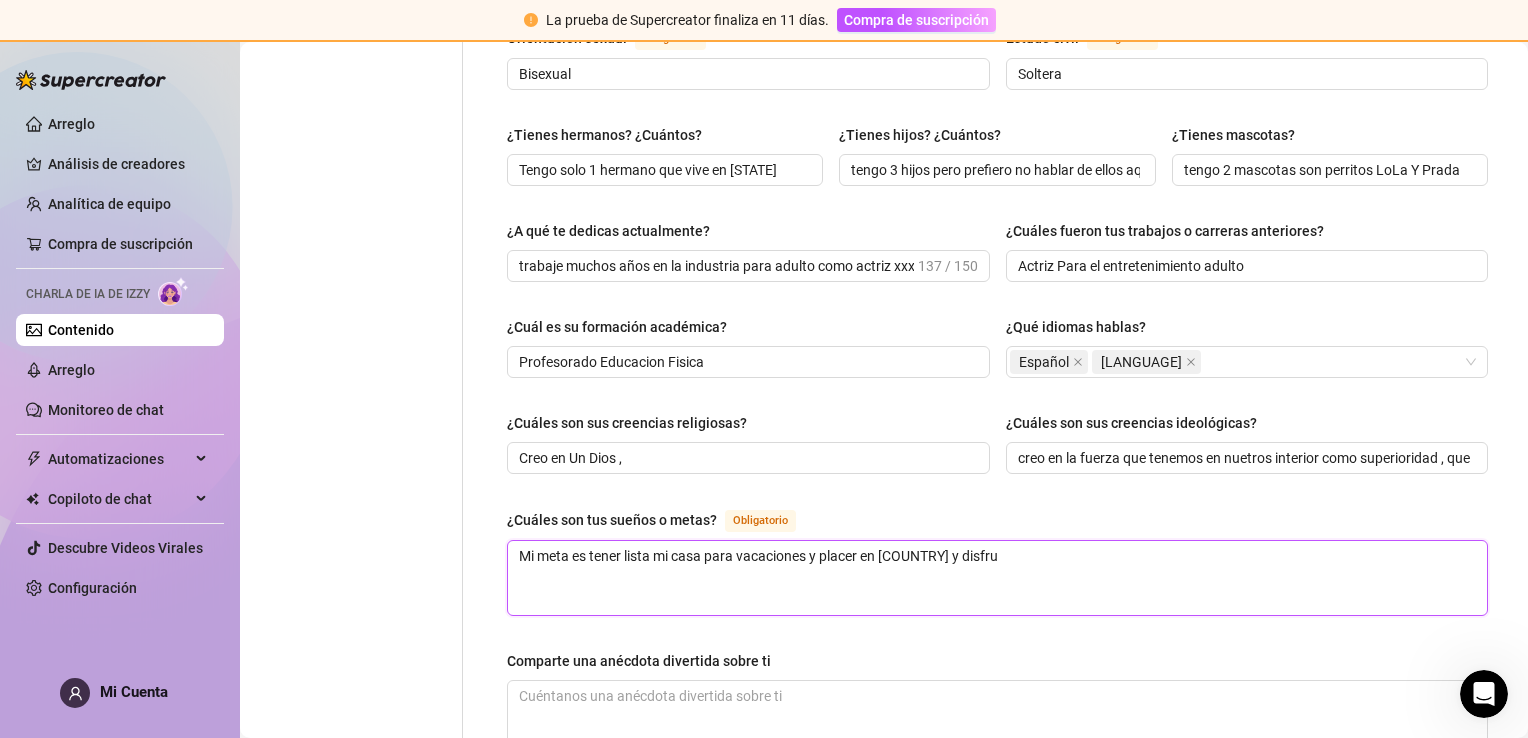 type 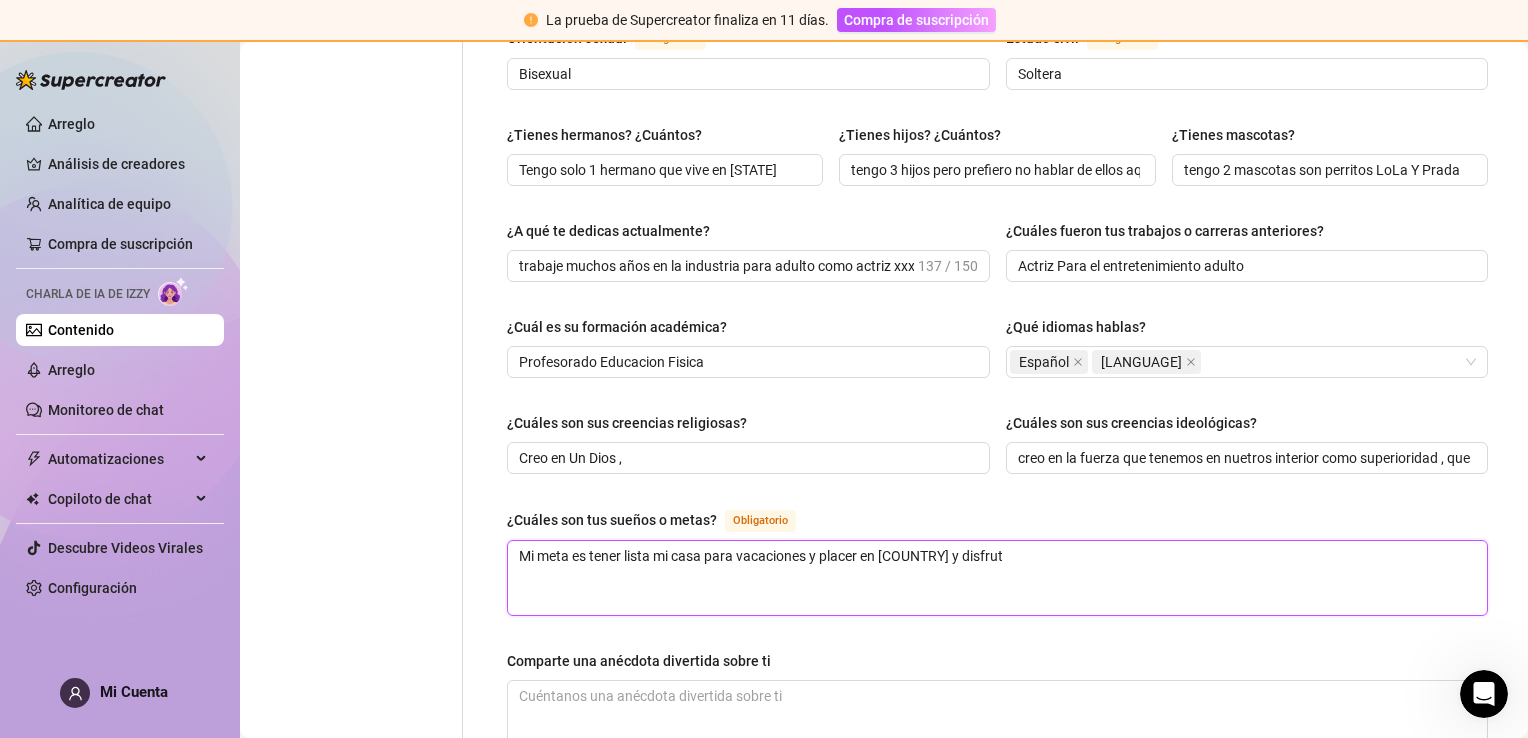 type 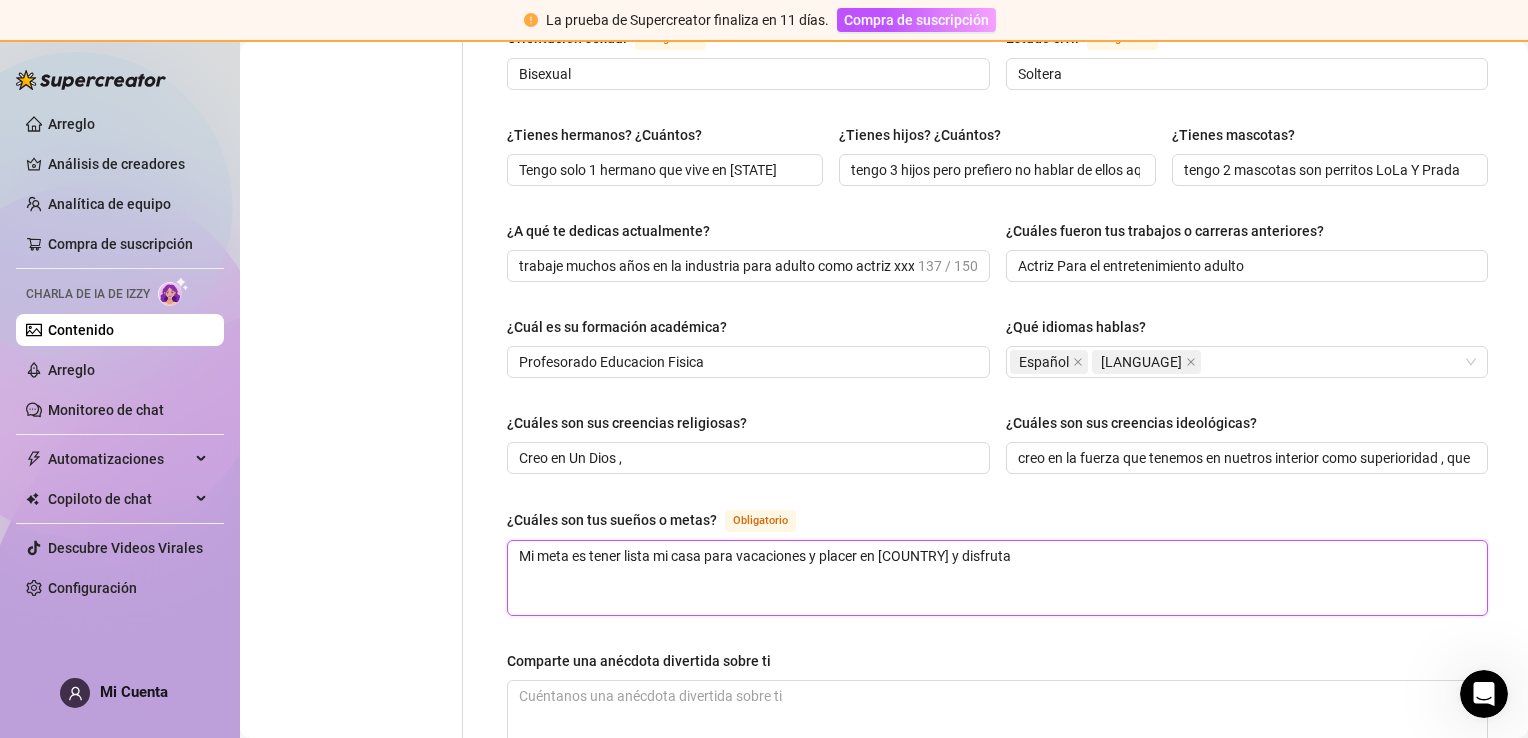 type on "Mi meta es tener lista mi casa para vacaciones y placer en [COUNTRY] y disfrutar" 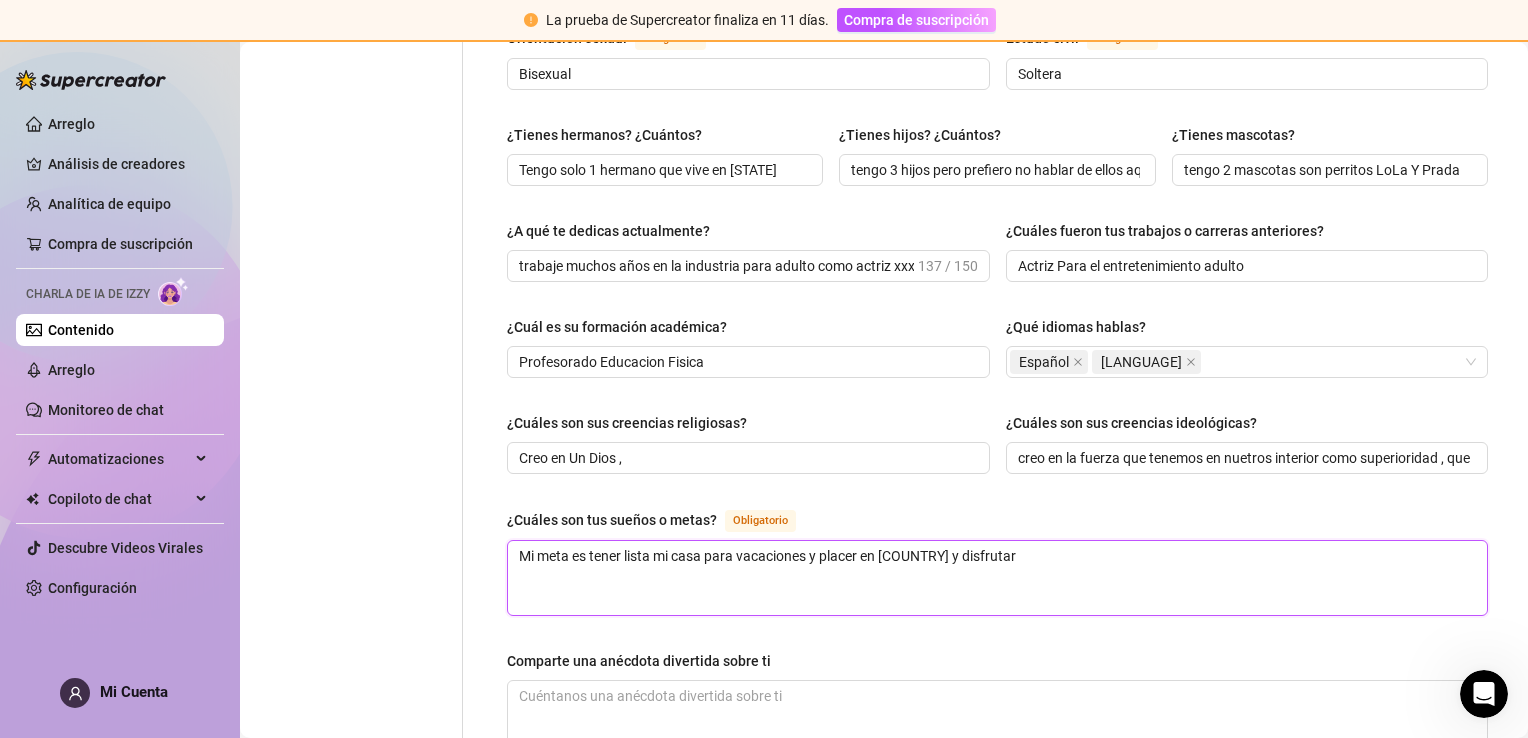 type 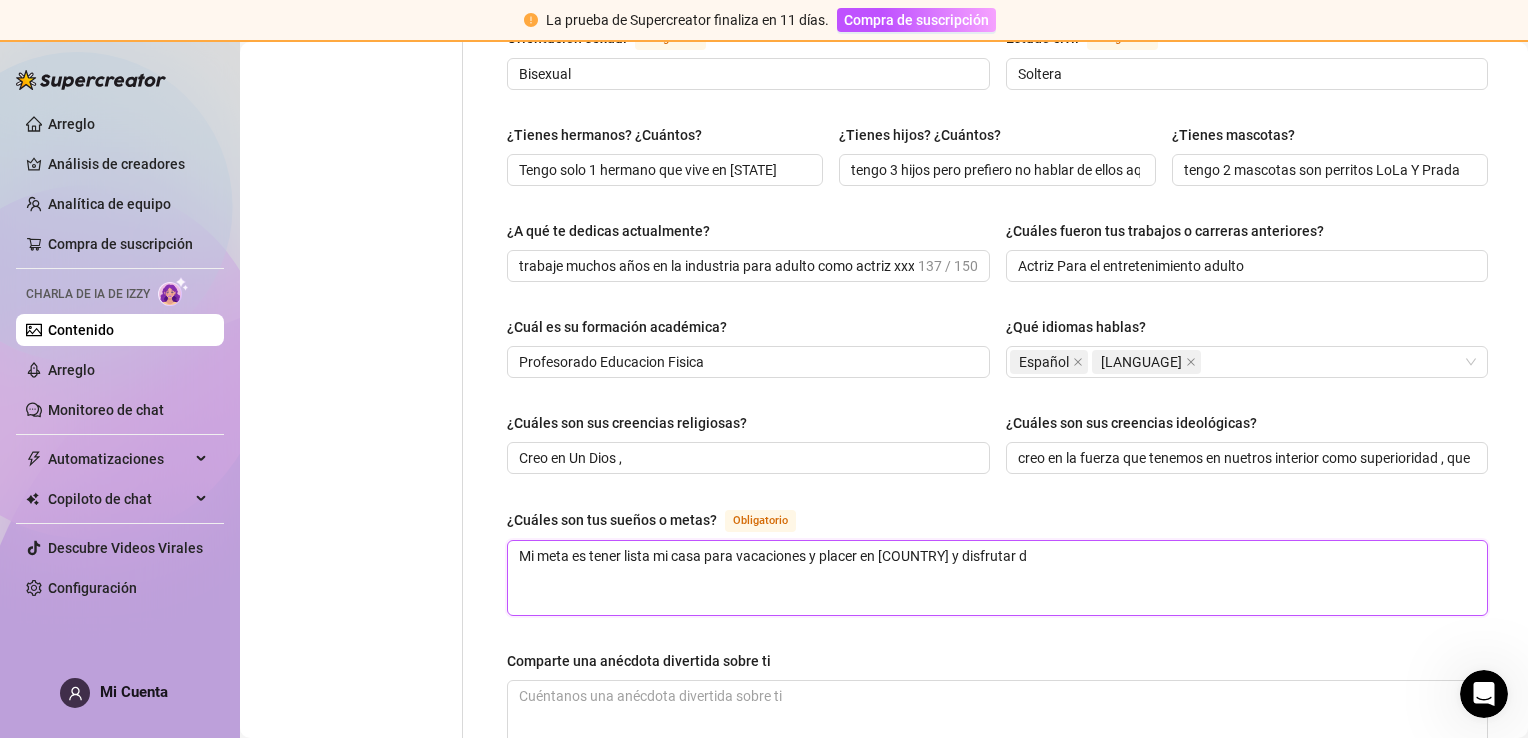 type on "Mi meta es tener lista mi casa para vacaciones y placer en [PAÍS] y disfrutar de" 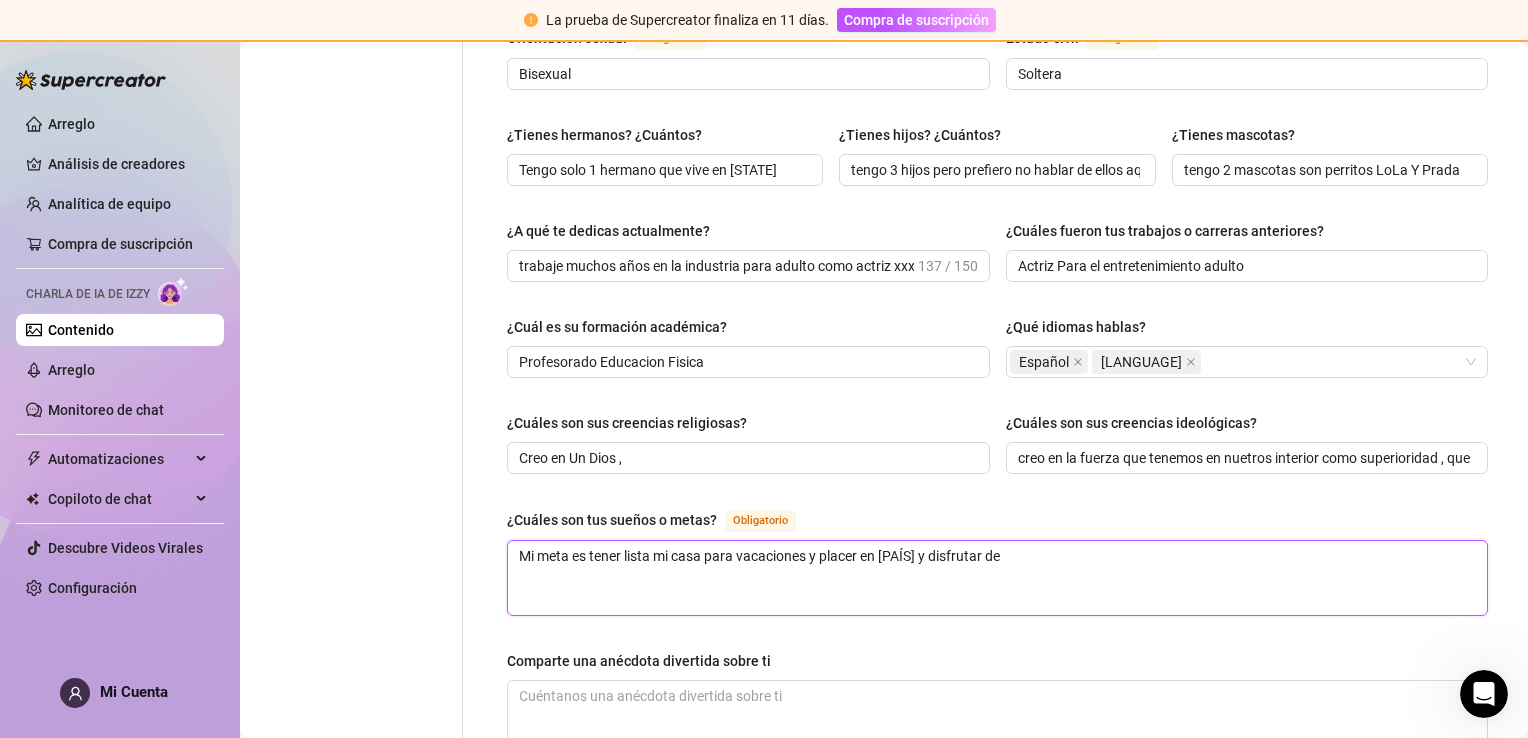 type 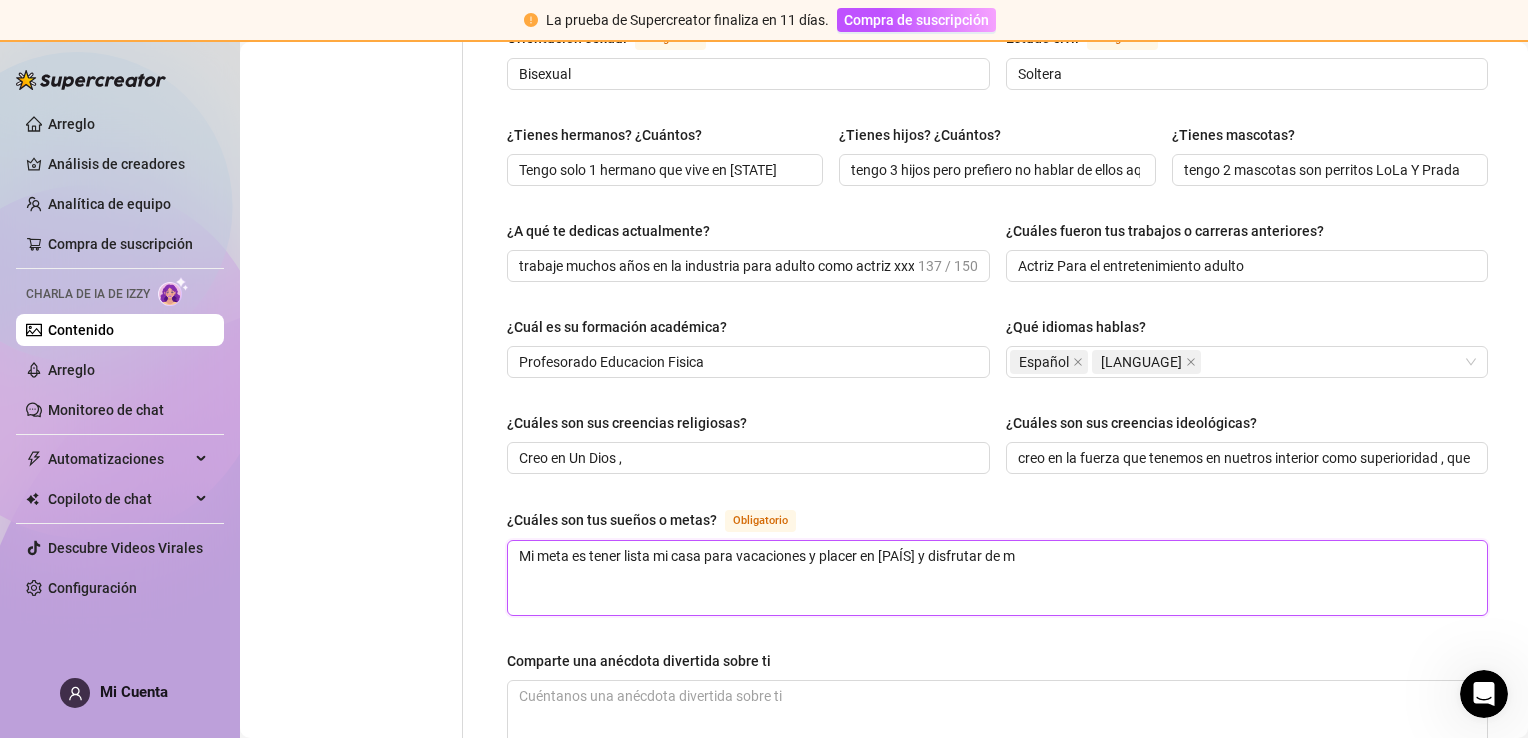 type 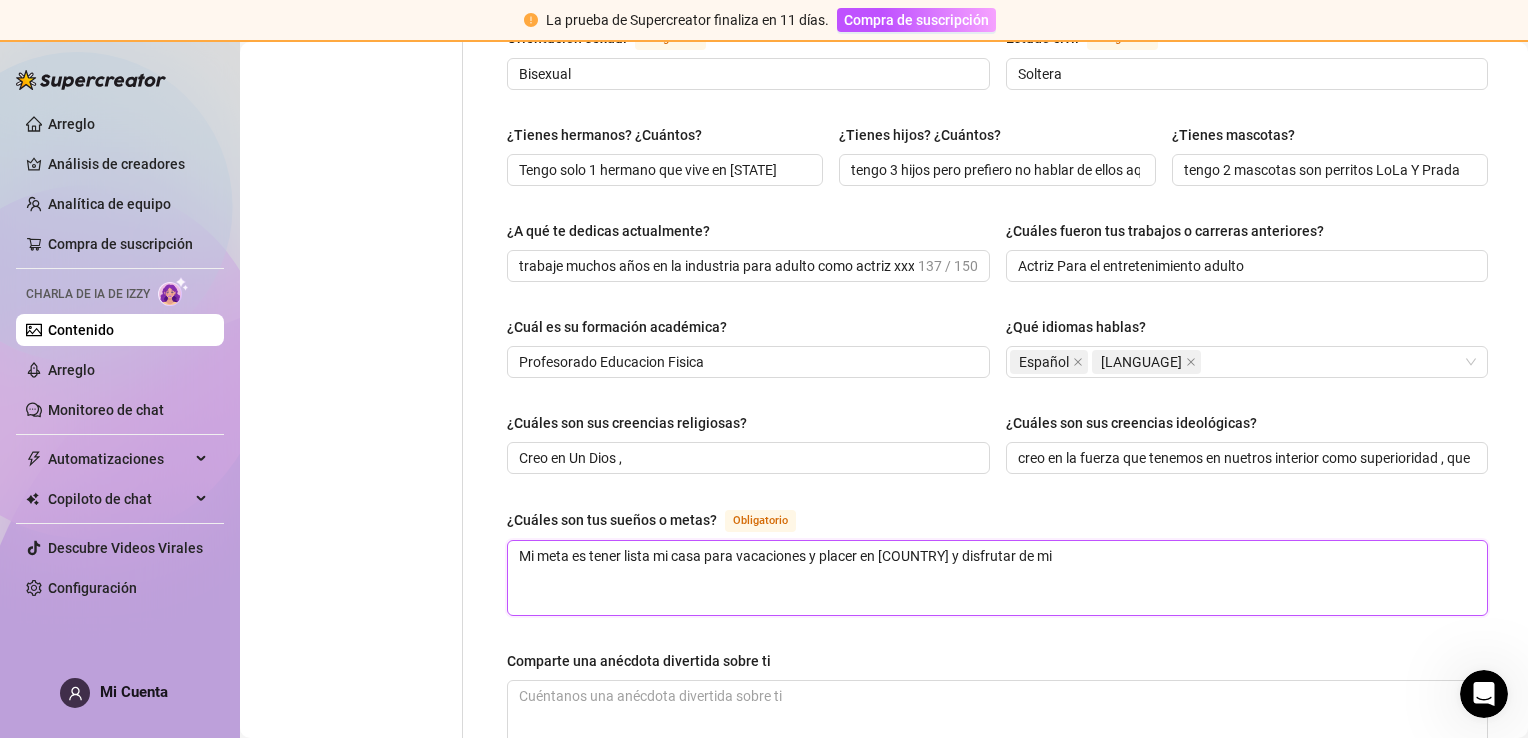 type 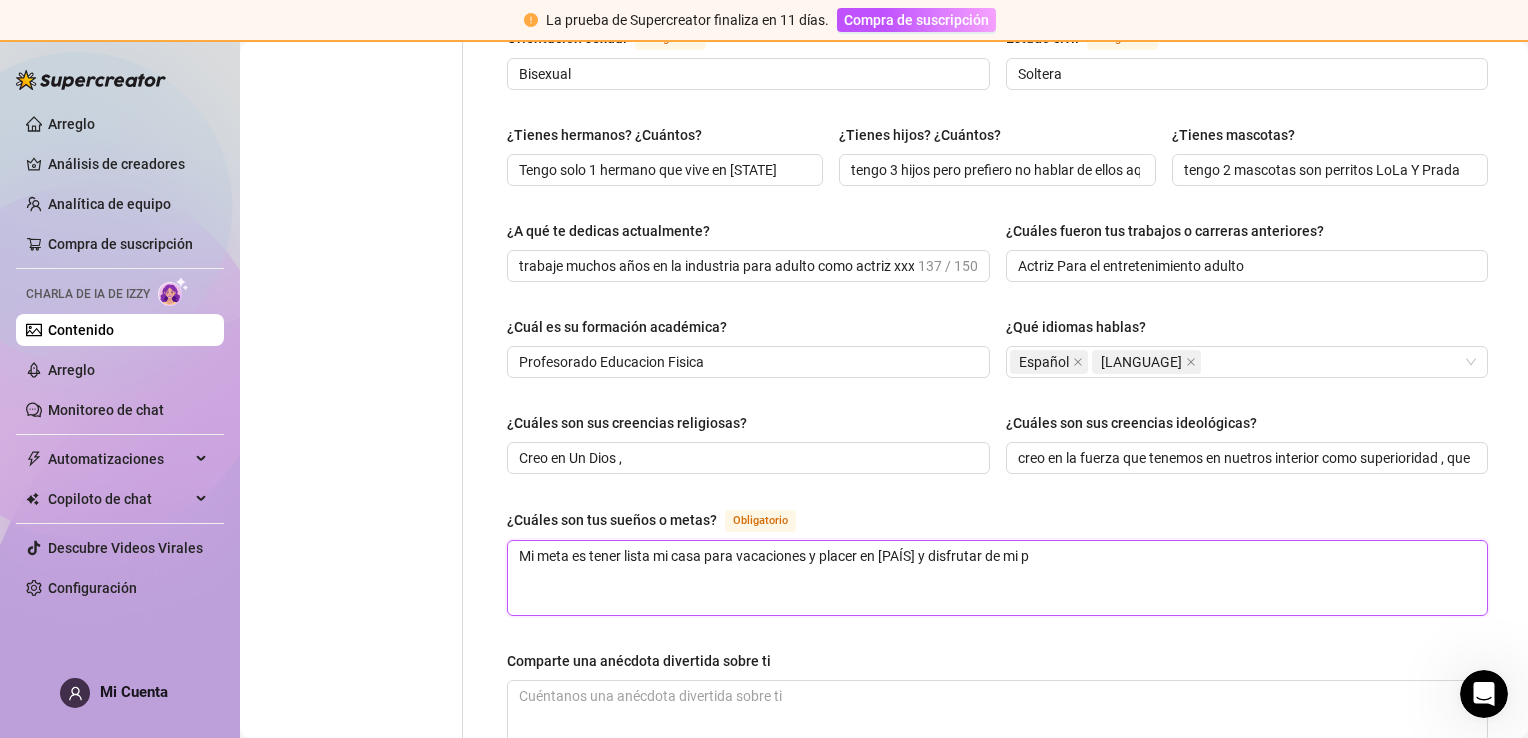 type 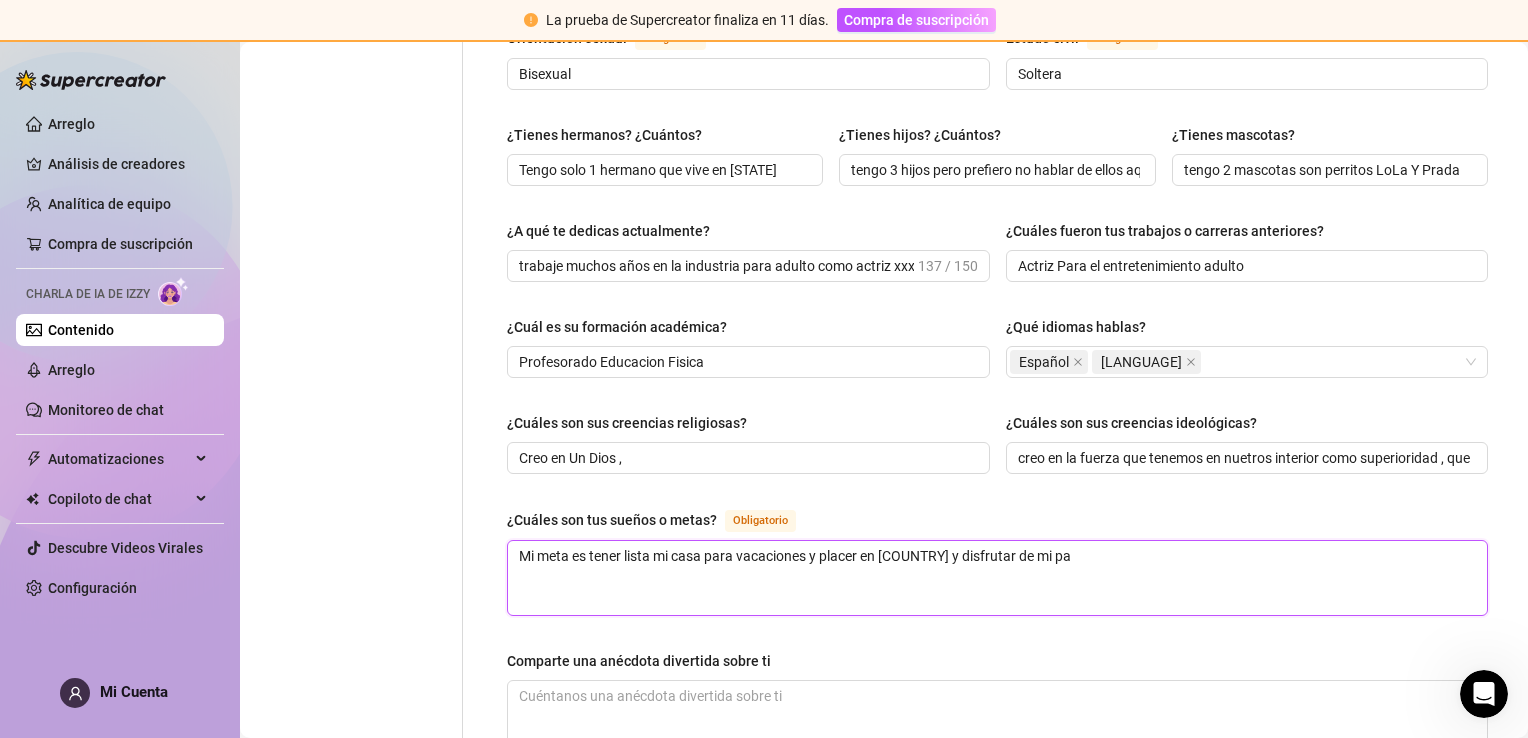 type 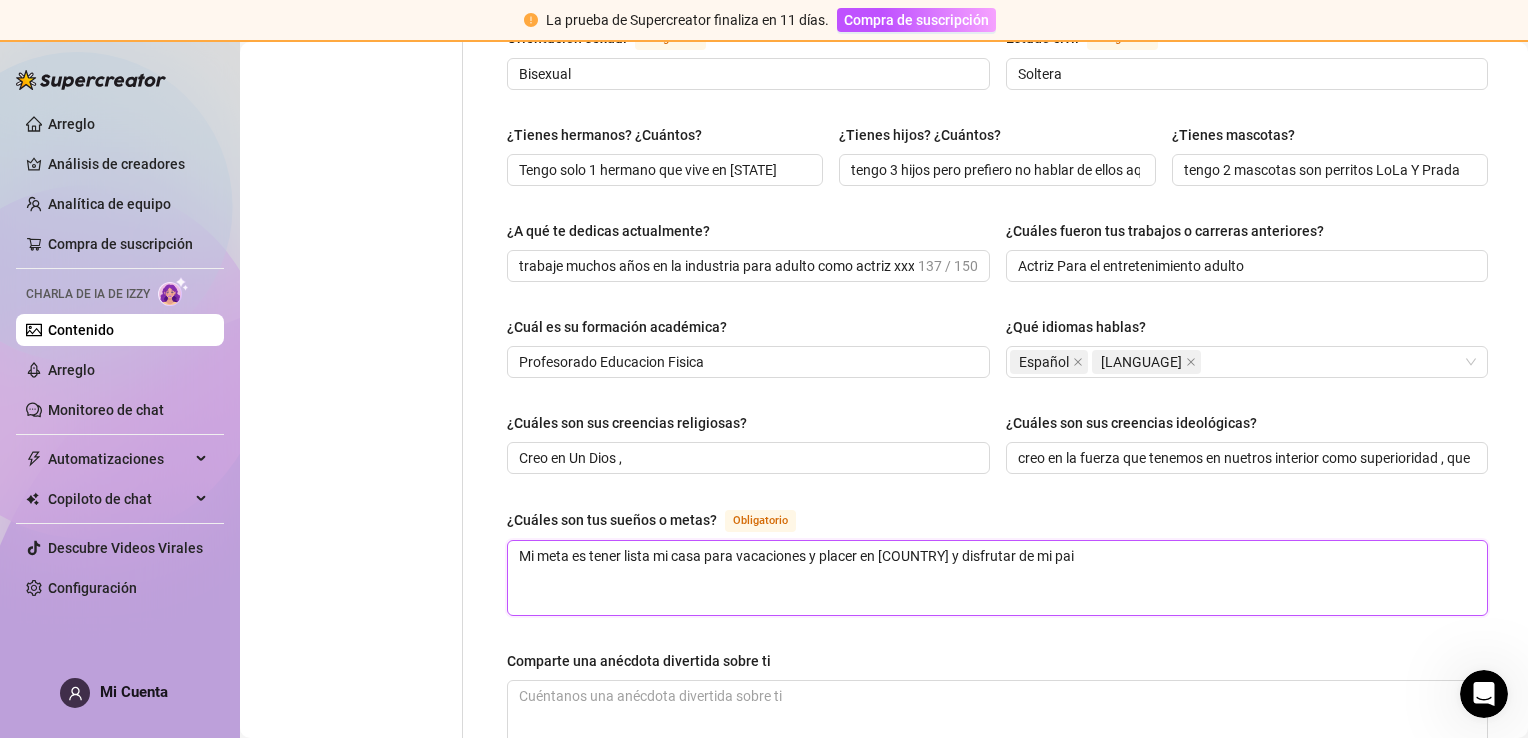 type 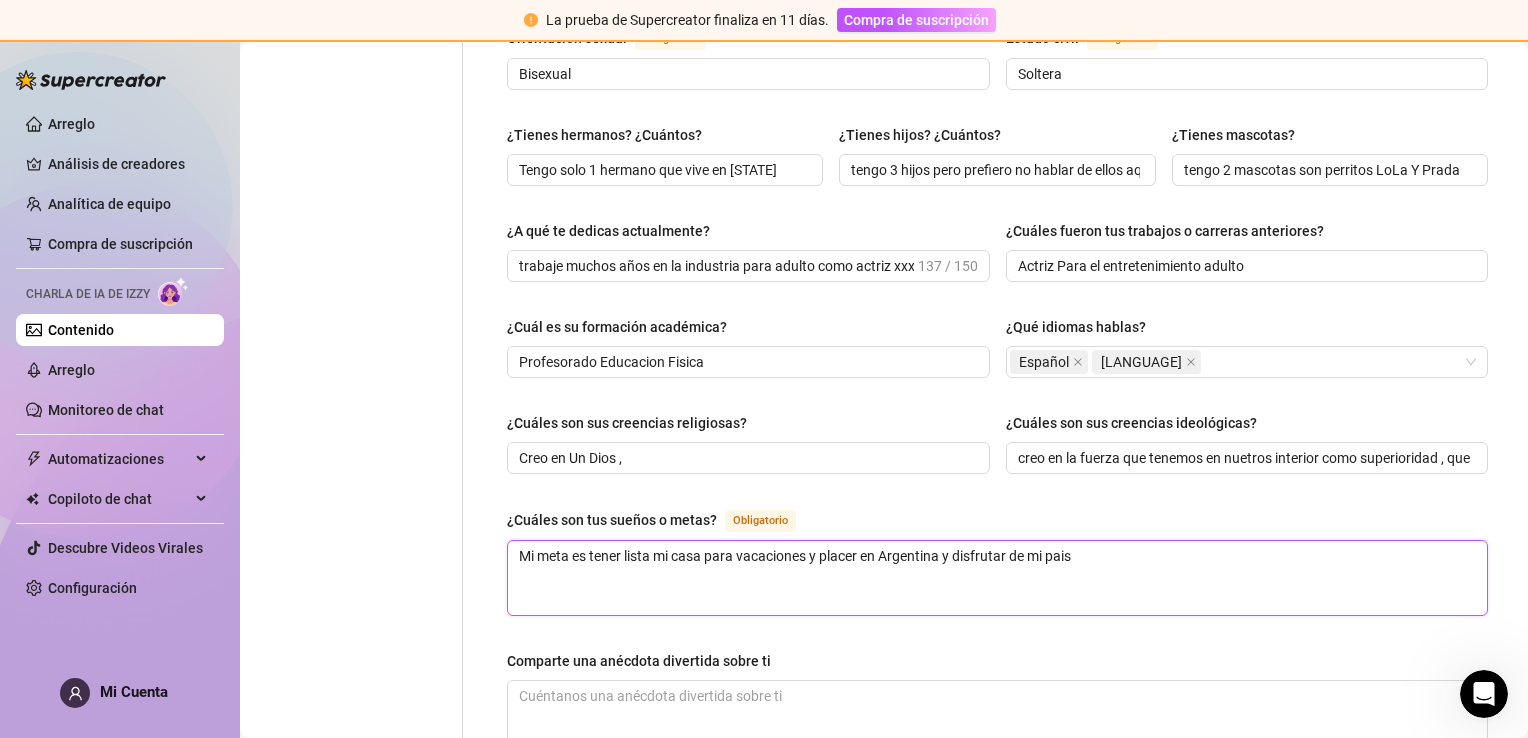 type 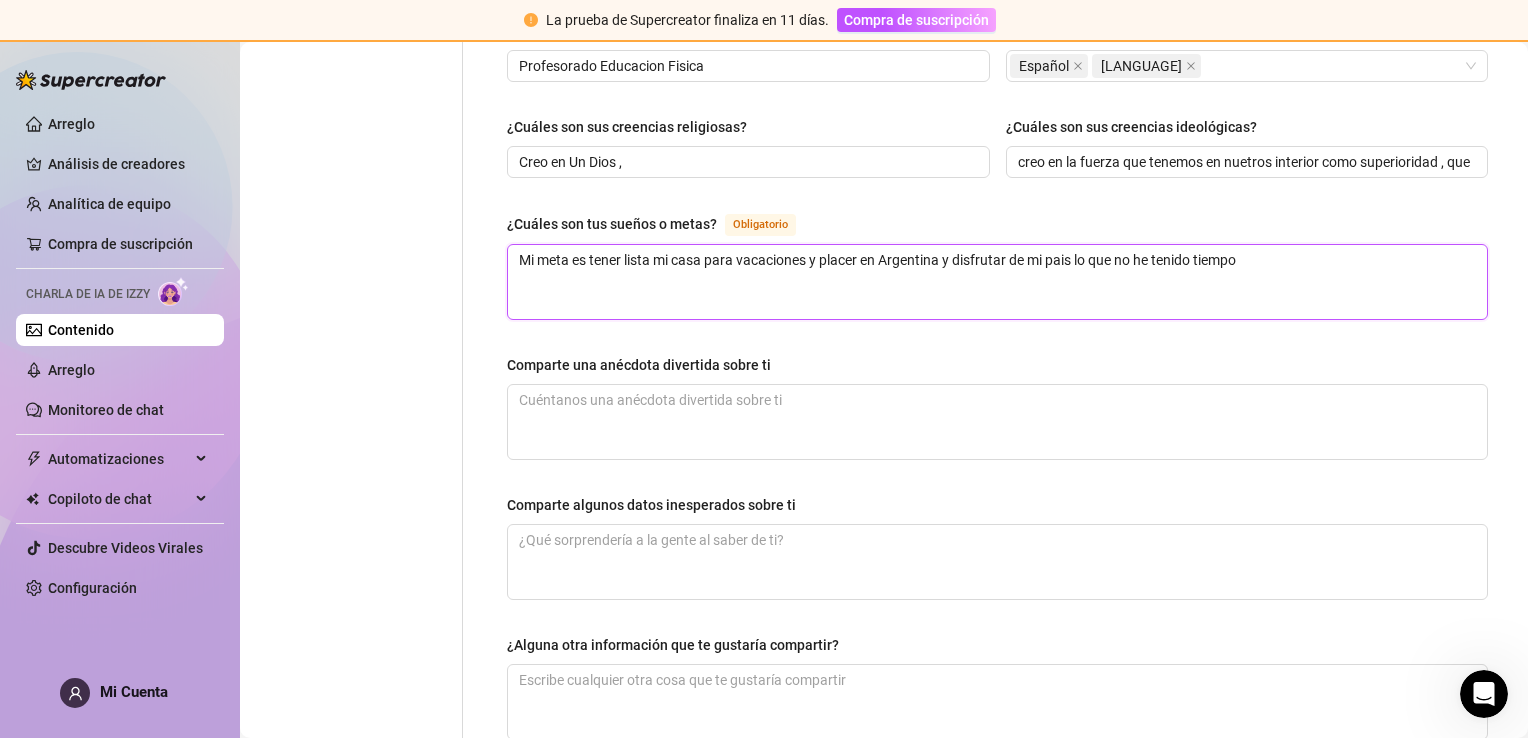 scroll, scrollTop: 1100, scrollLeft: 0, axis: vertical 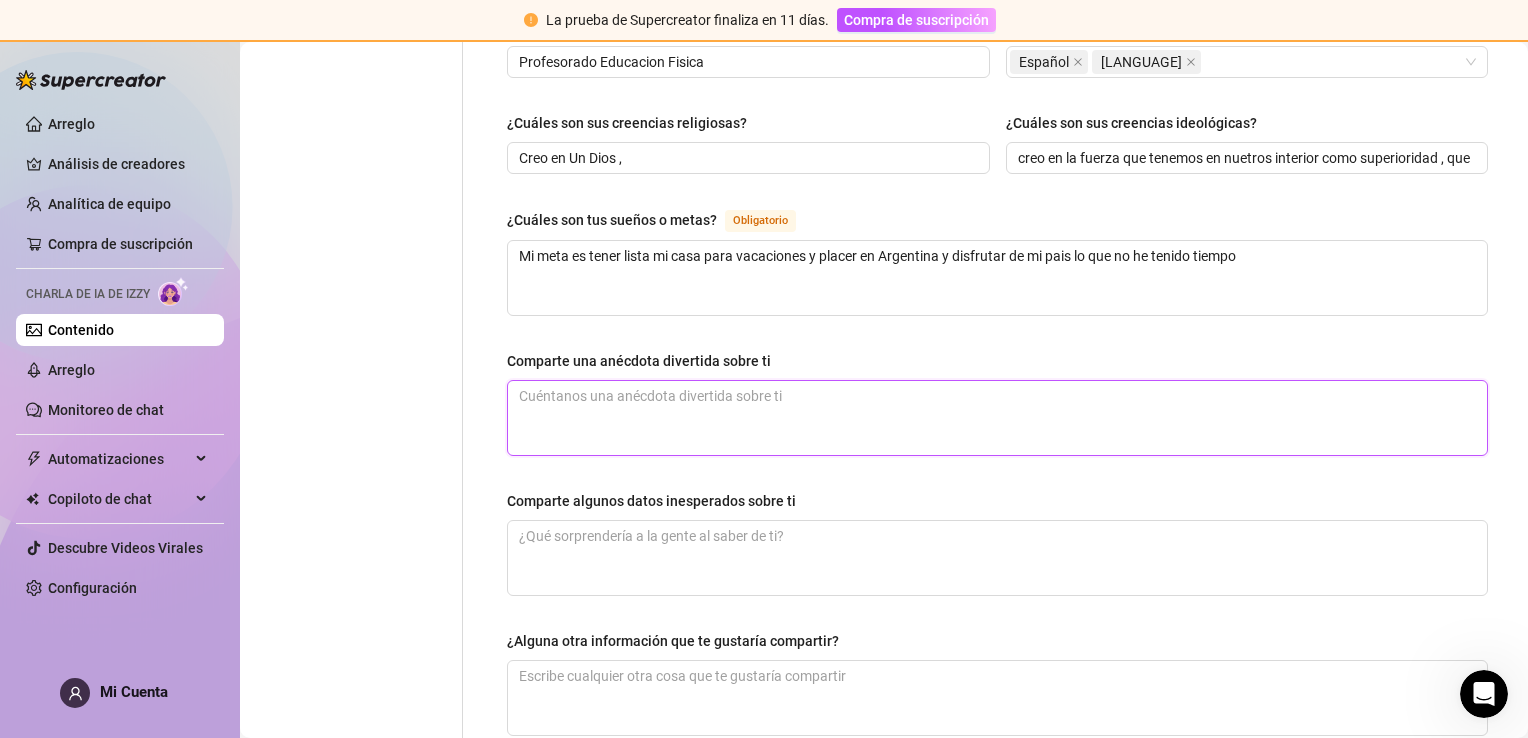 click on "Comparte una anécdota divertida sobre ti" at bounding box center (997, 418) 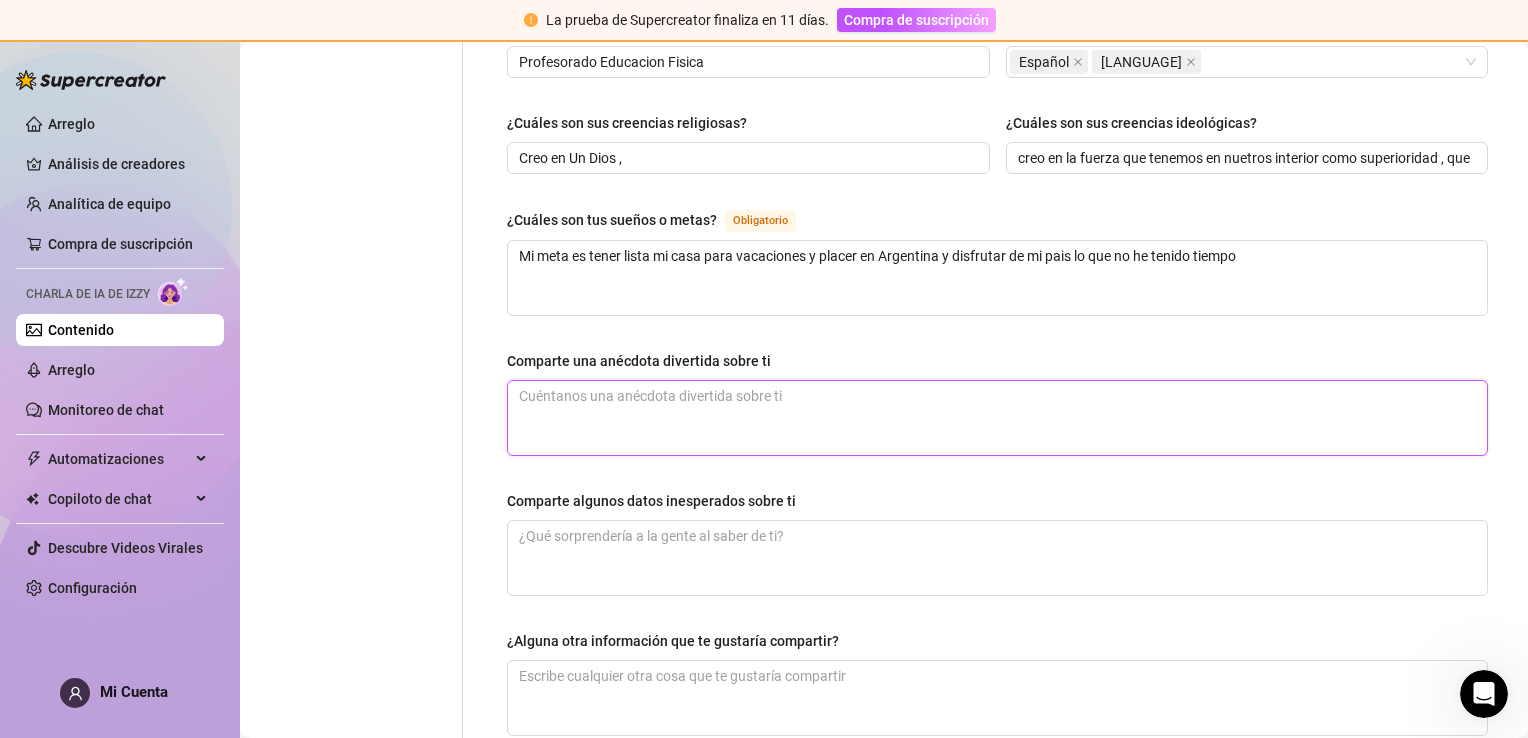 click on "Comparte una anécdota divertida sobre ti" at bounding box center [997, 418] 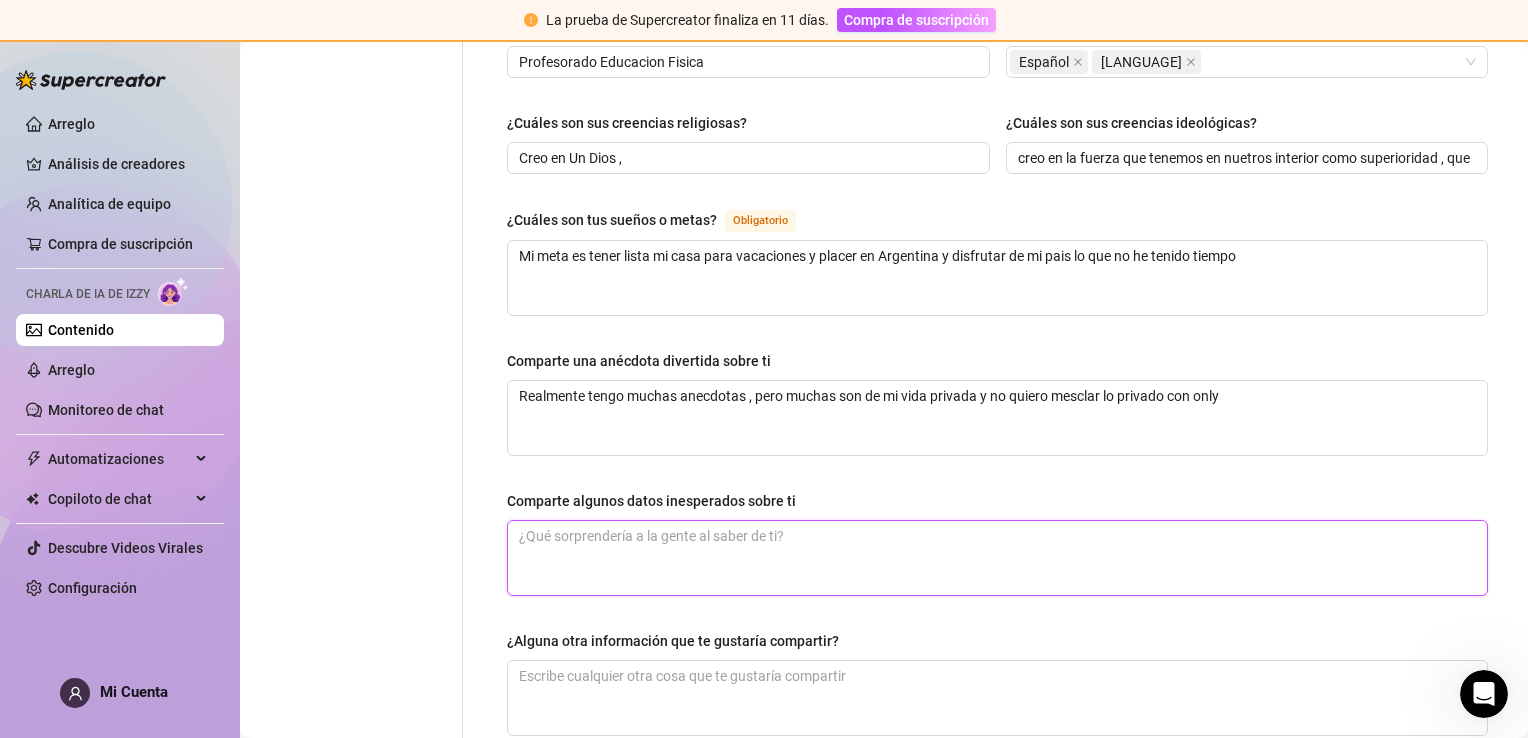 click on "Comparte algunos datos inesperados sobre ti" at bounding box center (997, 558) 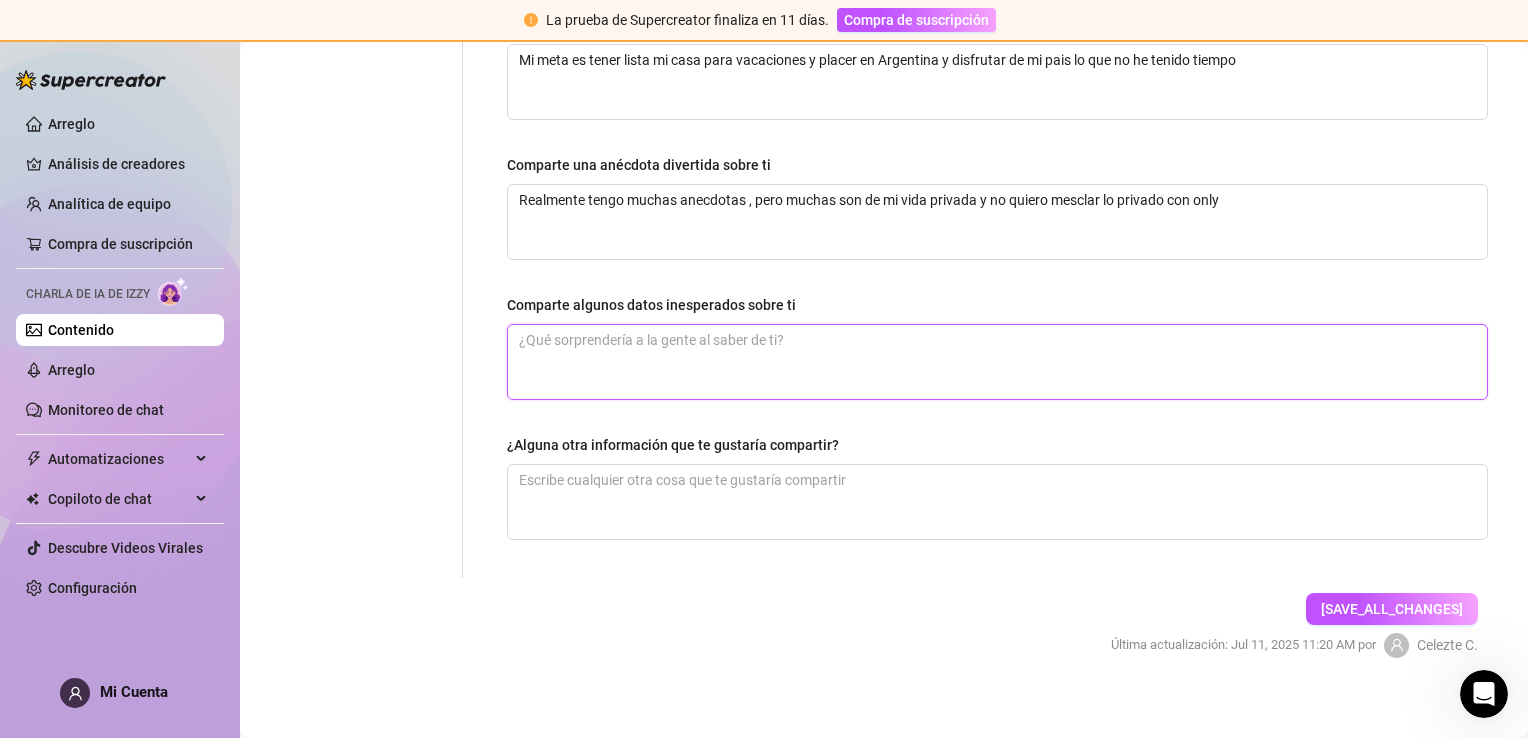scroll, scrollTop: 1300, scrollLeft: 0, axis: vertical 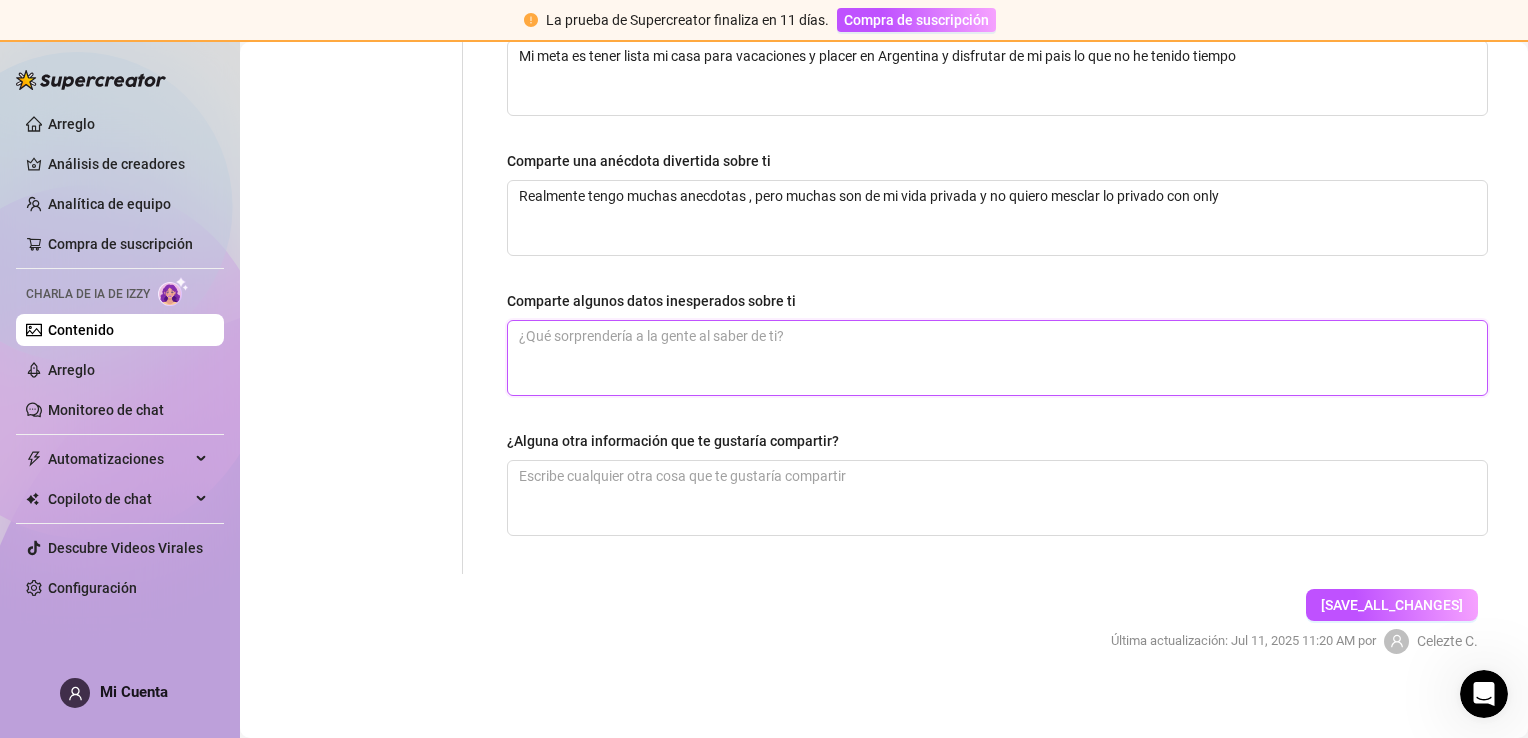 click on "Comparte algunos datos inesperados sobre ti" at bounding box center [997, 358] 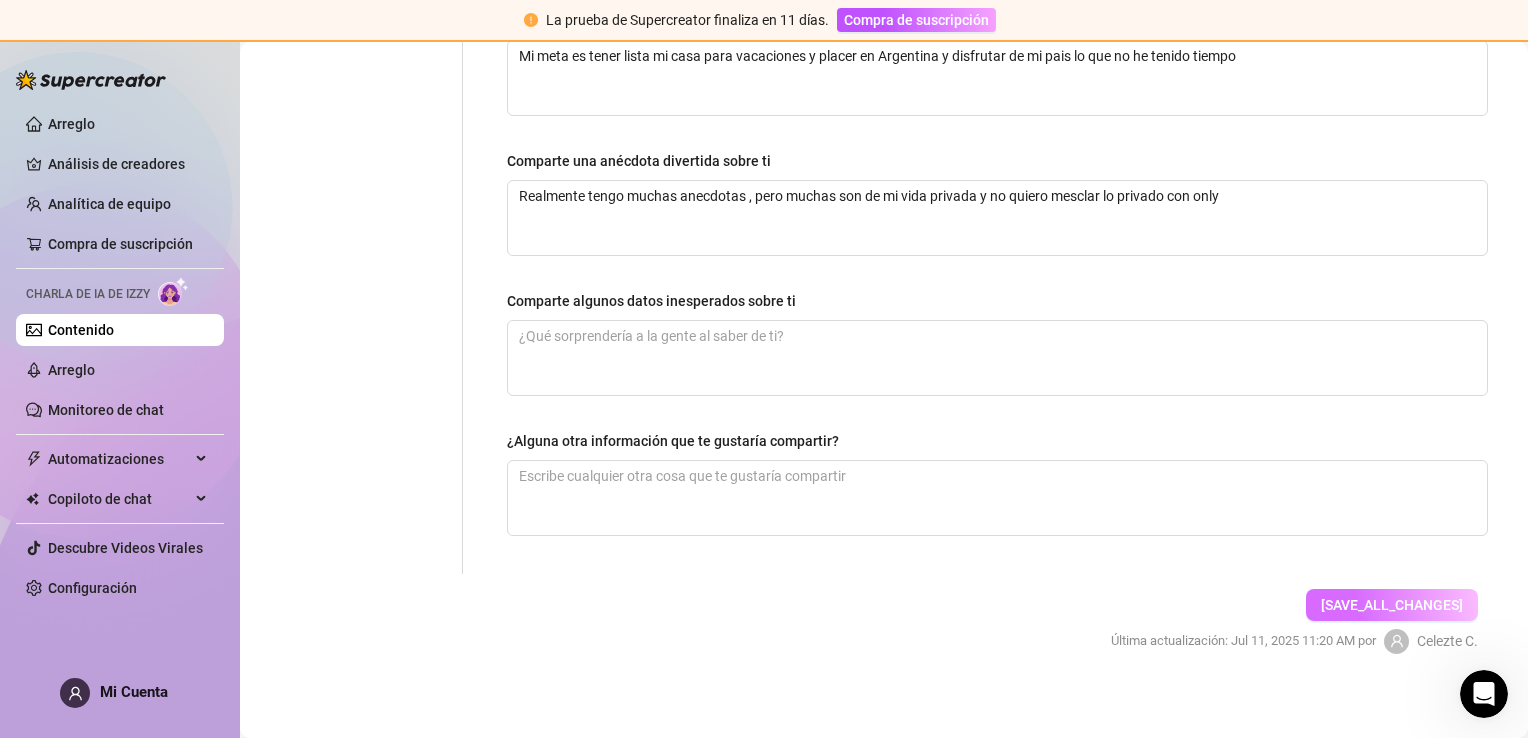 click on "[SAVE_ALL_CHANGES]" at bounding box center (1392, 605) 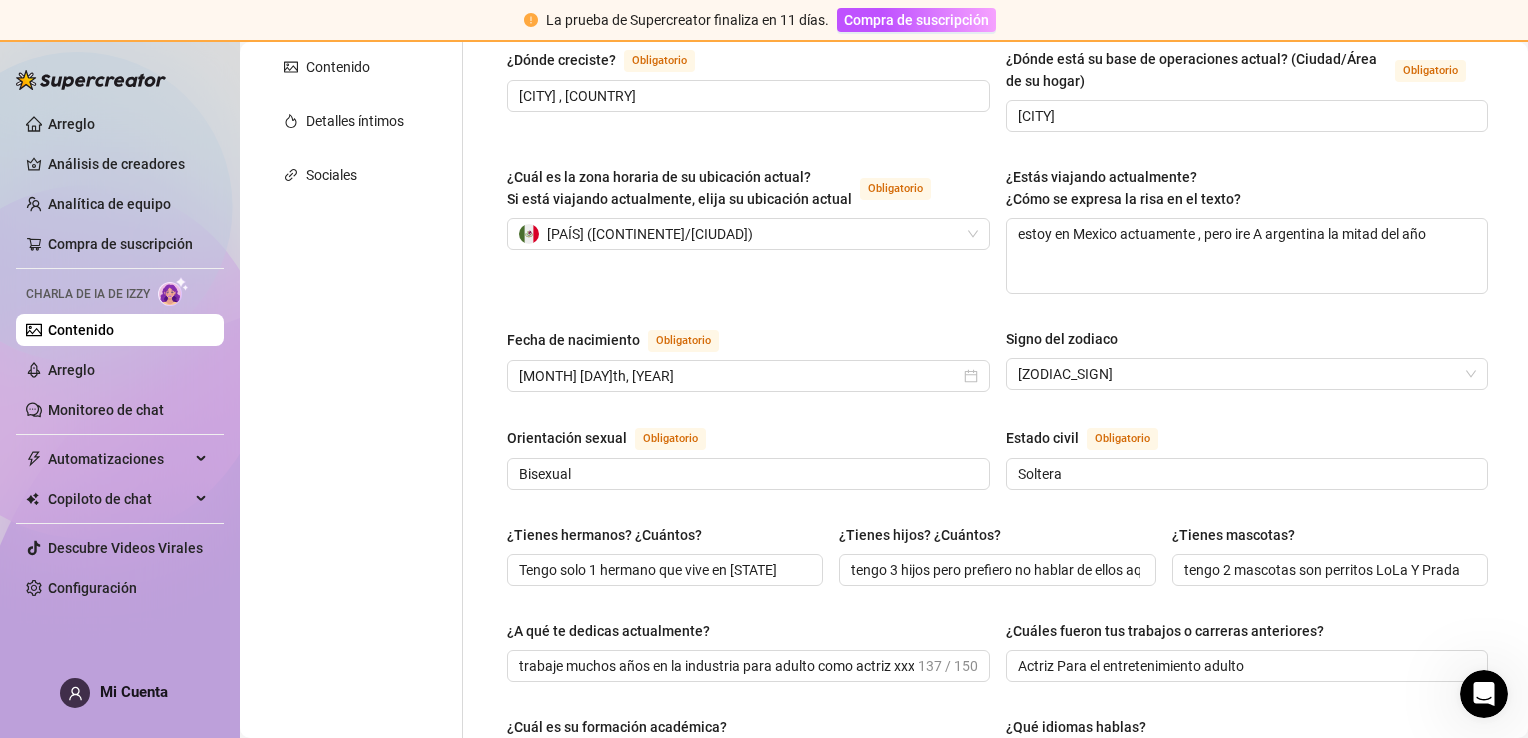 scroll, scrollTop: 0, scrollLeft: 0, axis: both 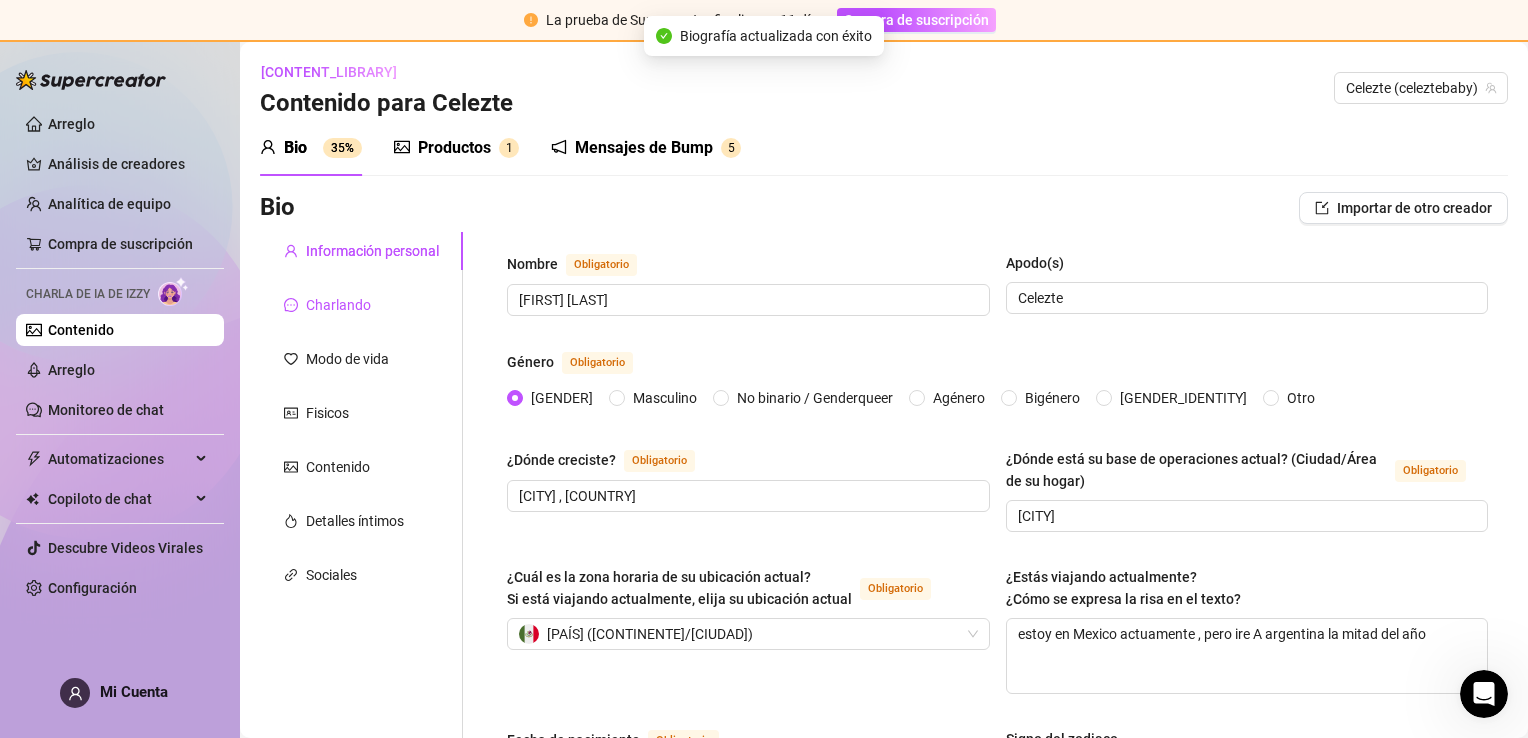 click on "Charlando" at bounding box center [338, 305] 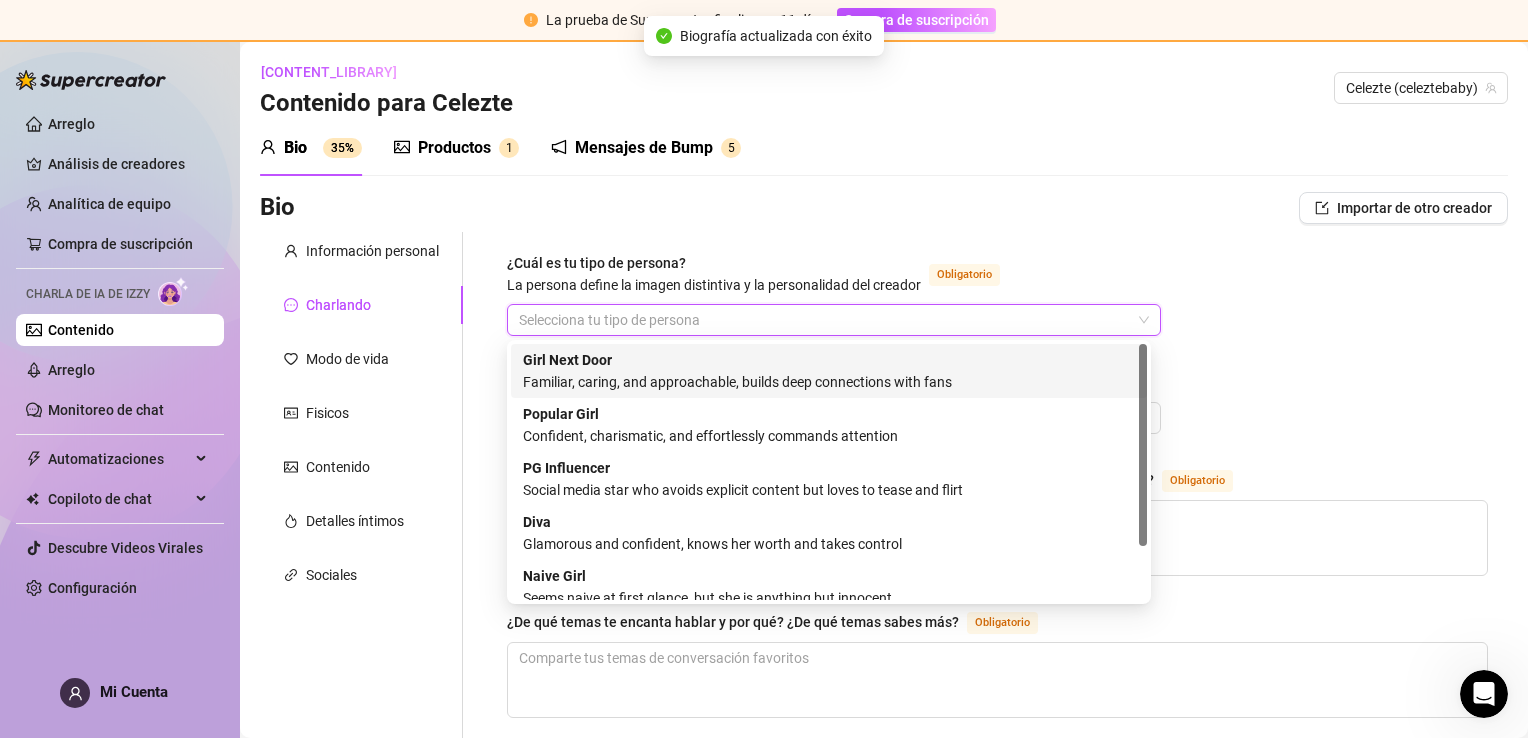 click on "¿Cuál es tu tipo de persona?  La persona define la imagen distintiva y la personalidad del creador Obligatorio" at bounding box center [825, 320] 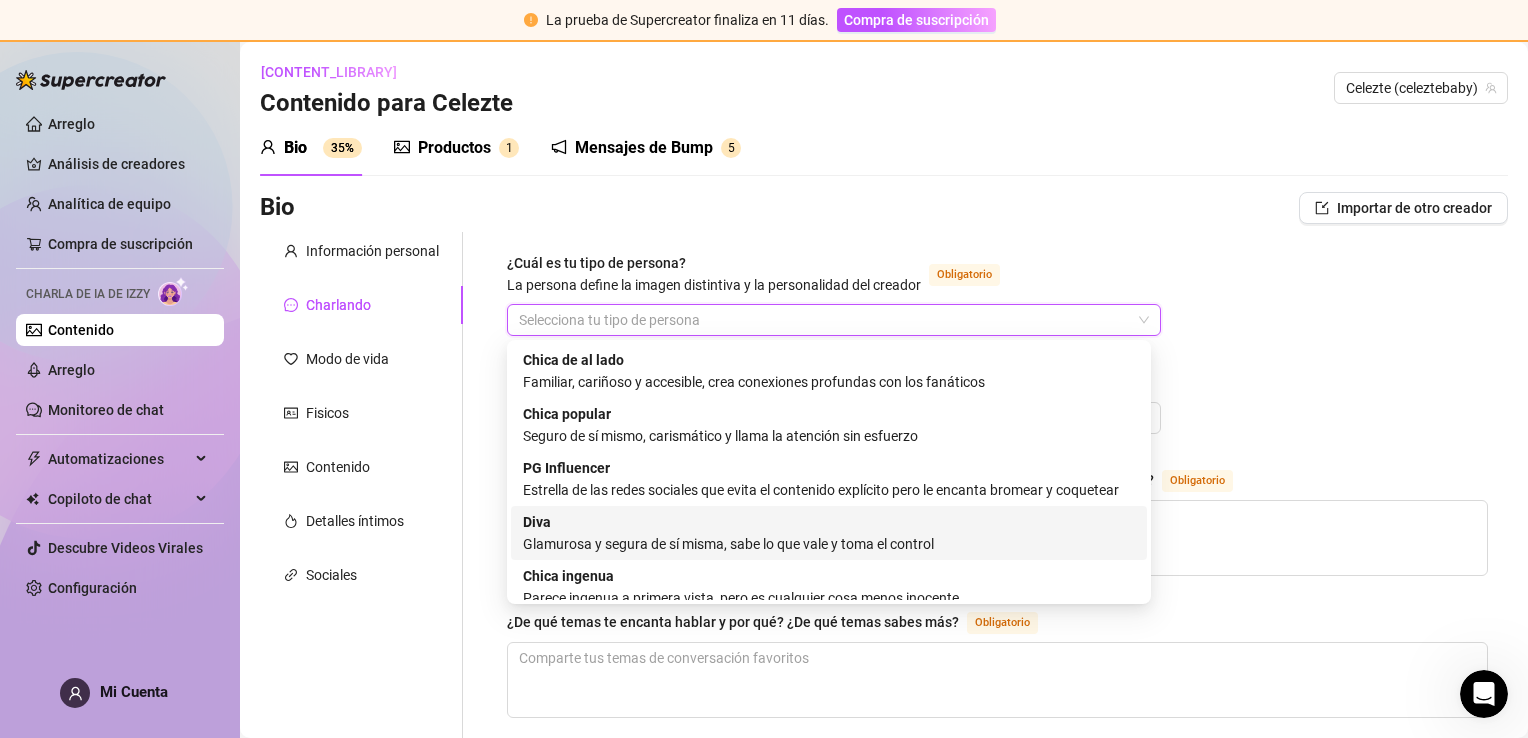 click on "Glamurosa y segura de sí misma, sabe lo que vale y toma el control" at bounding box center (829, 544) 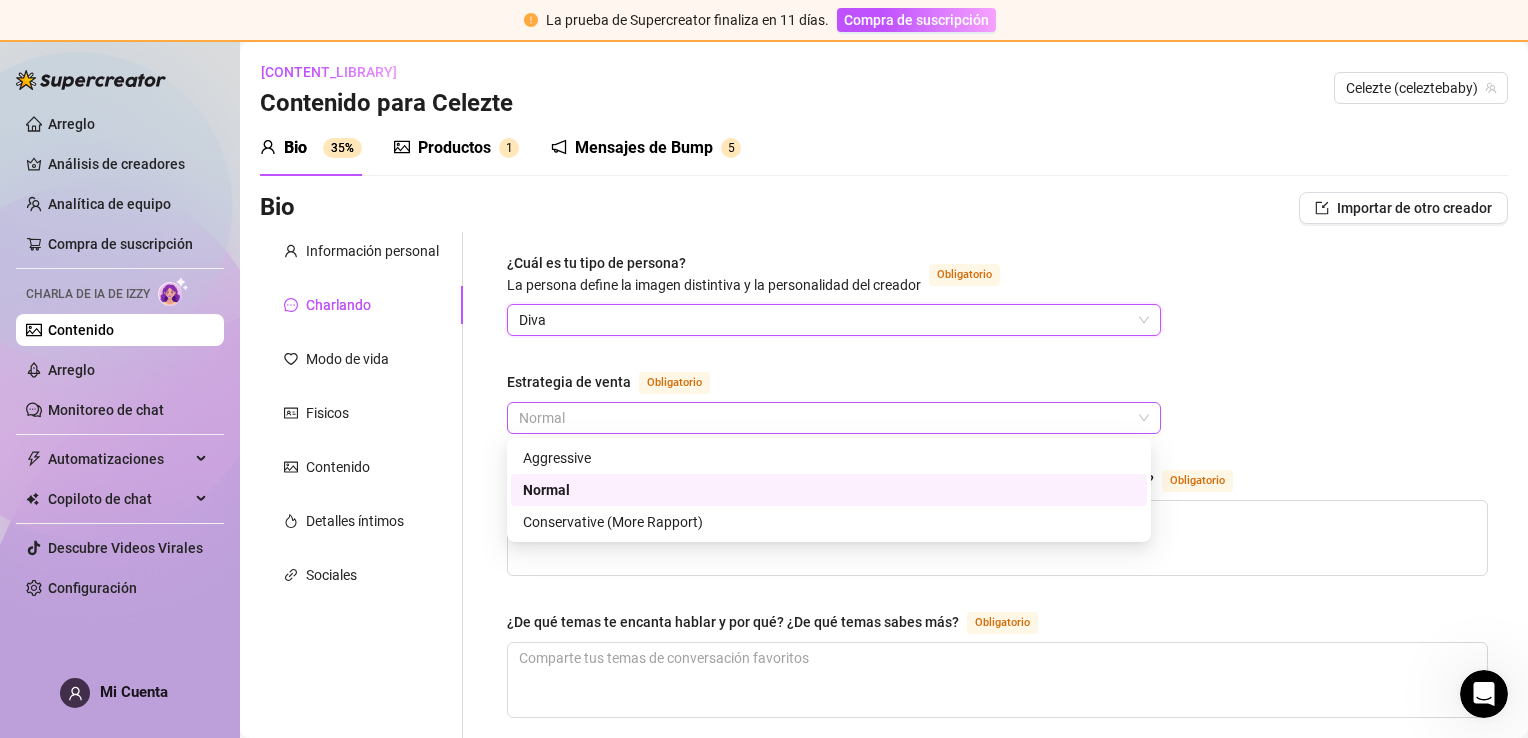 click on "Normal" at bounding box center (834, 418) 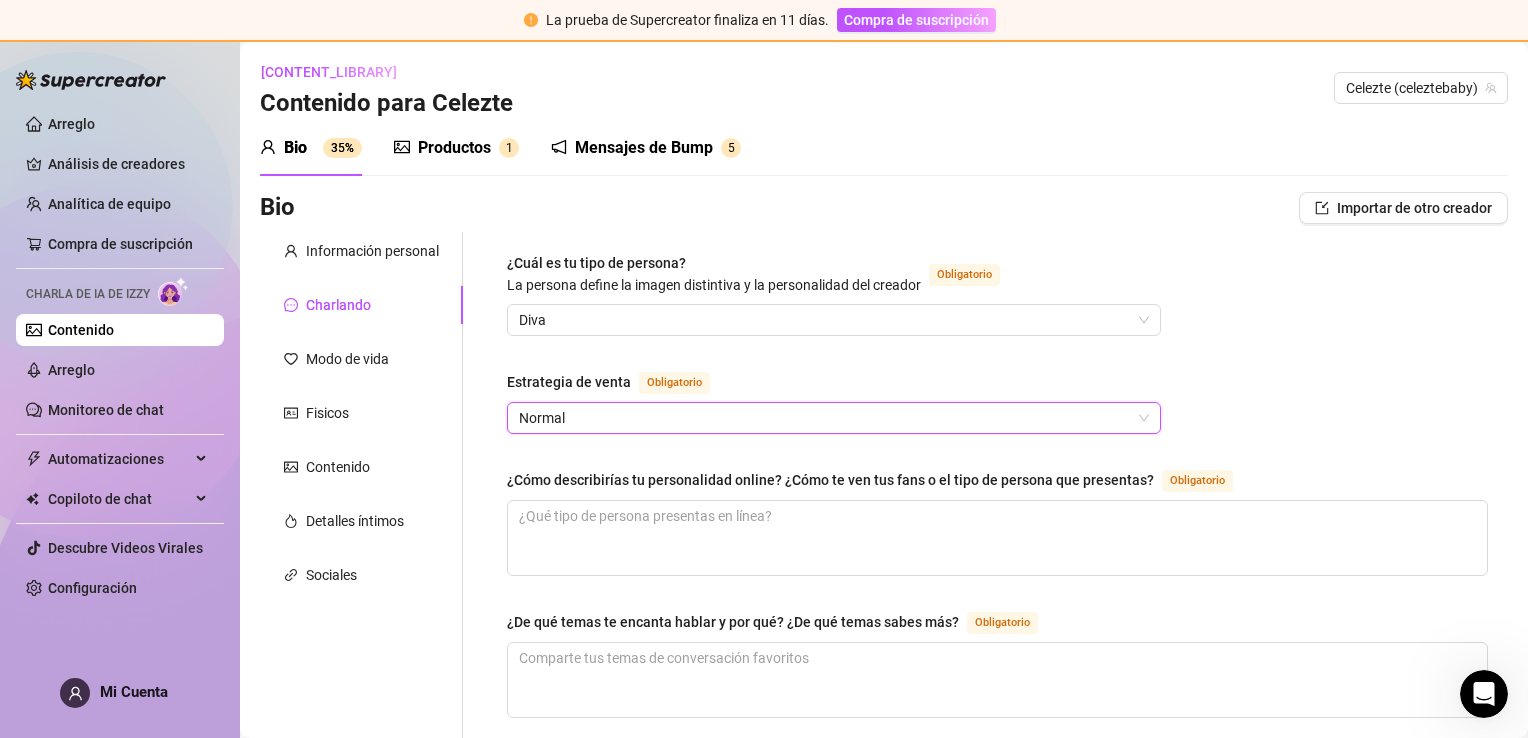 click on "Normal" at bounding box center [834, 418] 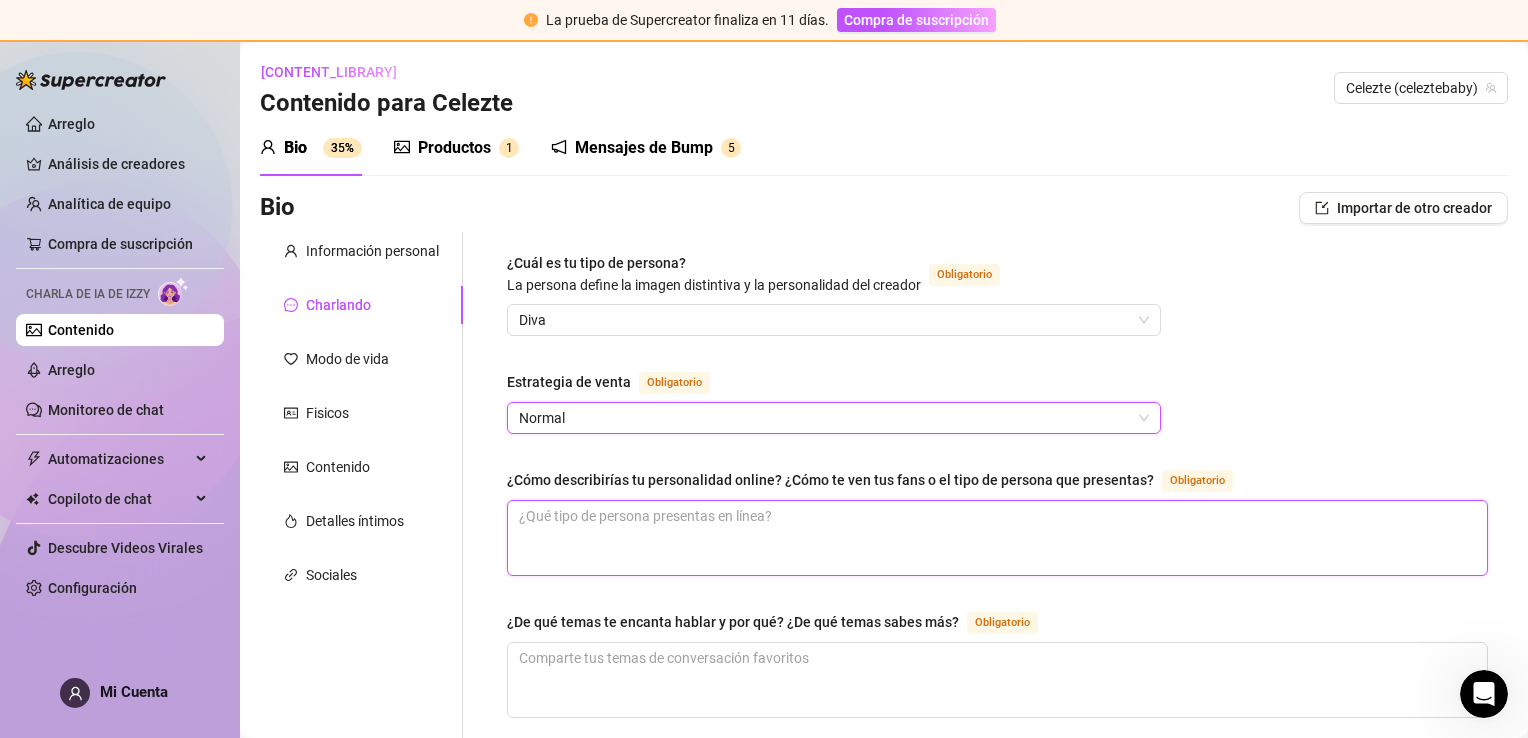 click on "¿Cómo describirías tu personalidad online? ¿Cómo te ven tus fans o el tipo de persona que presentas? Obligatorio" at bounding box center [997, 538] 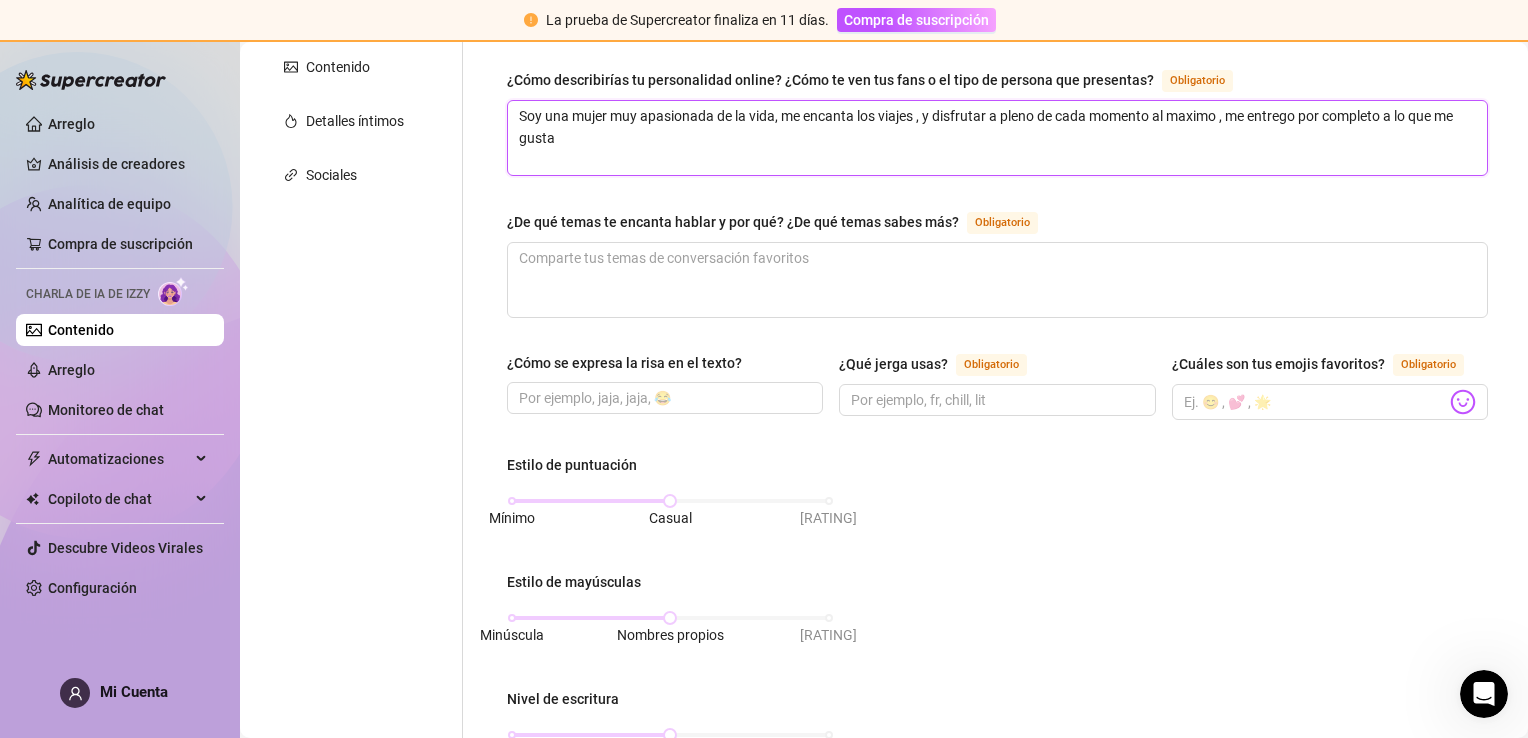 scroll, scrollTop: 800, scrollLeft: 0, axis: vertical 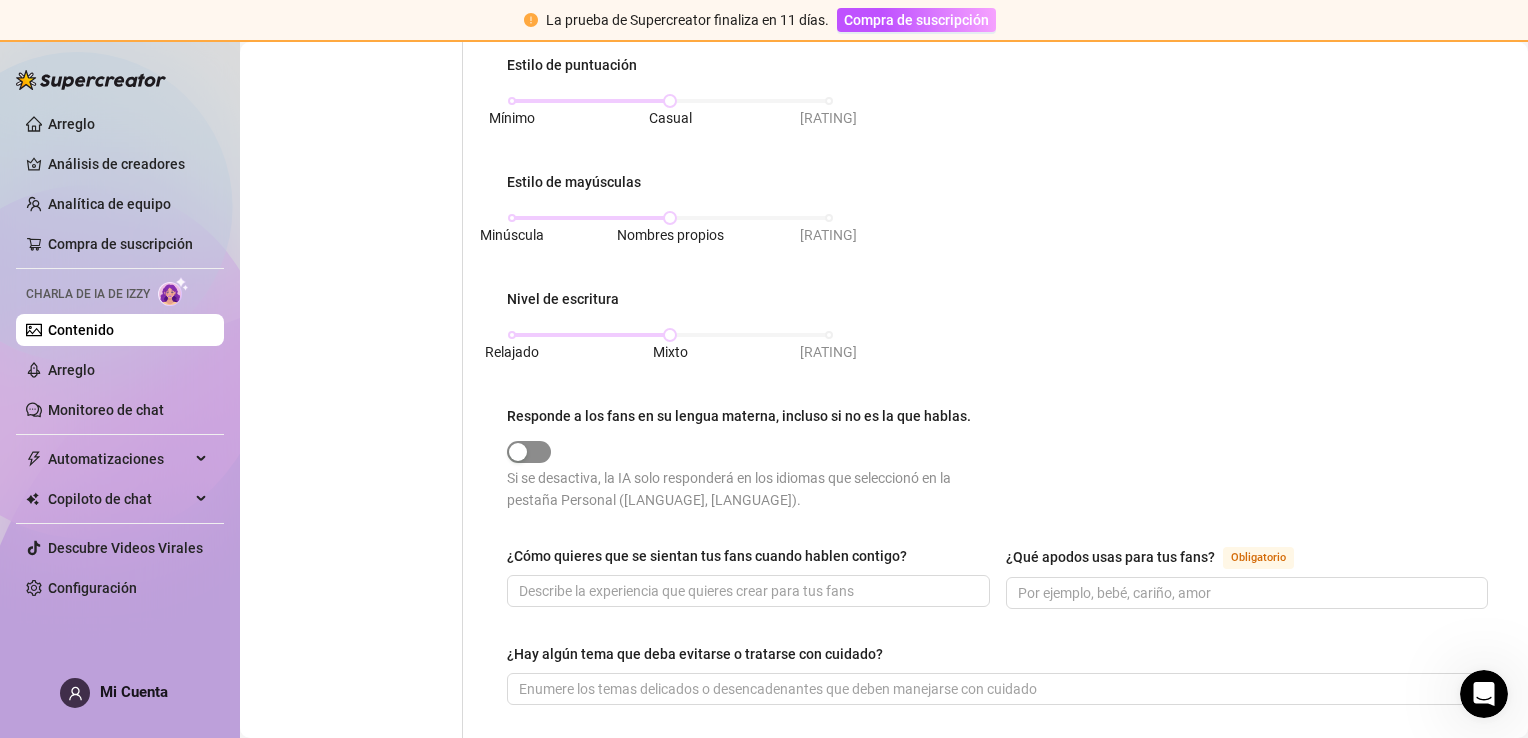 click at bounding box center (529, 452) 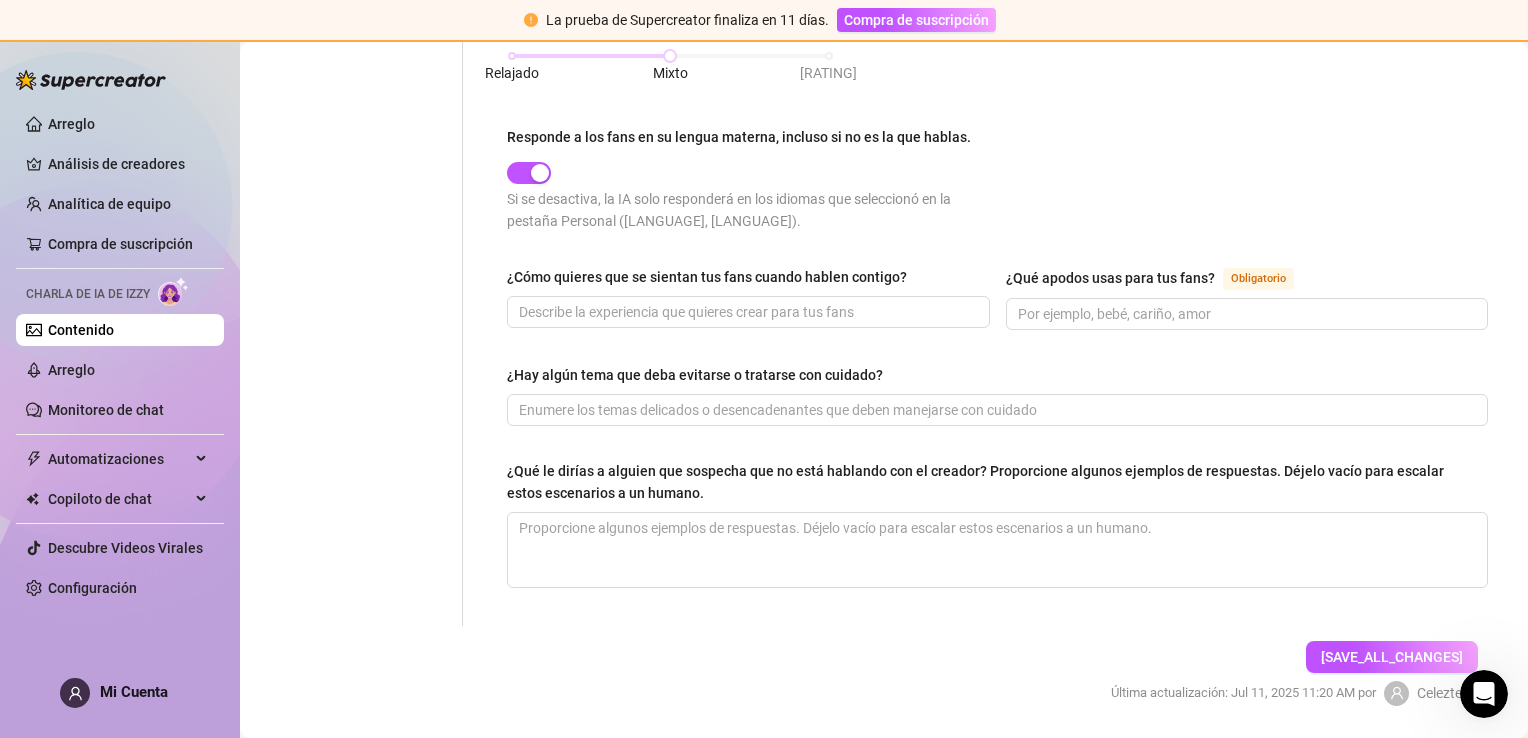 scroll, scrollTop: 1136, scrollLeft: 0, axis: vertical 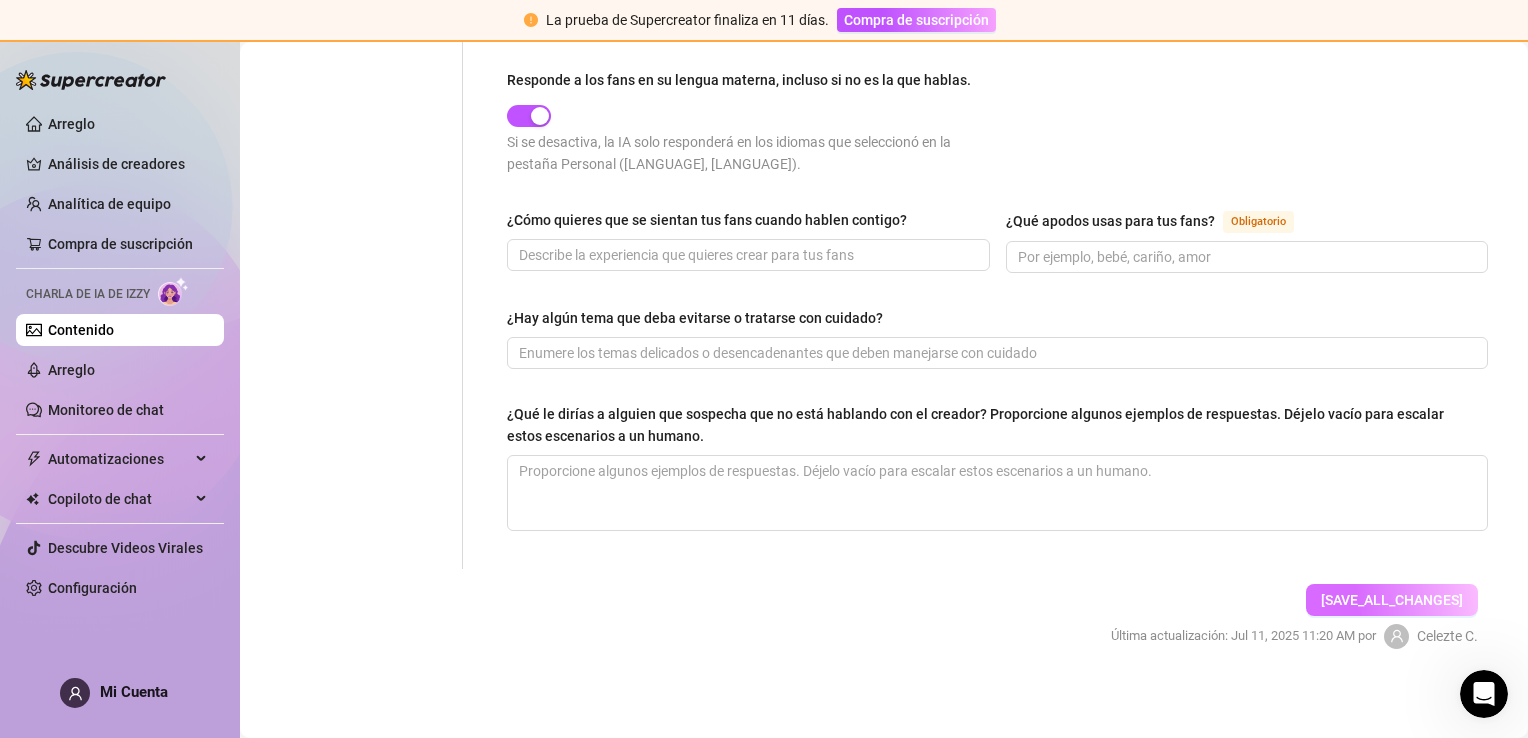 drag, startPoint x: 1316, startPoint y: 582, endPoint x: 1120, endPoint y: 600, distance: 196.8248 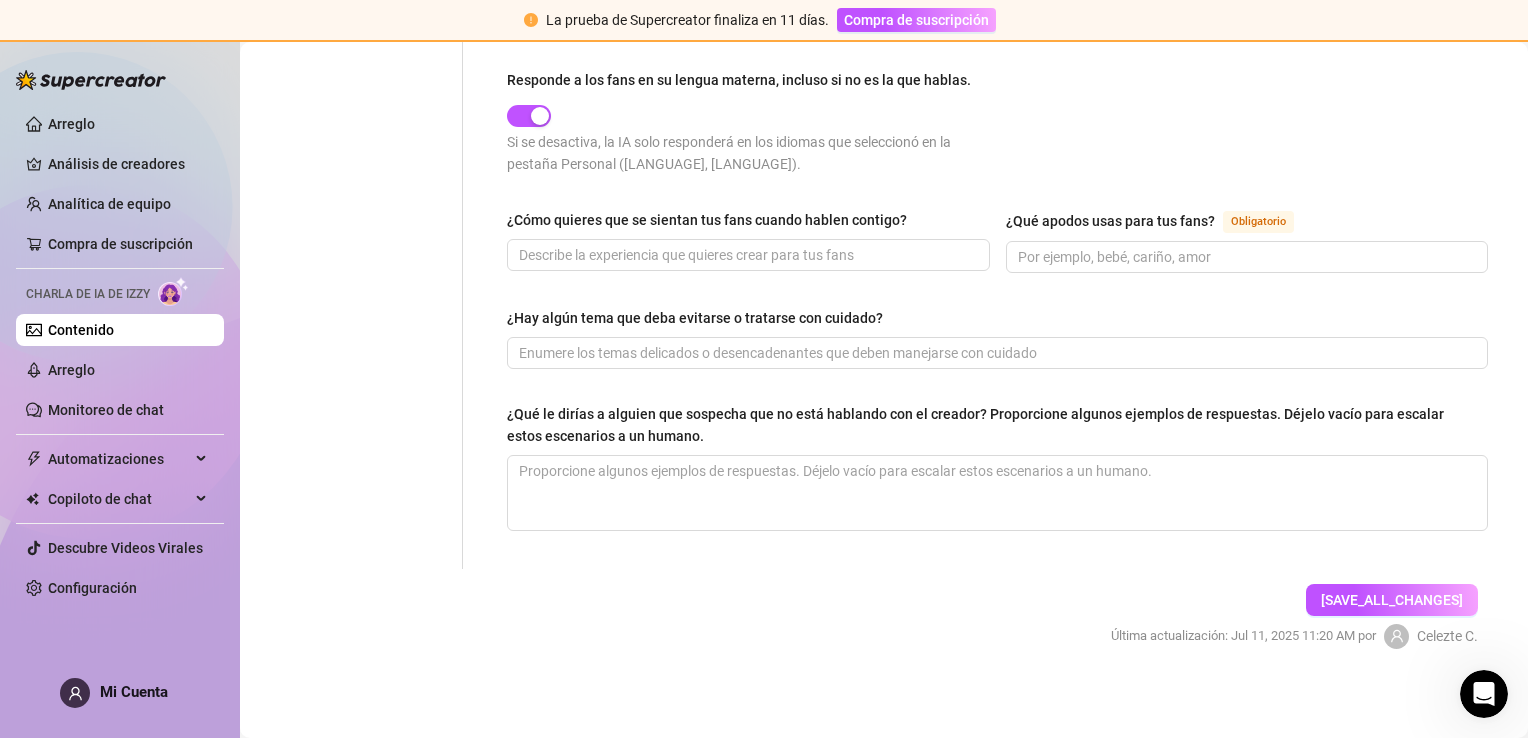 click on "[SAVE_ALL_CHANGES]" at bounding box center (1392, 600) 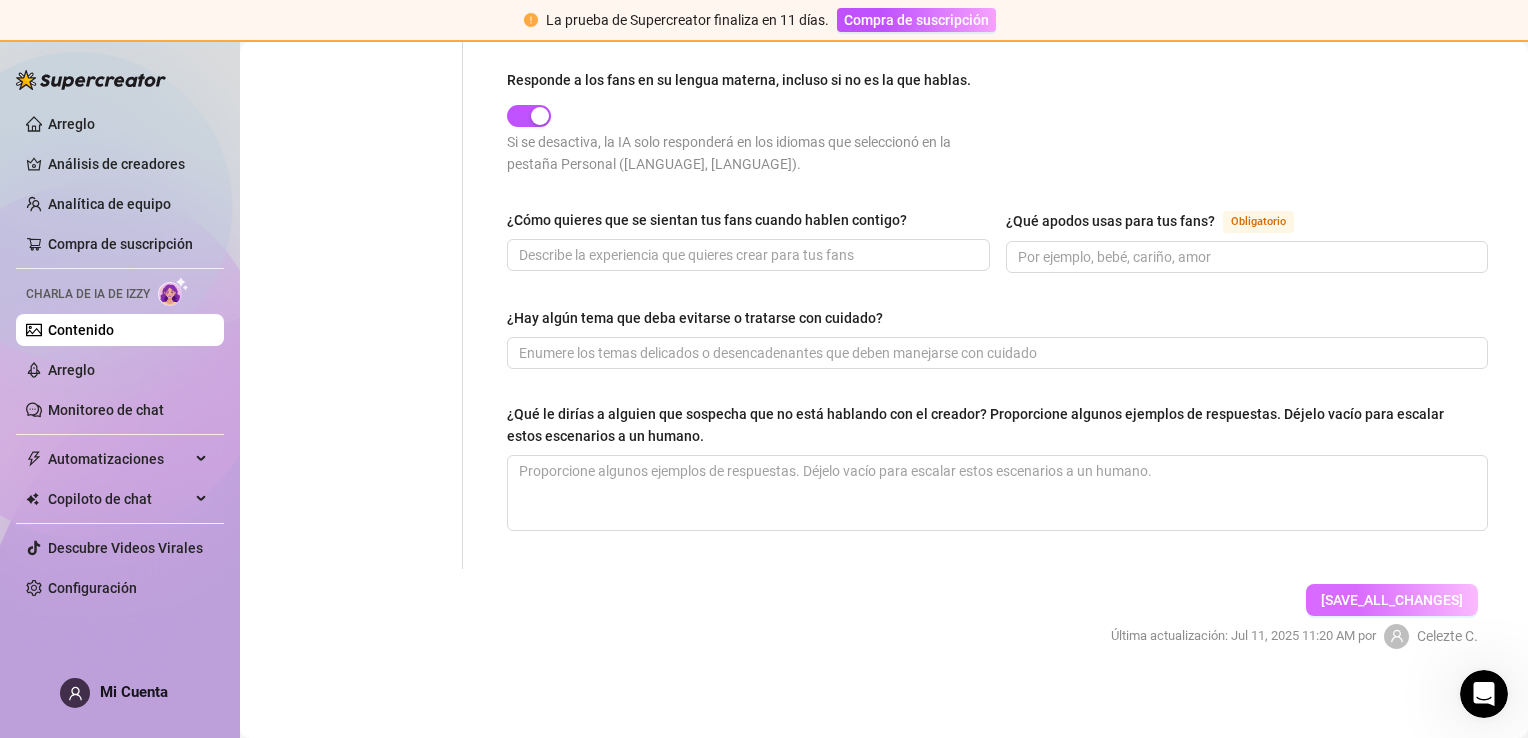click on "[SAVE_ALL_CHANGES]" at bounding box center (1392, 600) 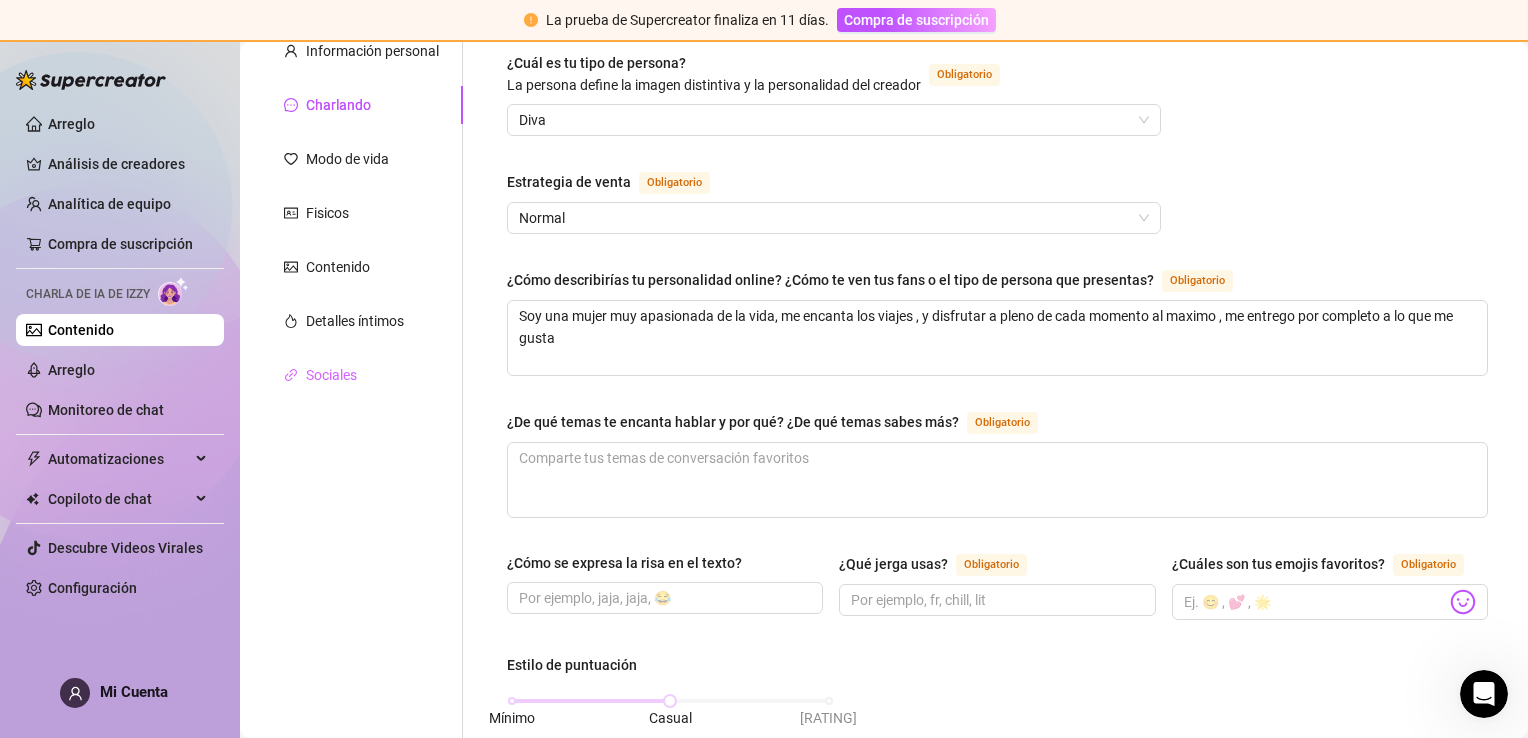 scroll, scrollTop: 736, scrollLeft: 0, axis: vertical 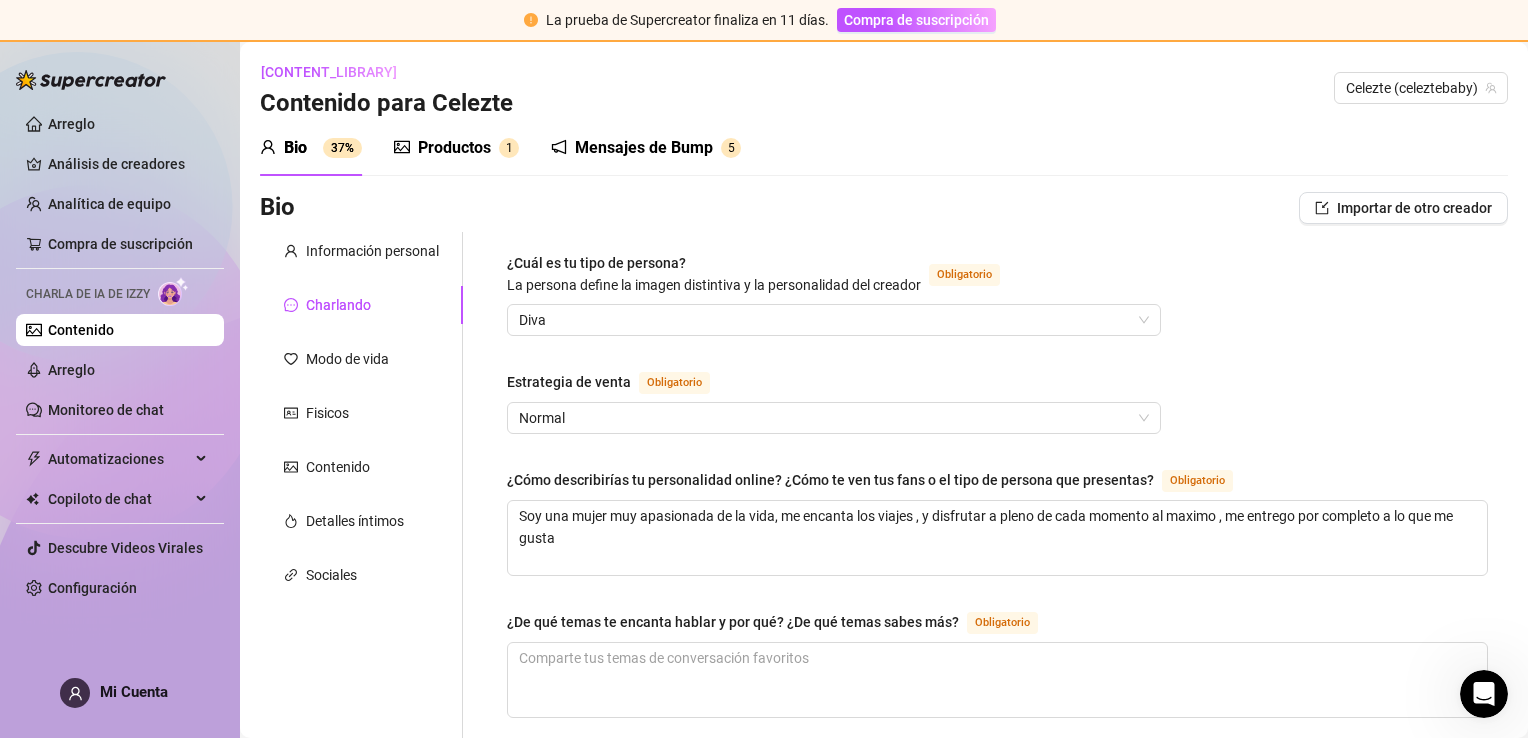 click on "Bio   37%" at bounding box center [311, 148] 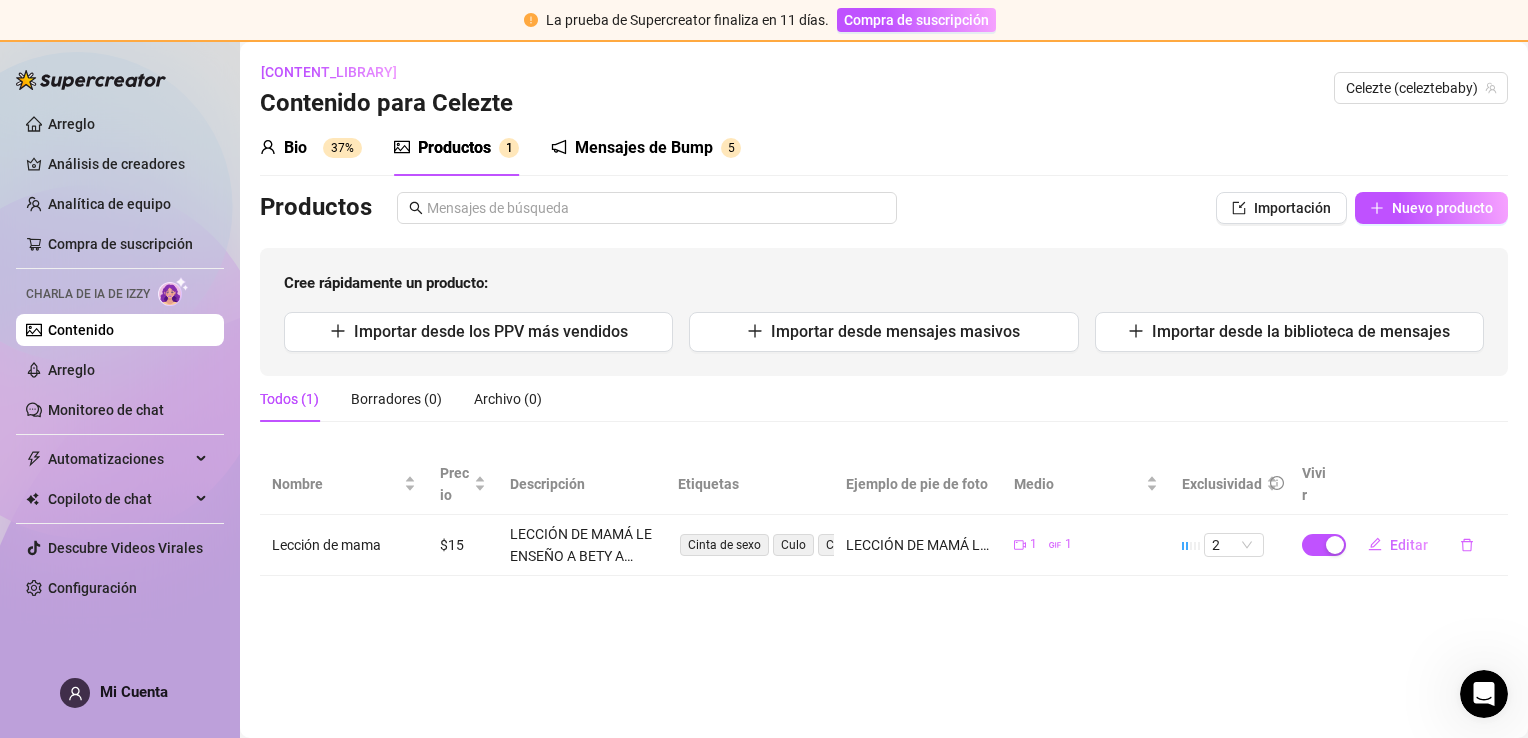 click on "37%" at bounding box center [342, 148] 